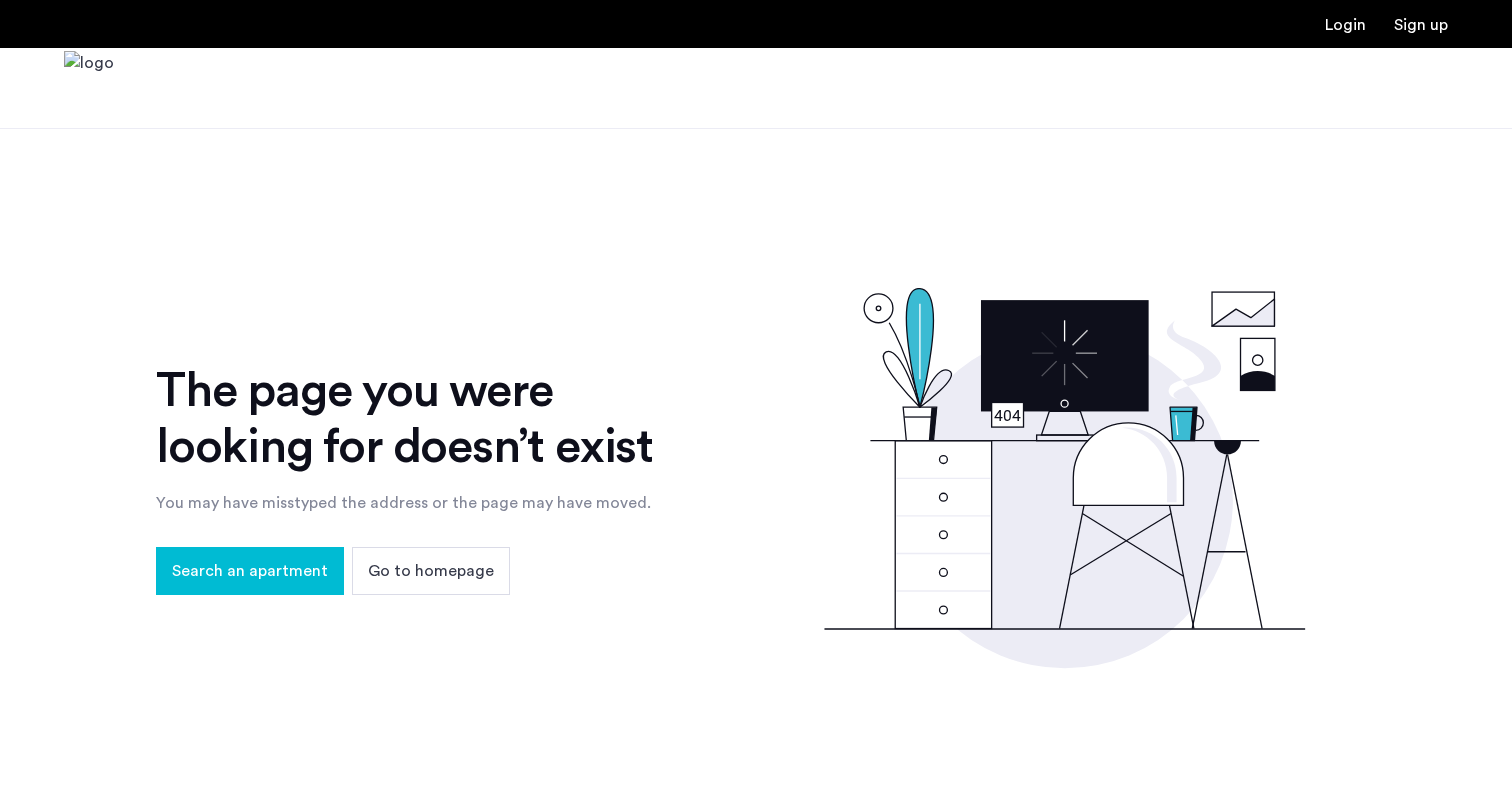 scroll, scrollTop: 0, scrollLeft: 0, axis: both 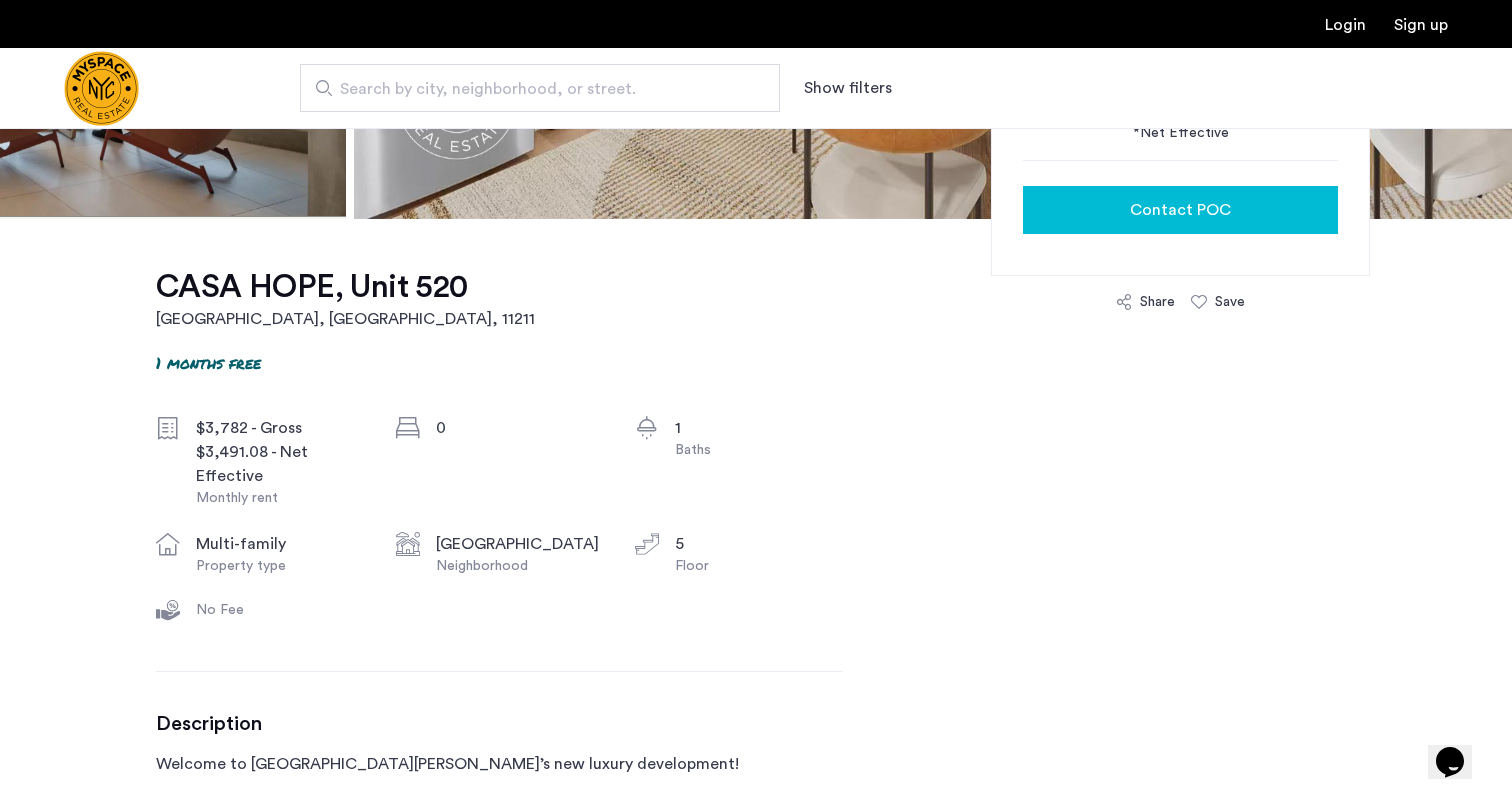 click on "Contact POC" 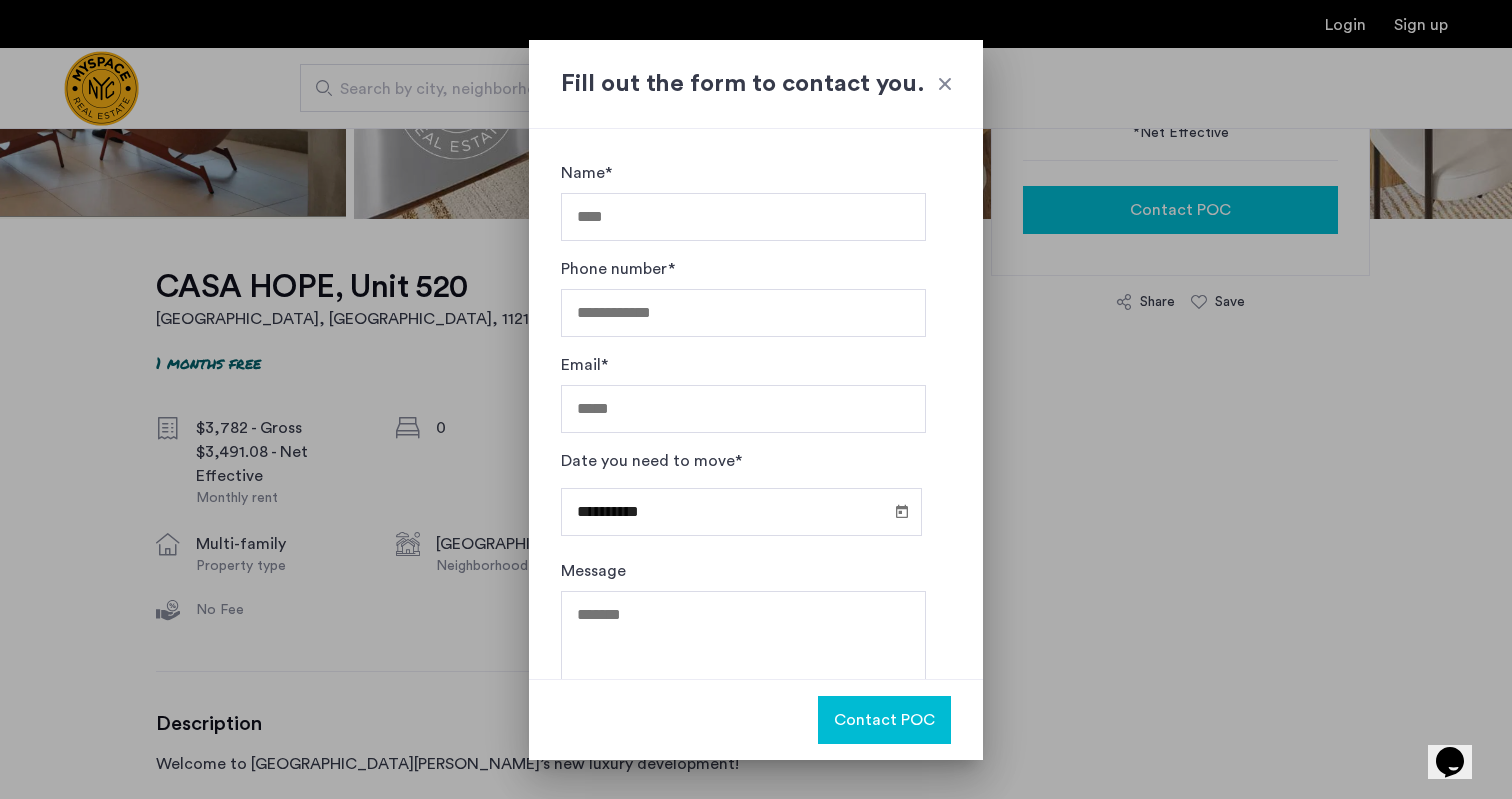 scroll, scrollTop: 0, scrollLeft: 0, axis: both 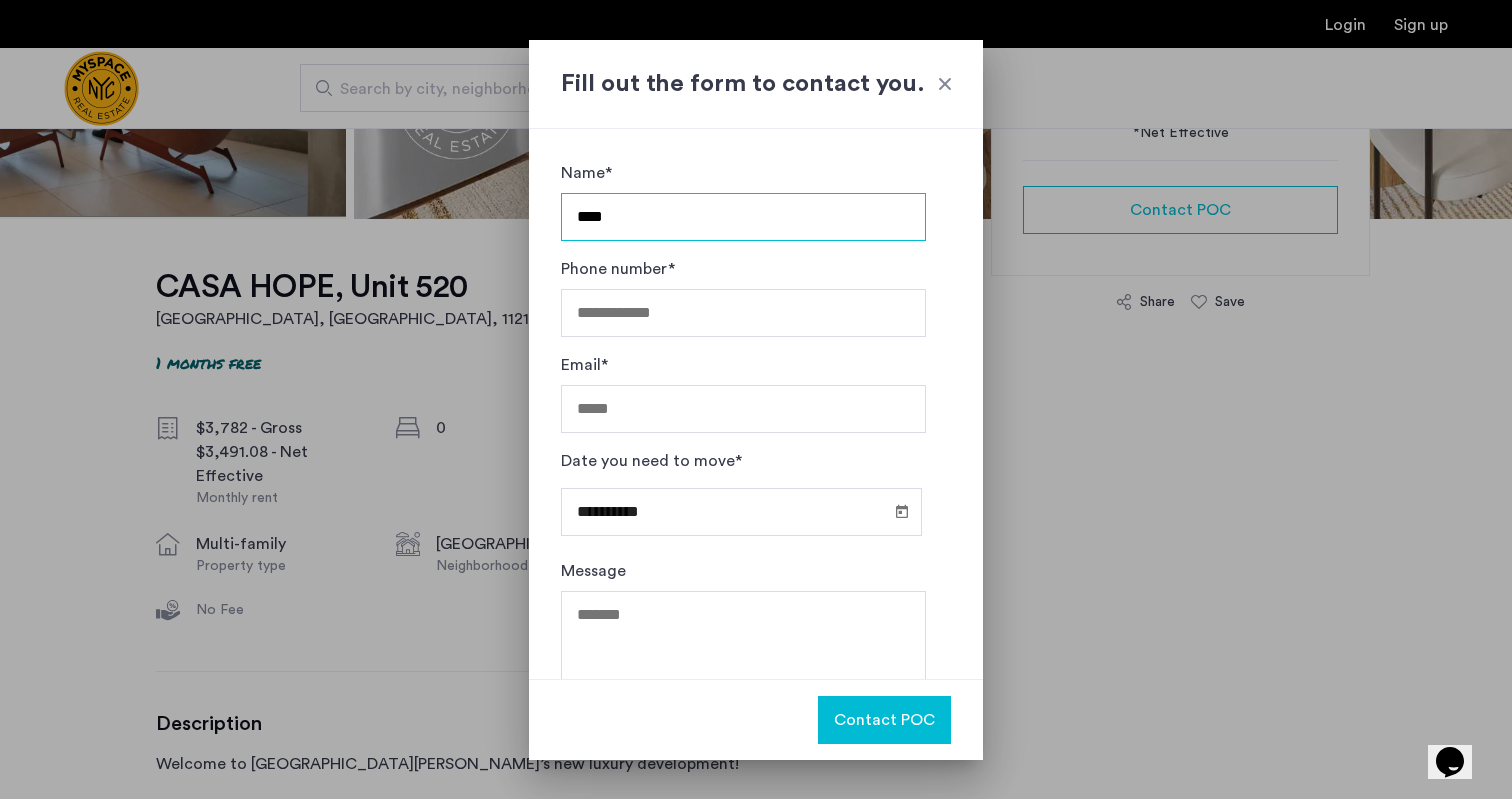 type on "*********" 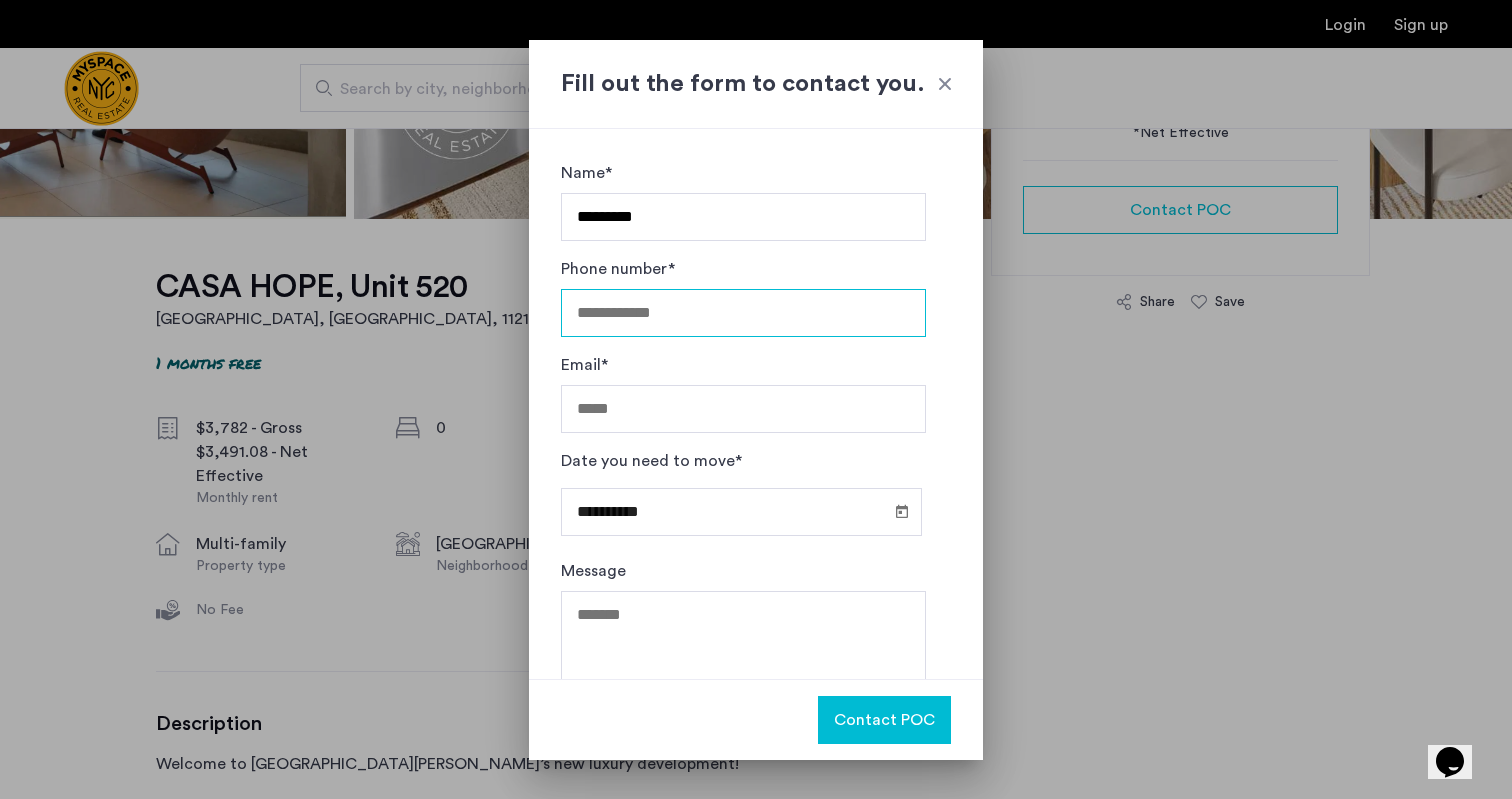 click on "Phone number*" at bounding box center [743, 313] 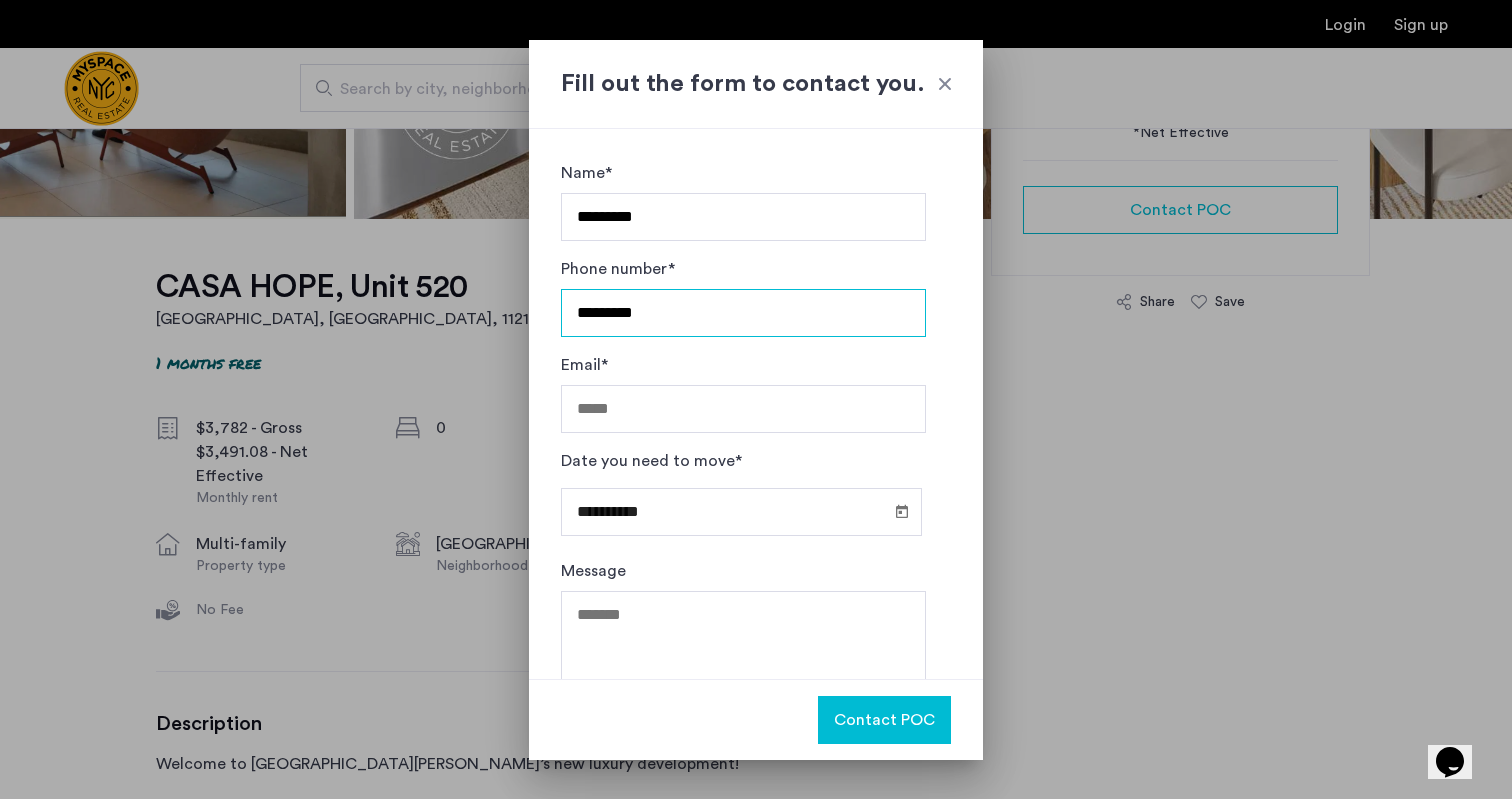type on "*********" 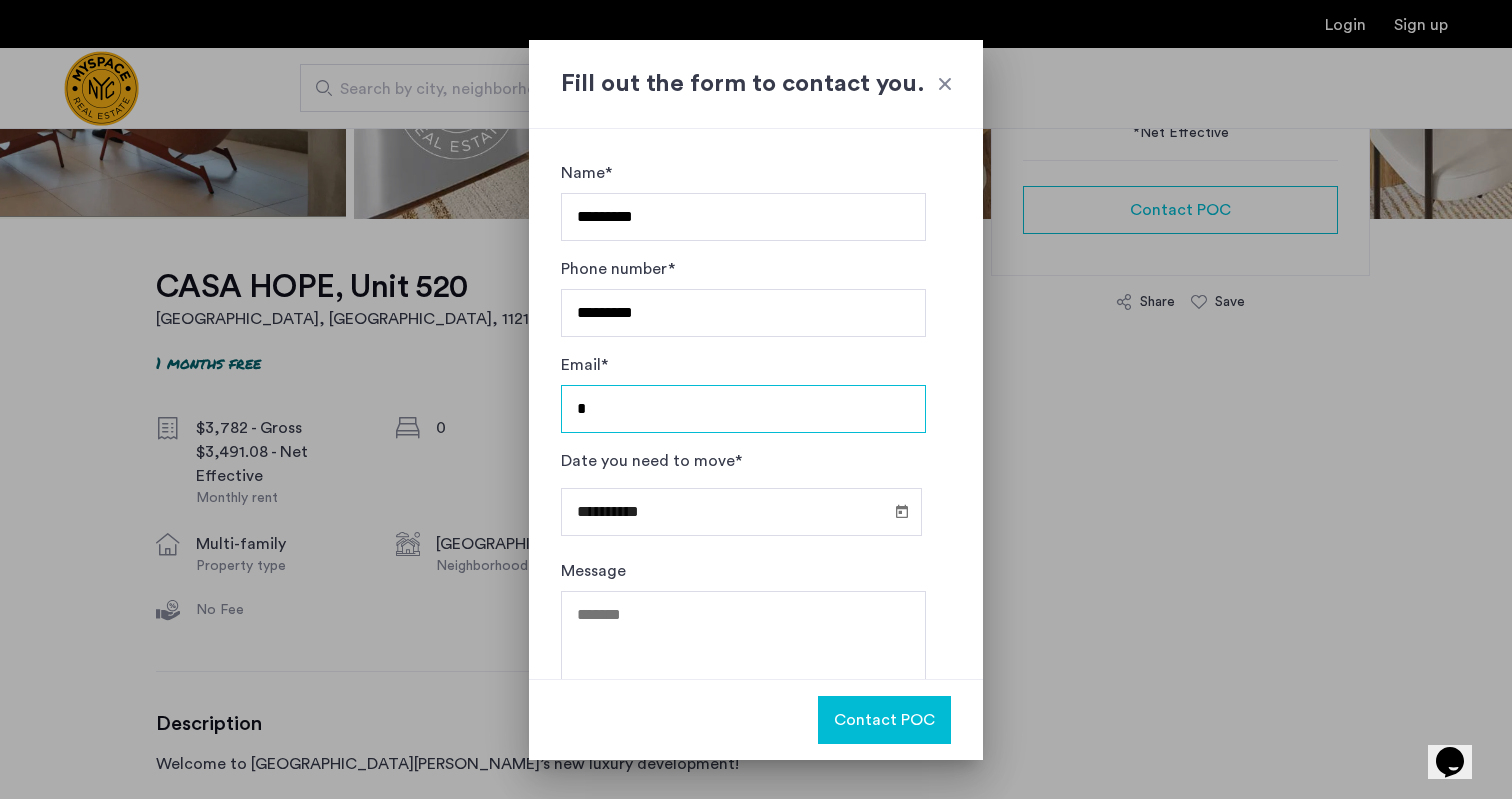 type on "**********" 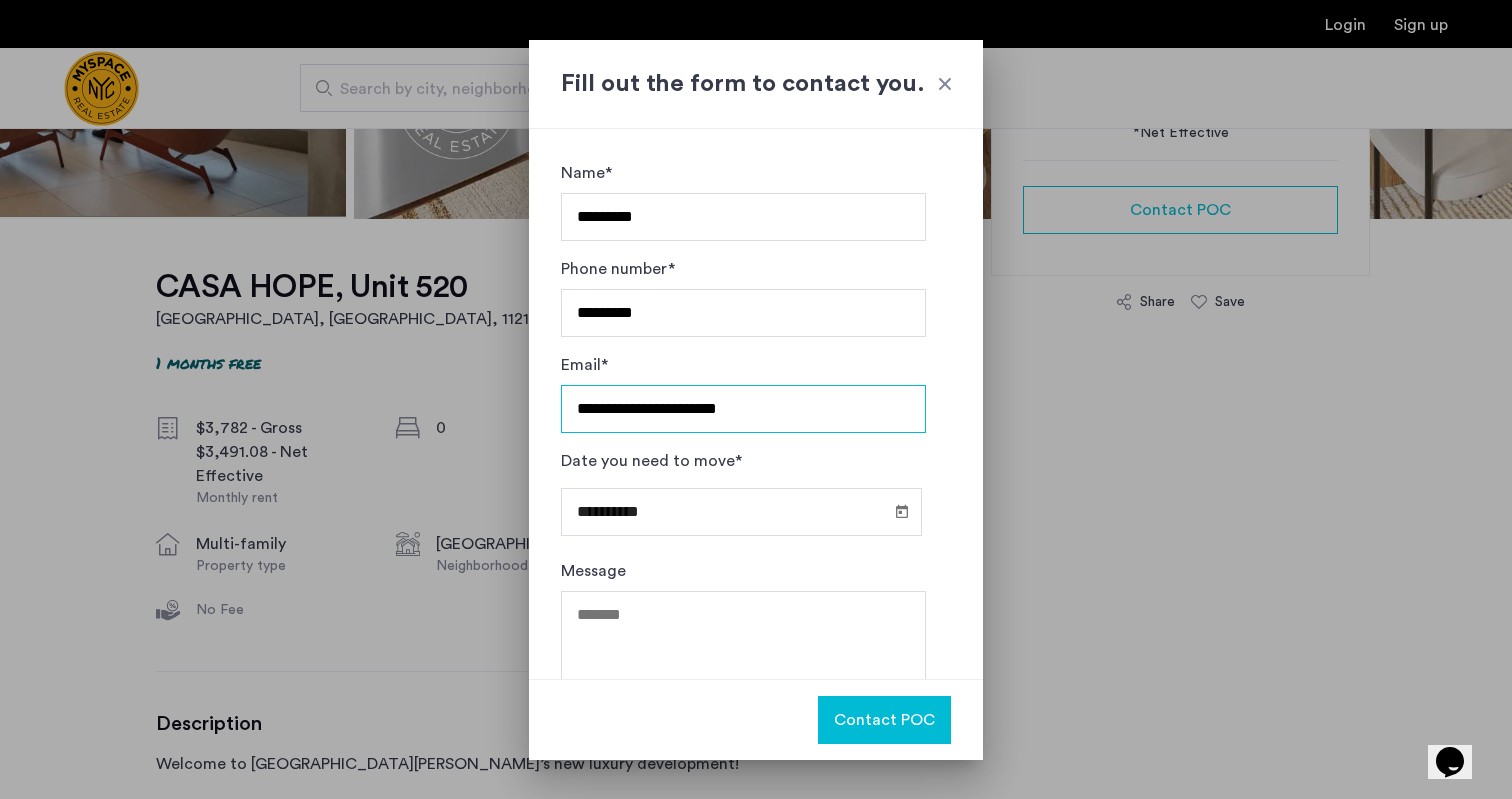 scroll, scrollTop: 54, scrollLeft: 0, axis: vertical 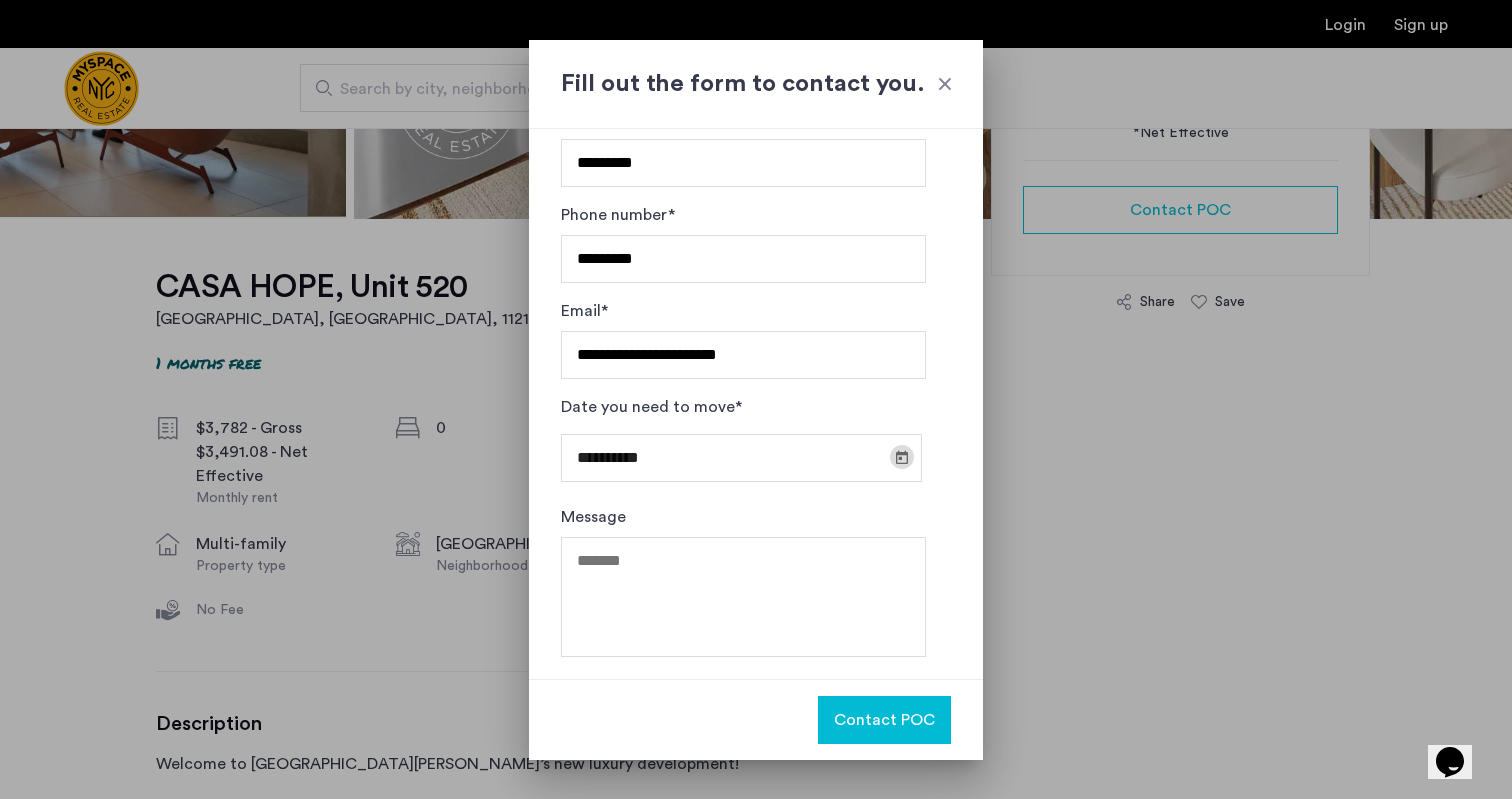 click at bounding box center (902, 457) 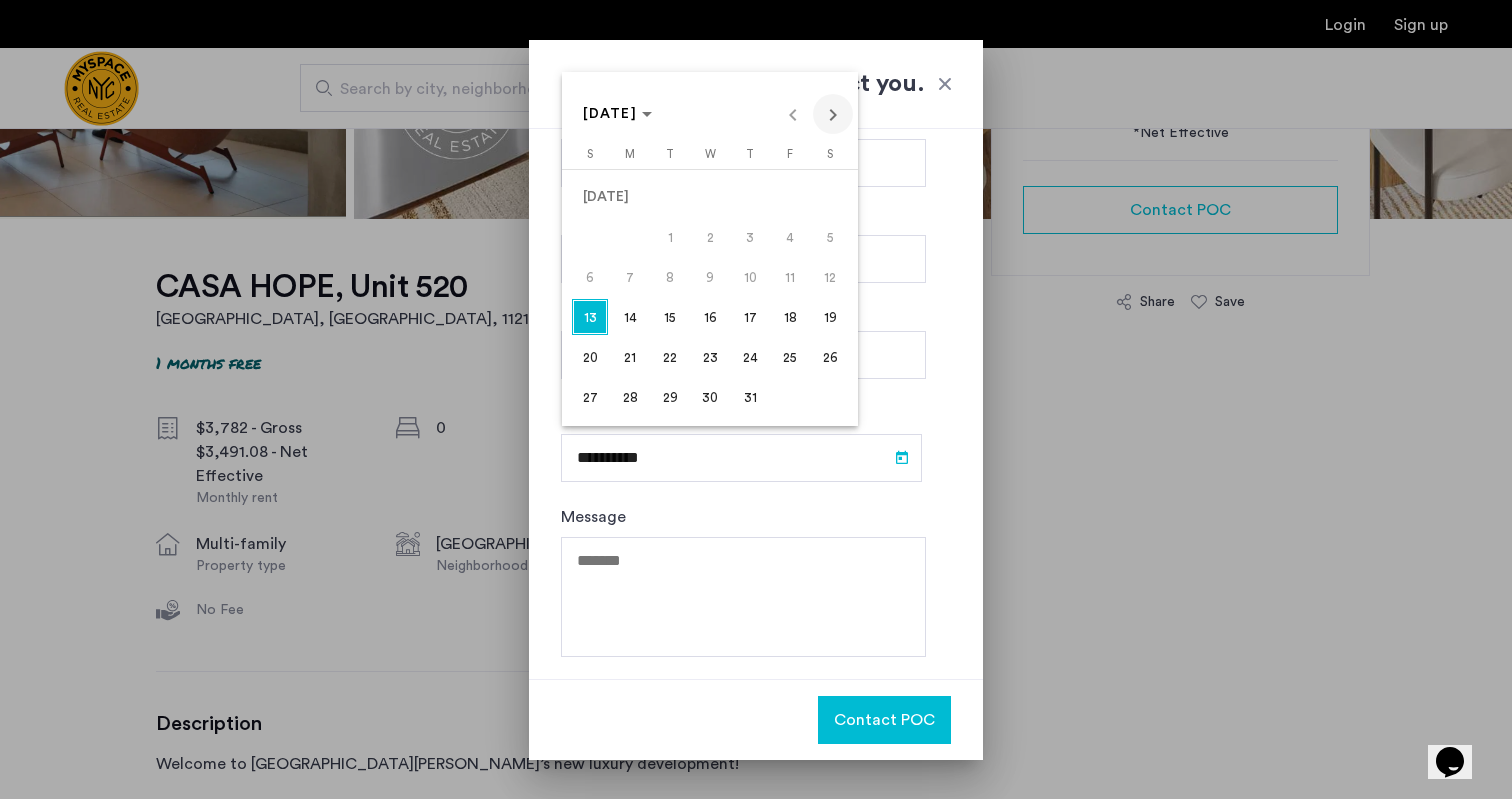 click at bounding box center [833, 114] 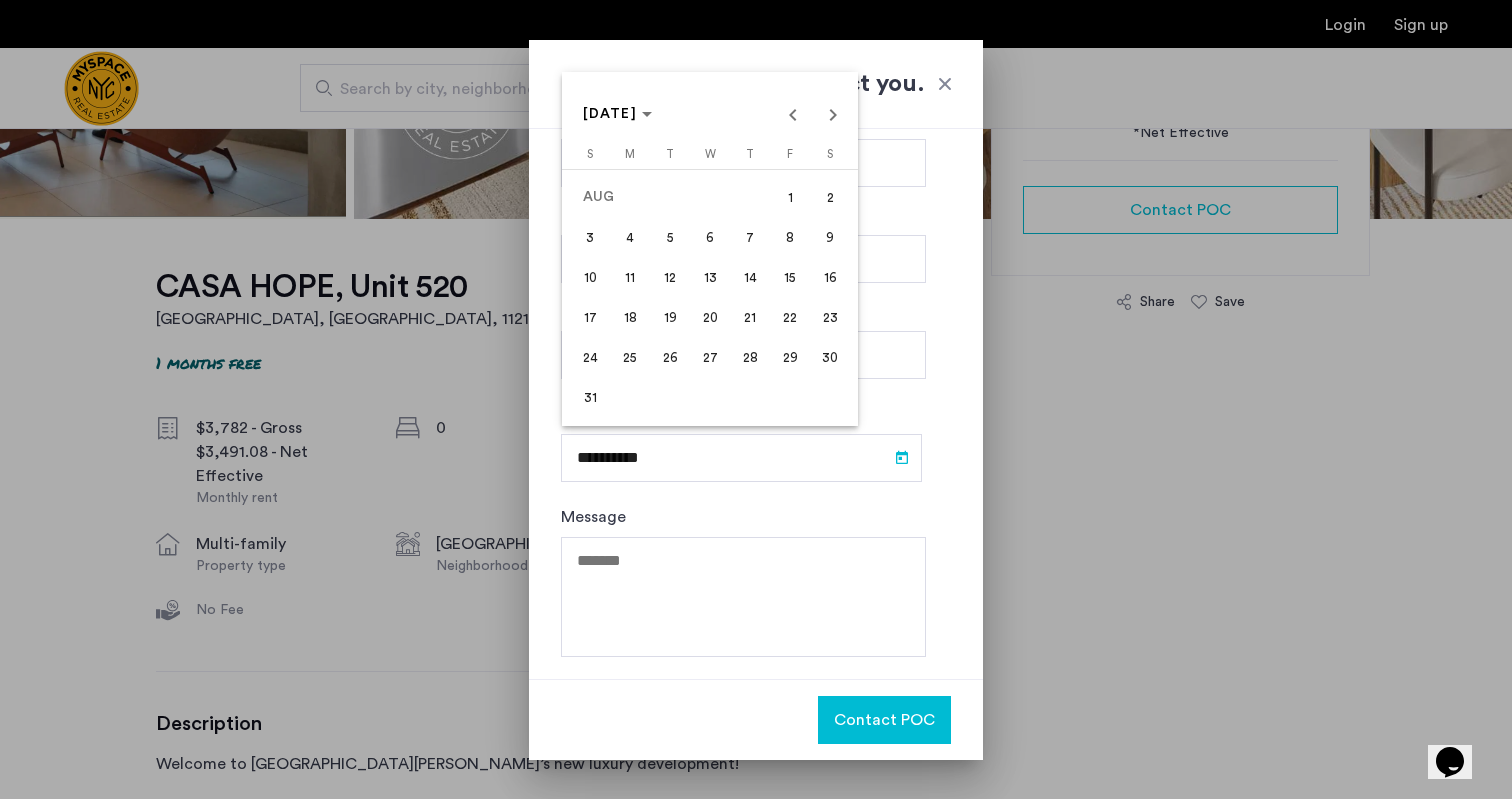 click on "31" at bounding box center (590, 397) 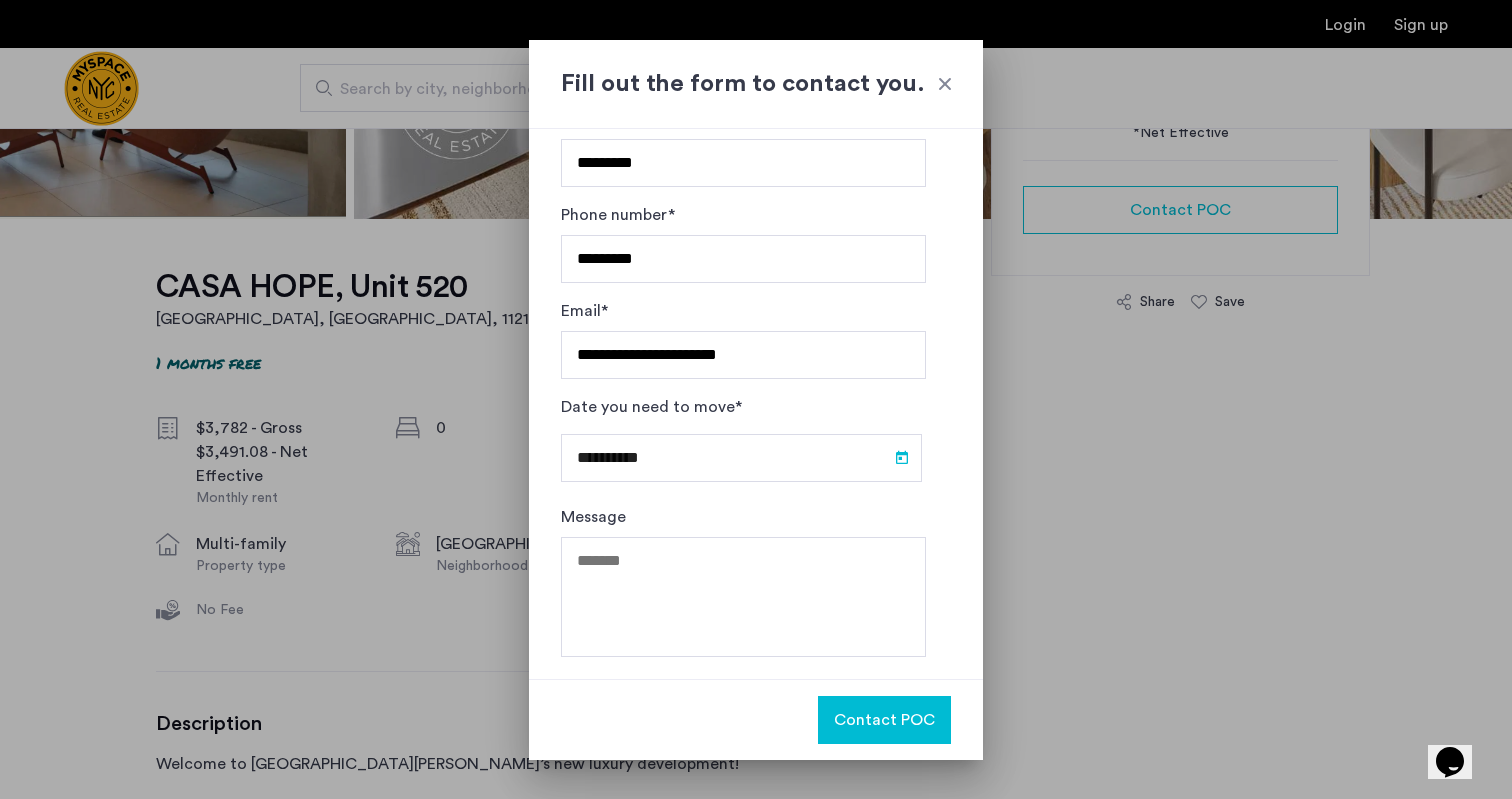 type on "**********" 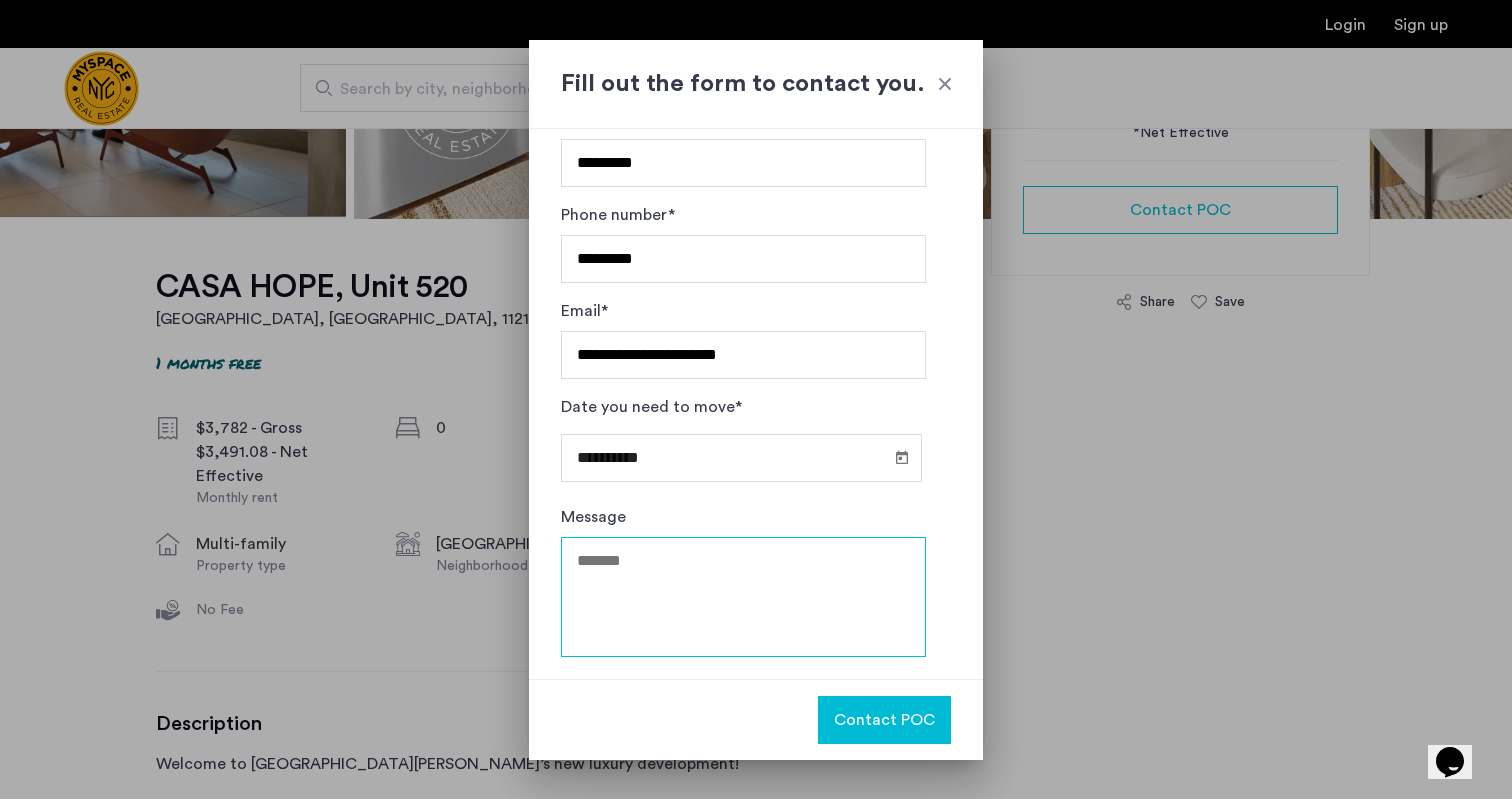 click on "Message" at bounding box center (743, 597) 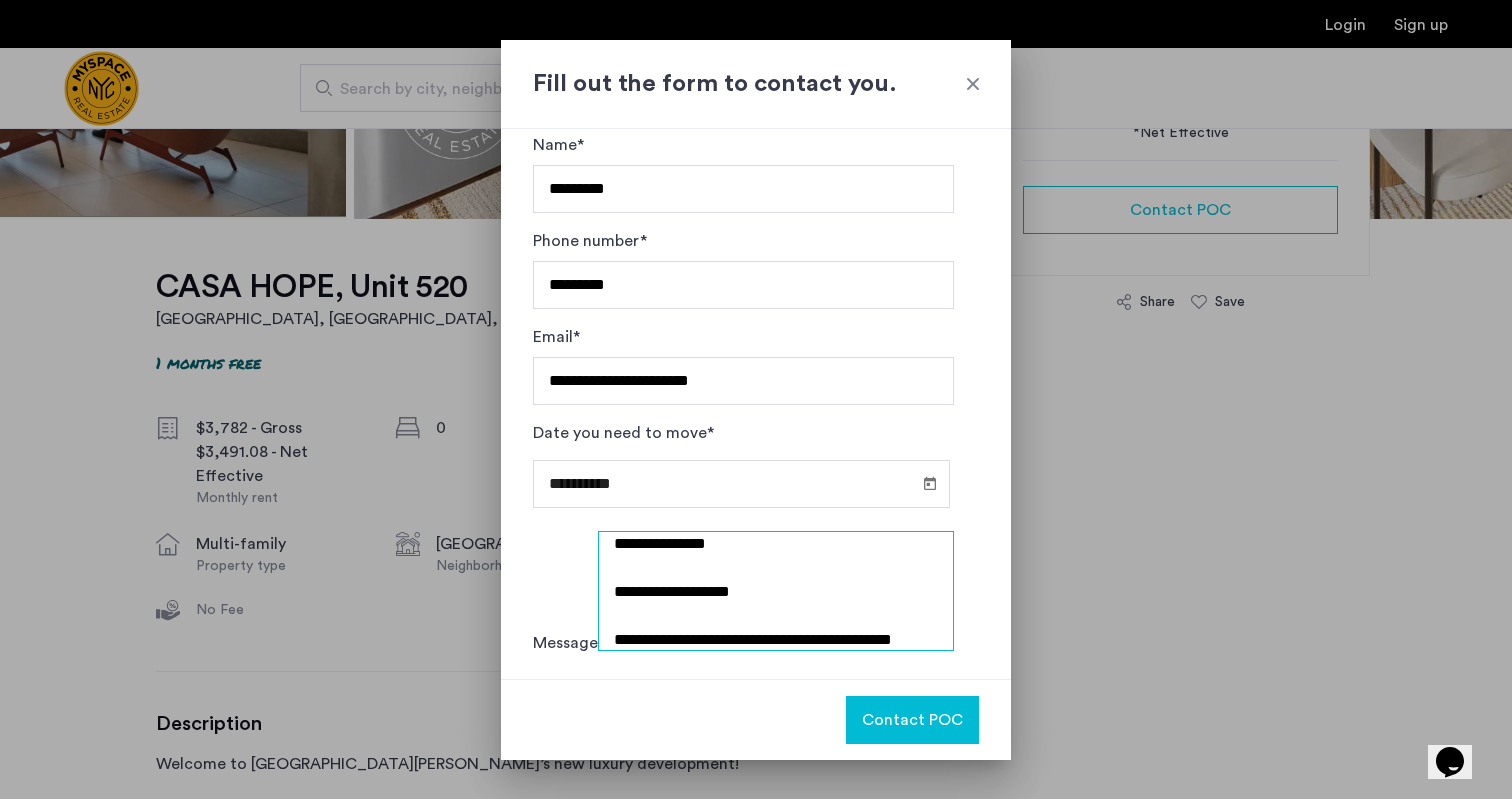 scroll, scrollTop: 35, scrollLeft: 0, axis: vertical 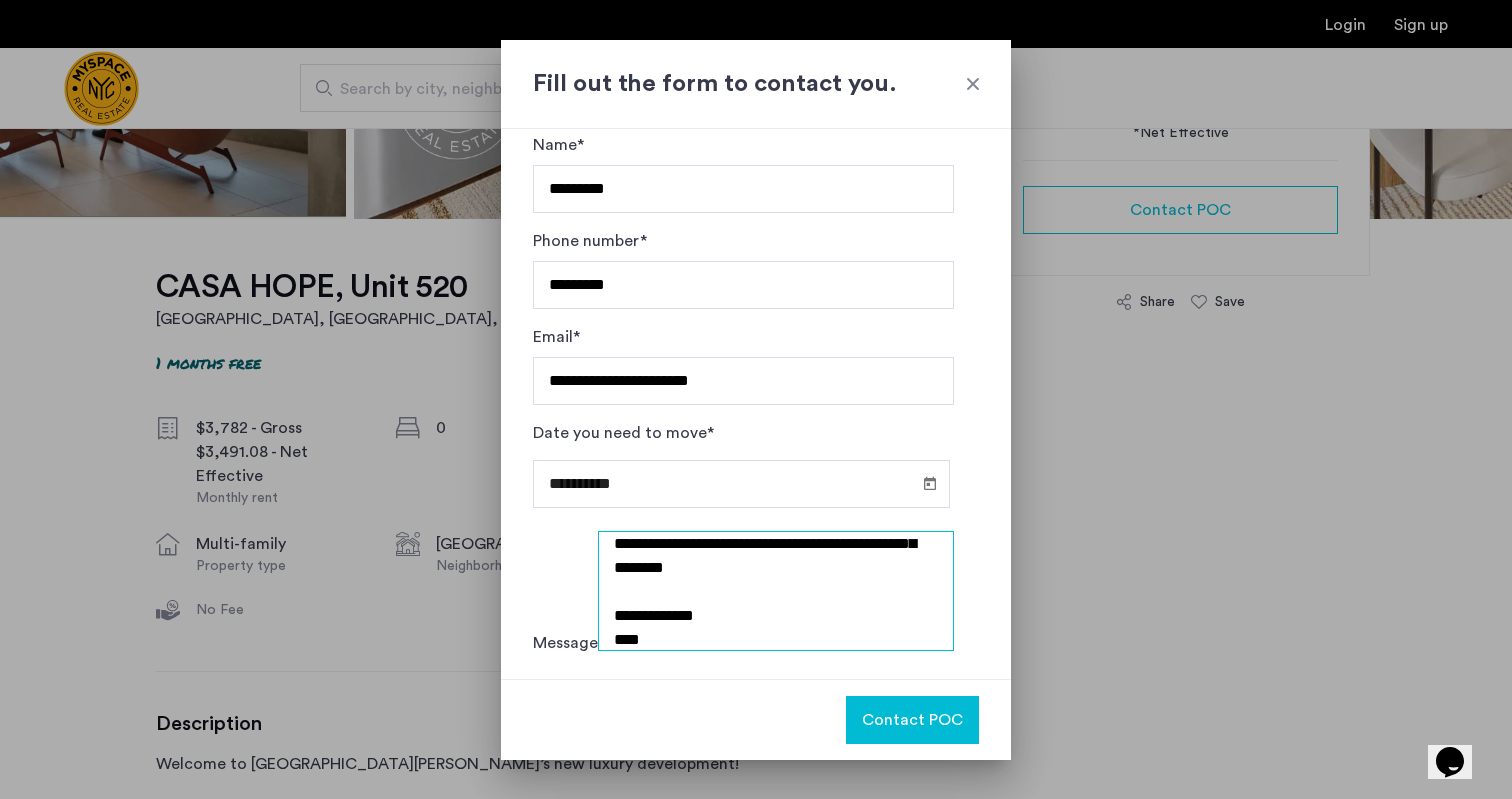 type on "**********" 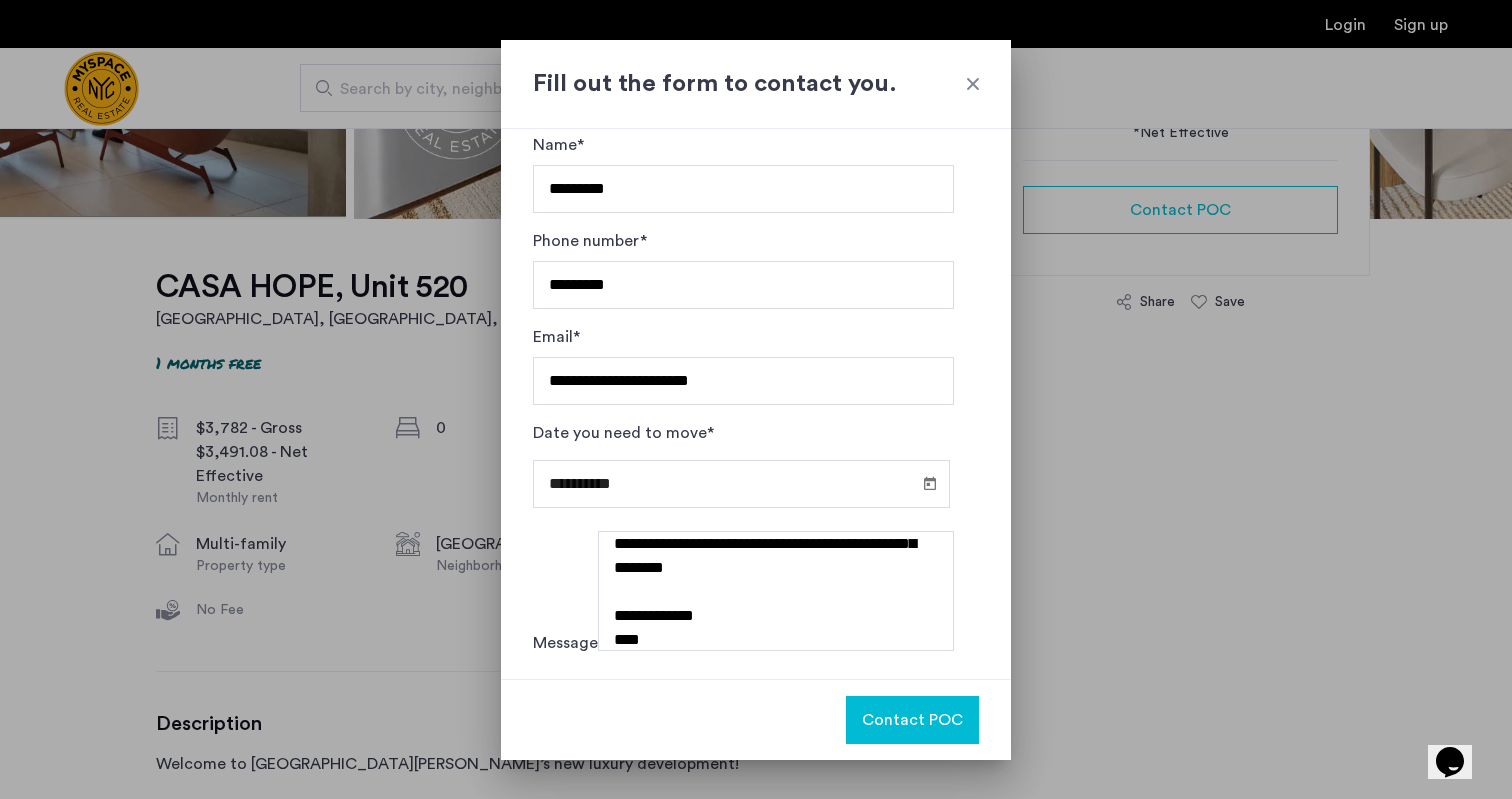 click on "Contact POC" at bounding box center (912, 720) 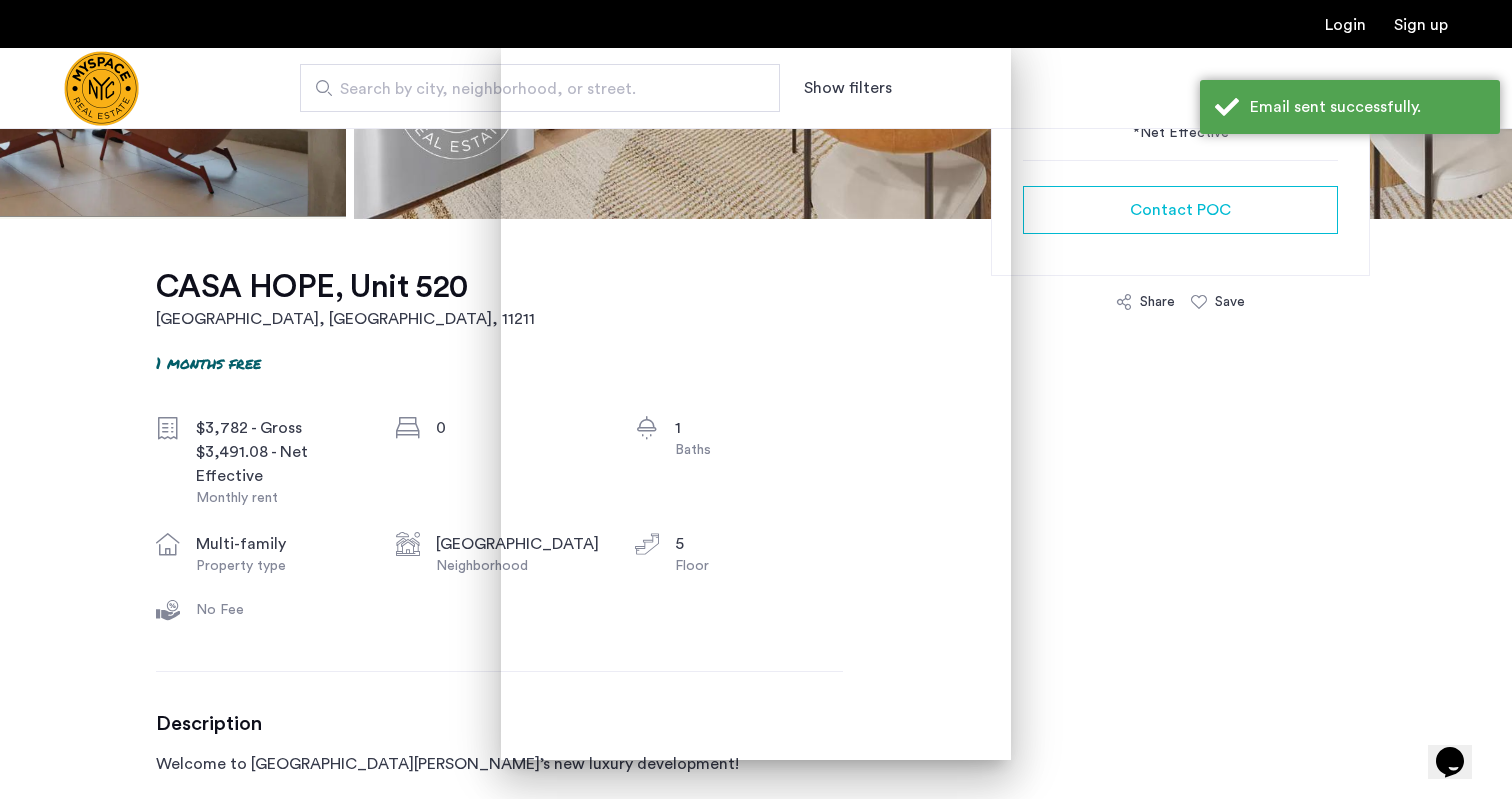 scroll, scrollTop: 509, scrollLeft: 0, axis: vertical 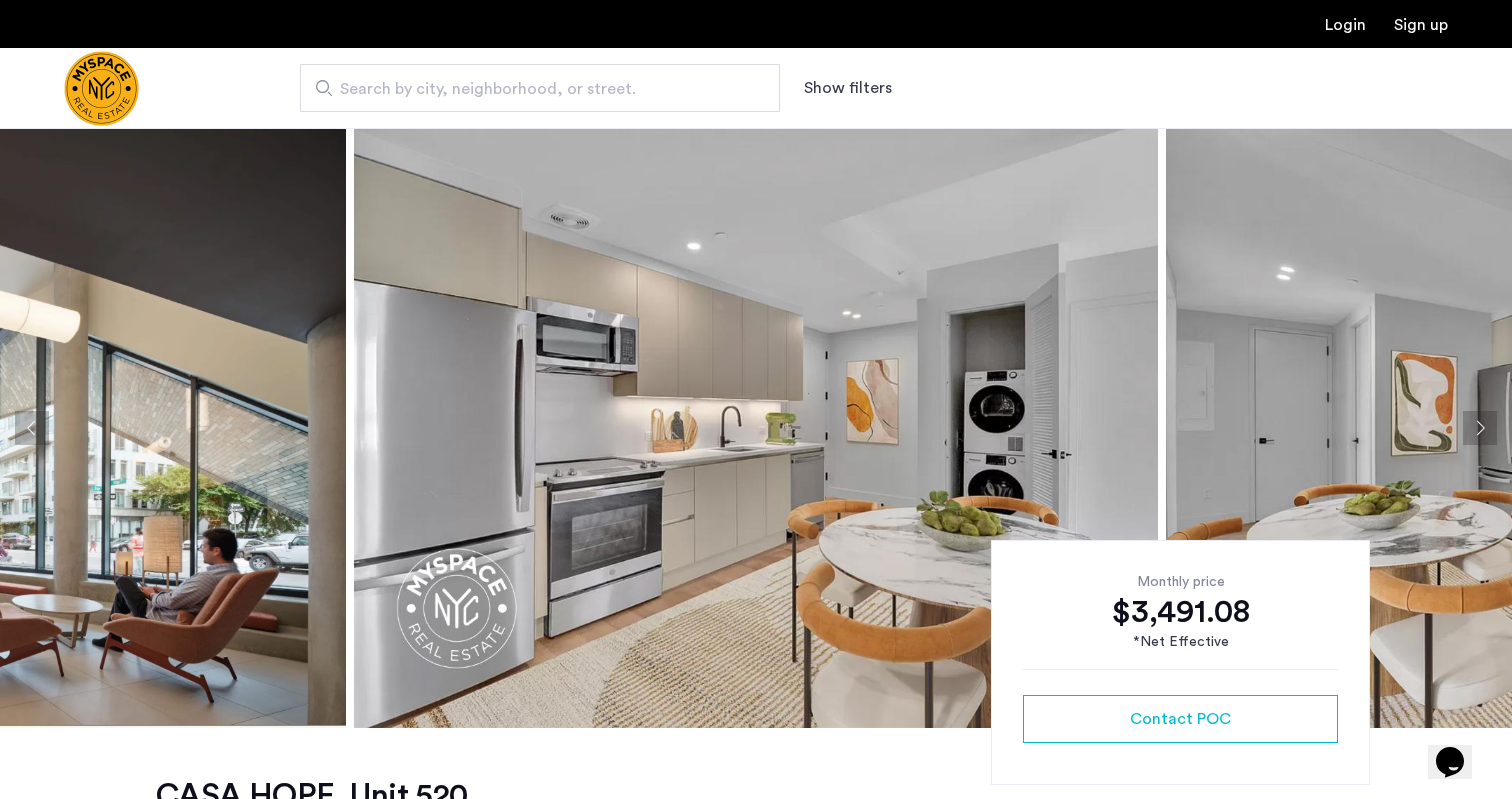 click on "Search by city, neighborhood, or street." at bounding box center [532, 89] 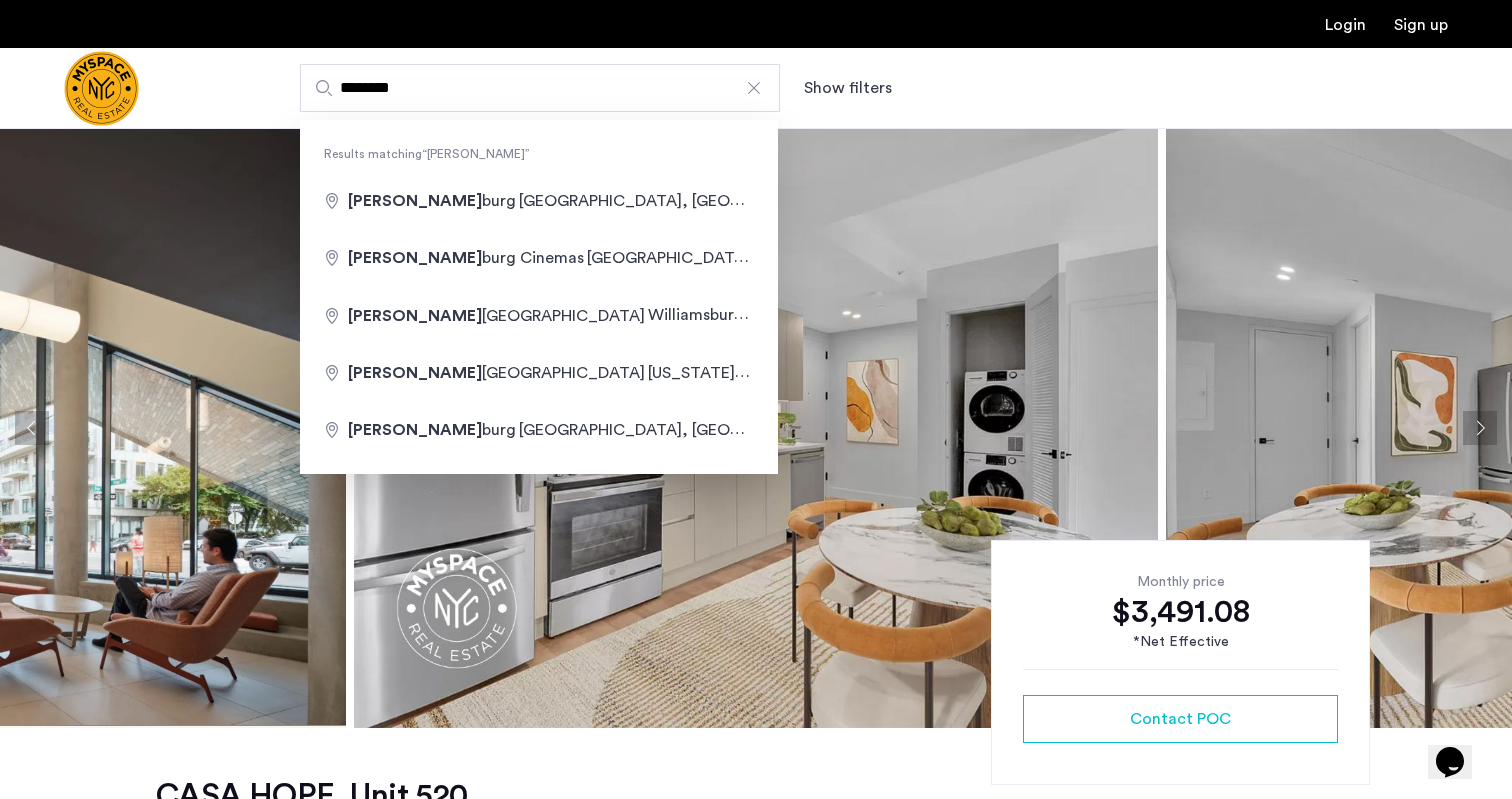 type on "**********" 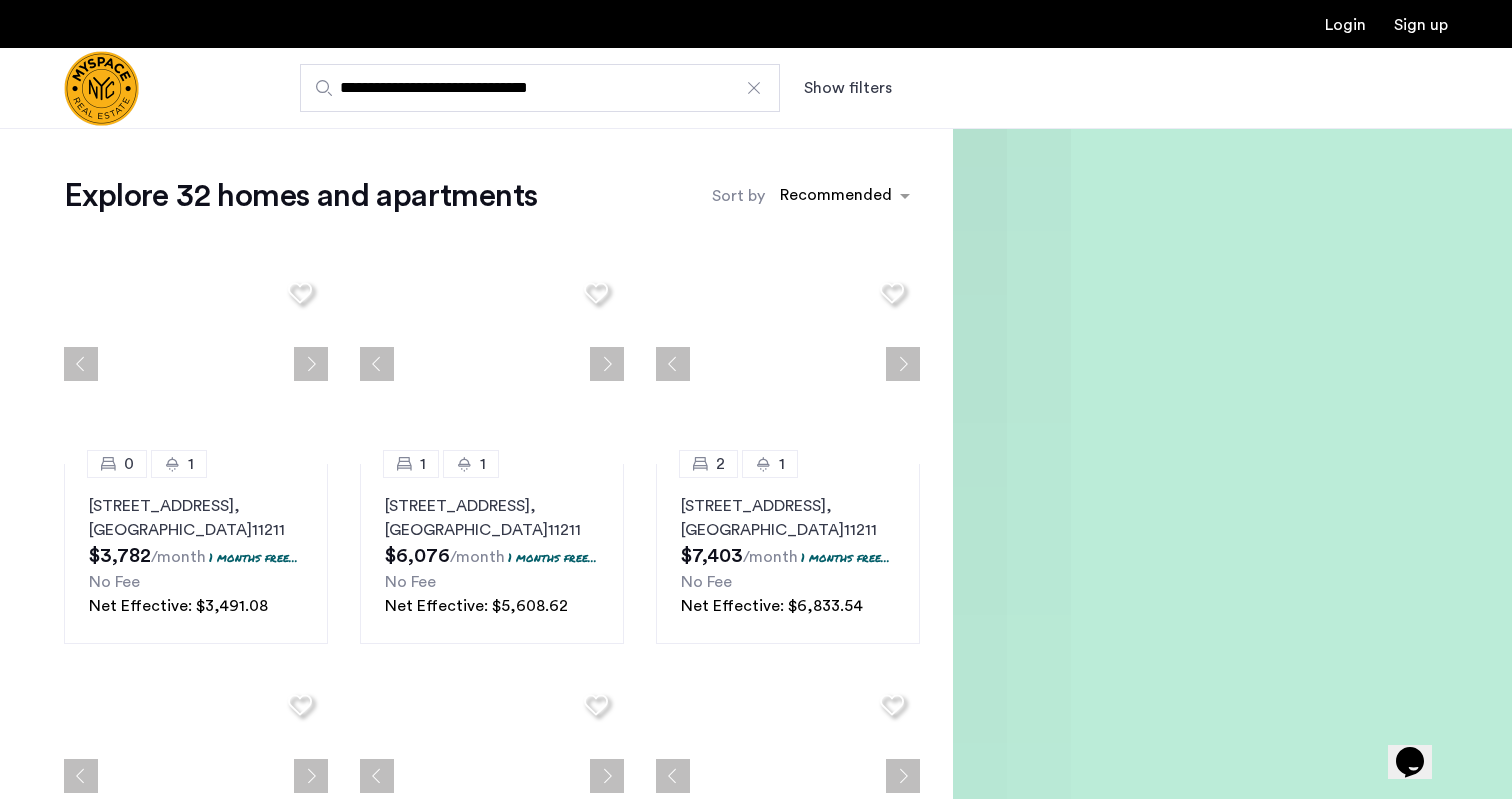 click on "Show filters" at bounding box center [848, 88] 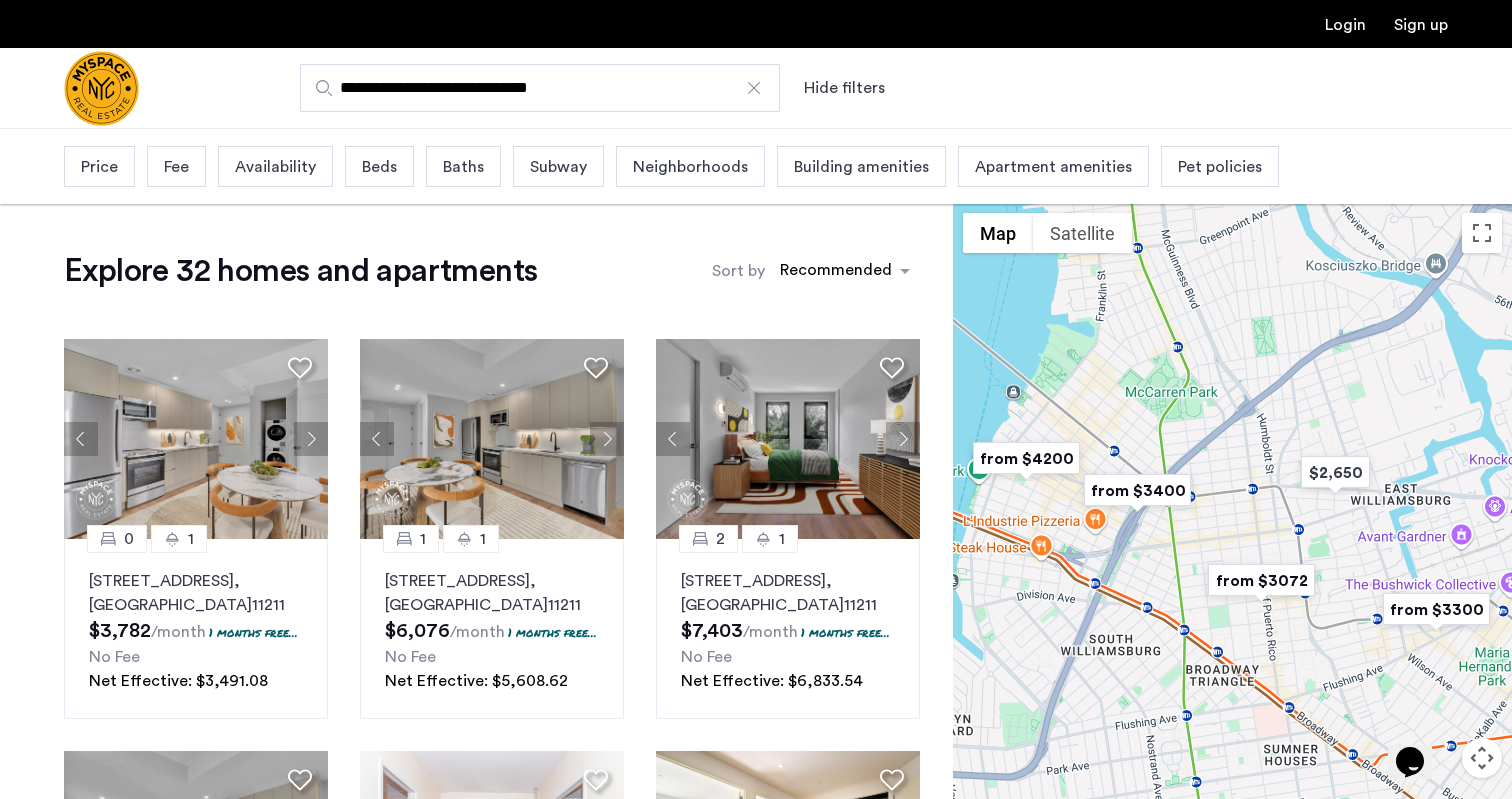 click on "Beds" at bounding box center (379, 167) 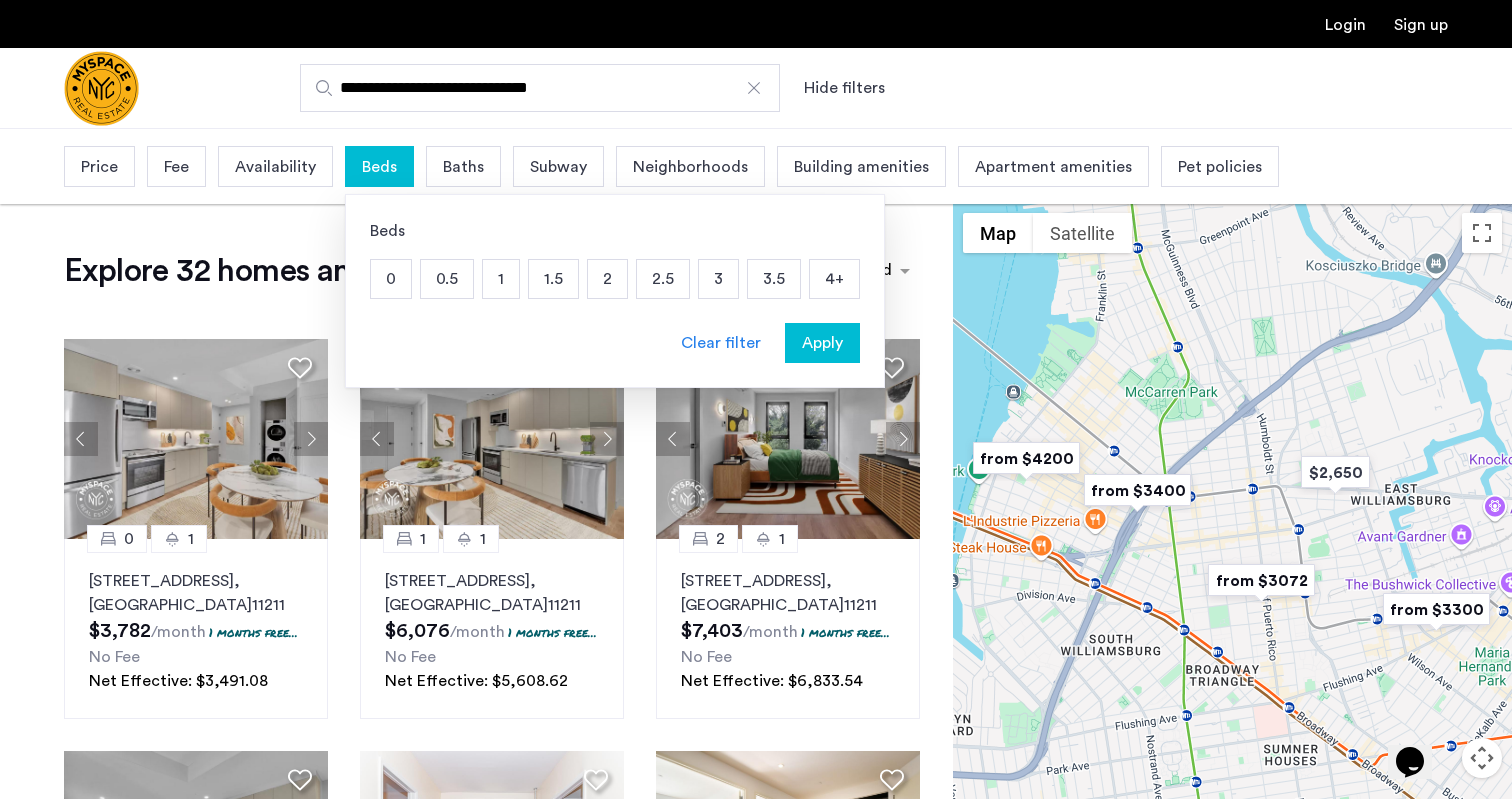 click on "2" at bounding box center [607, 279] 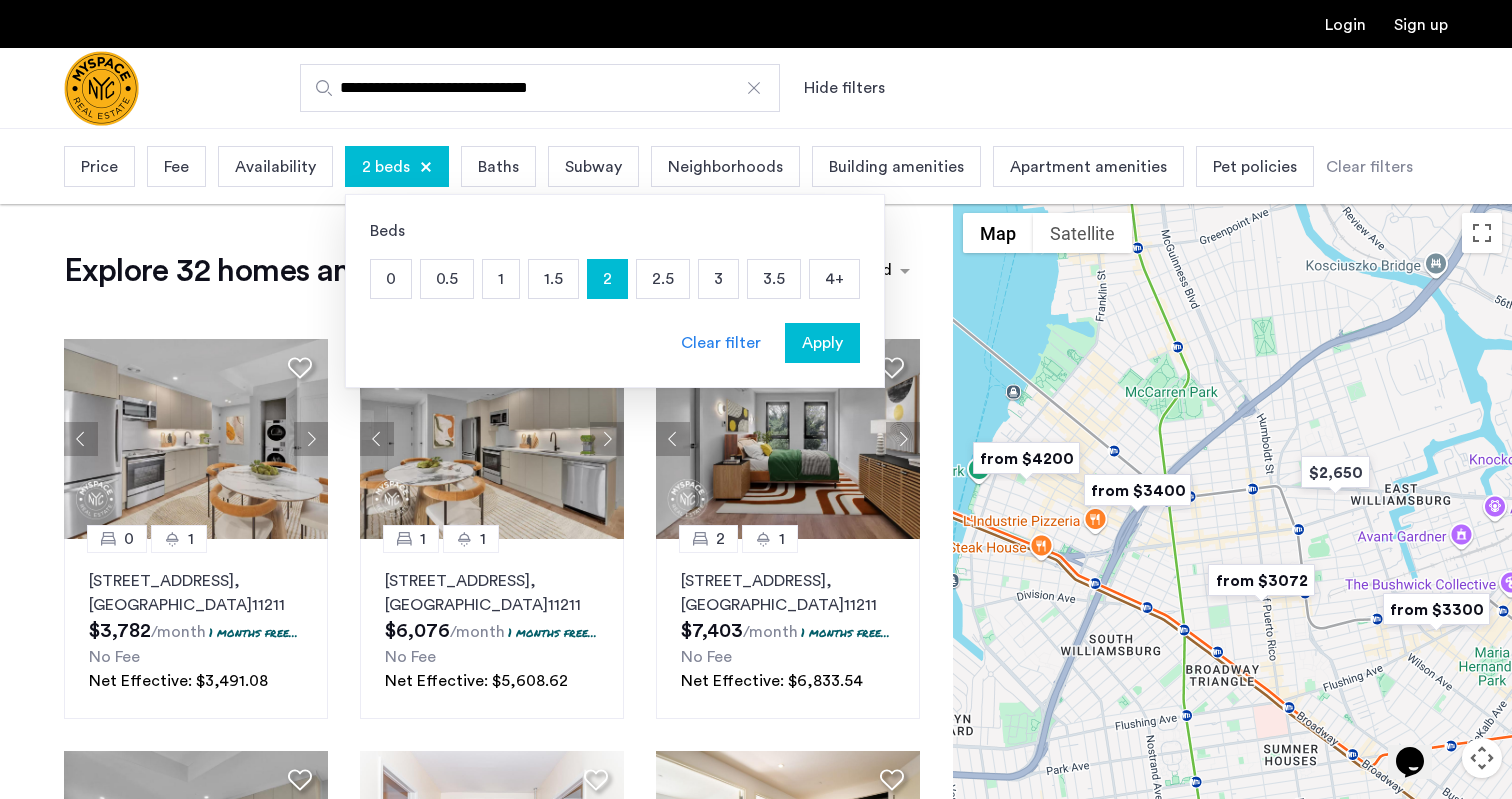 click on "Availability" at bounding box center (275, 166) 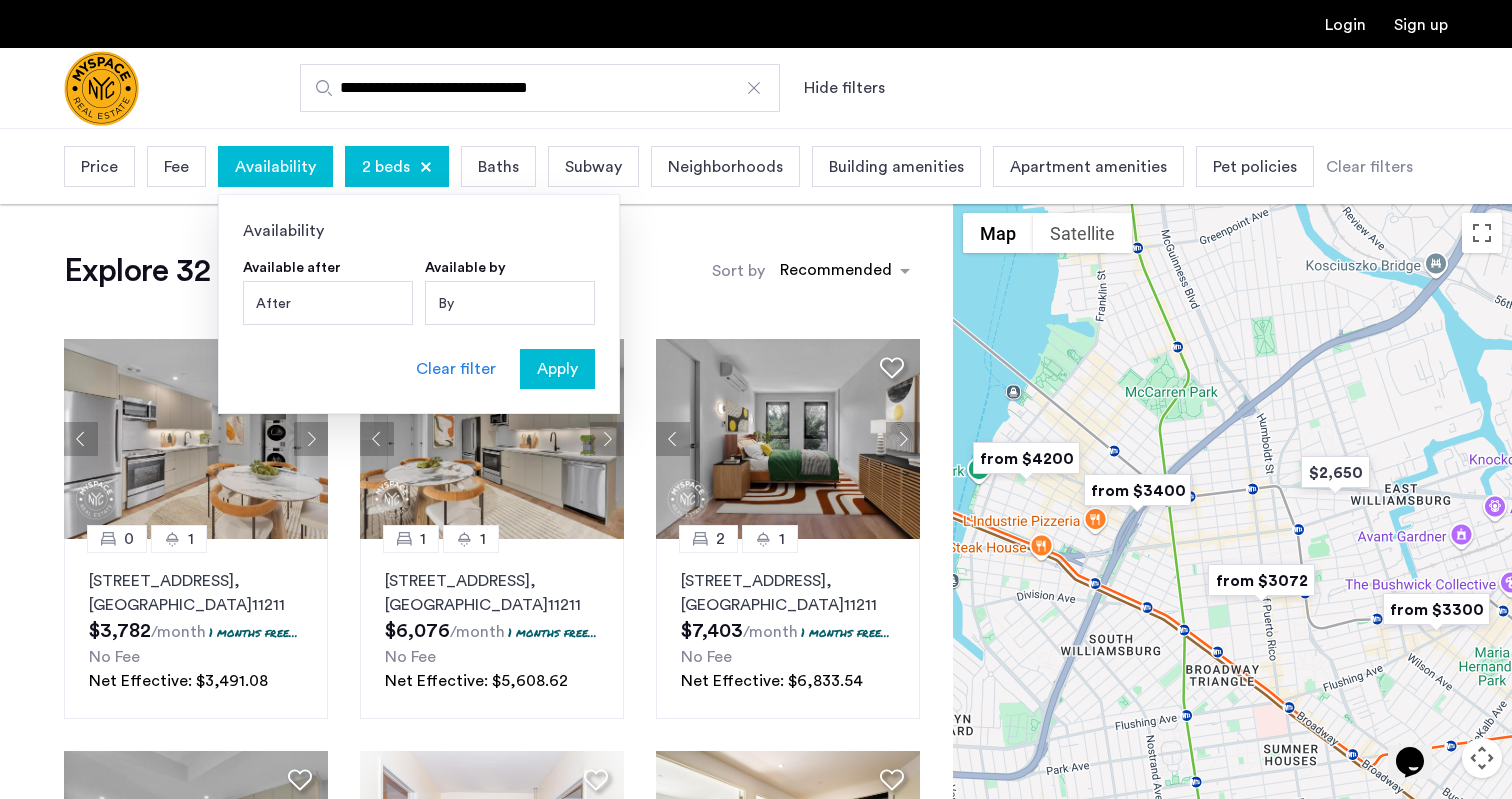 click on "By" at bounding box center (510, 303) 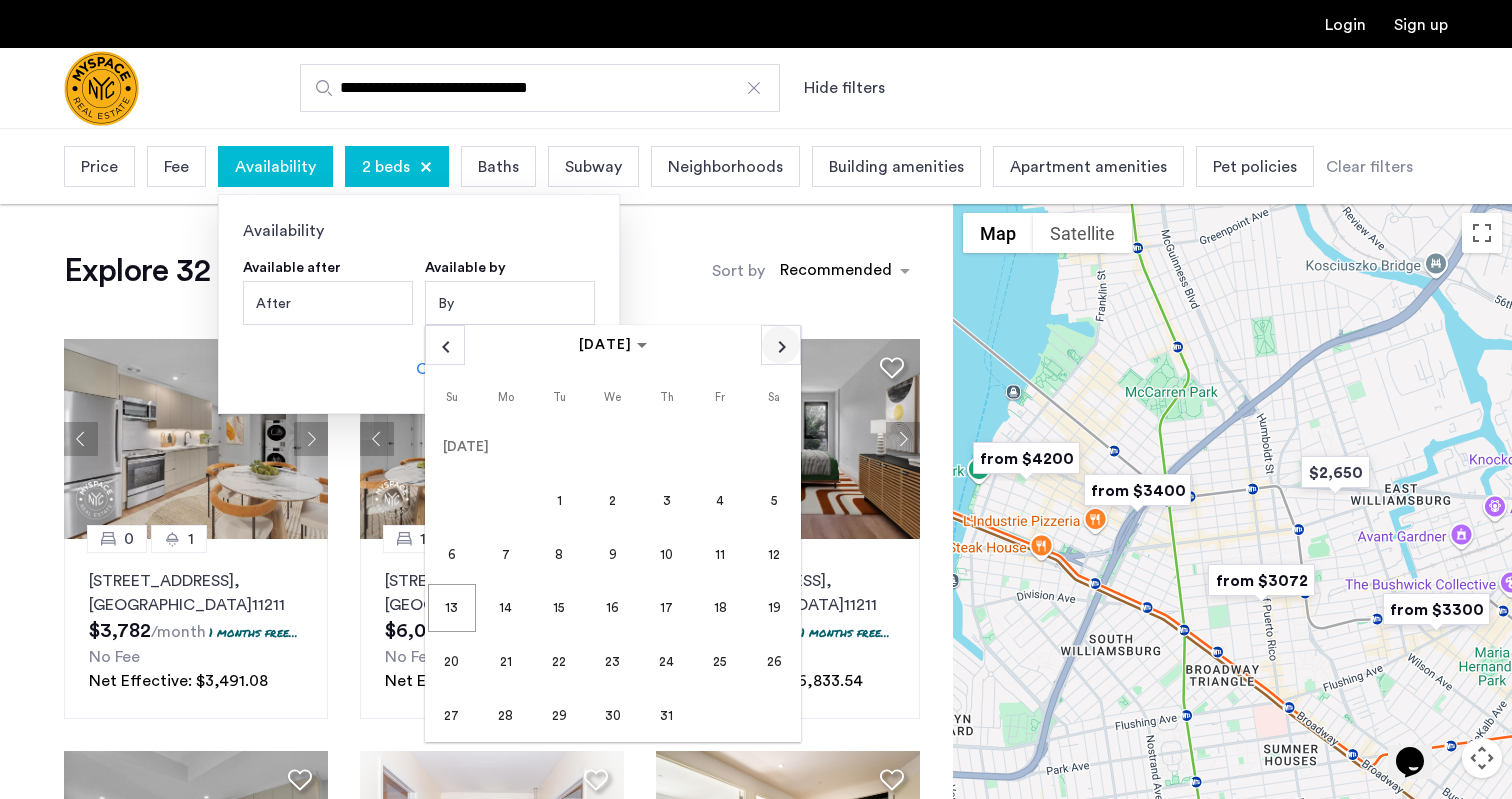 click at bounding box center (781, 345) 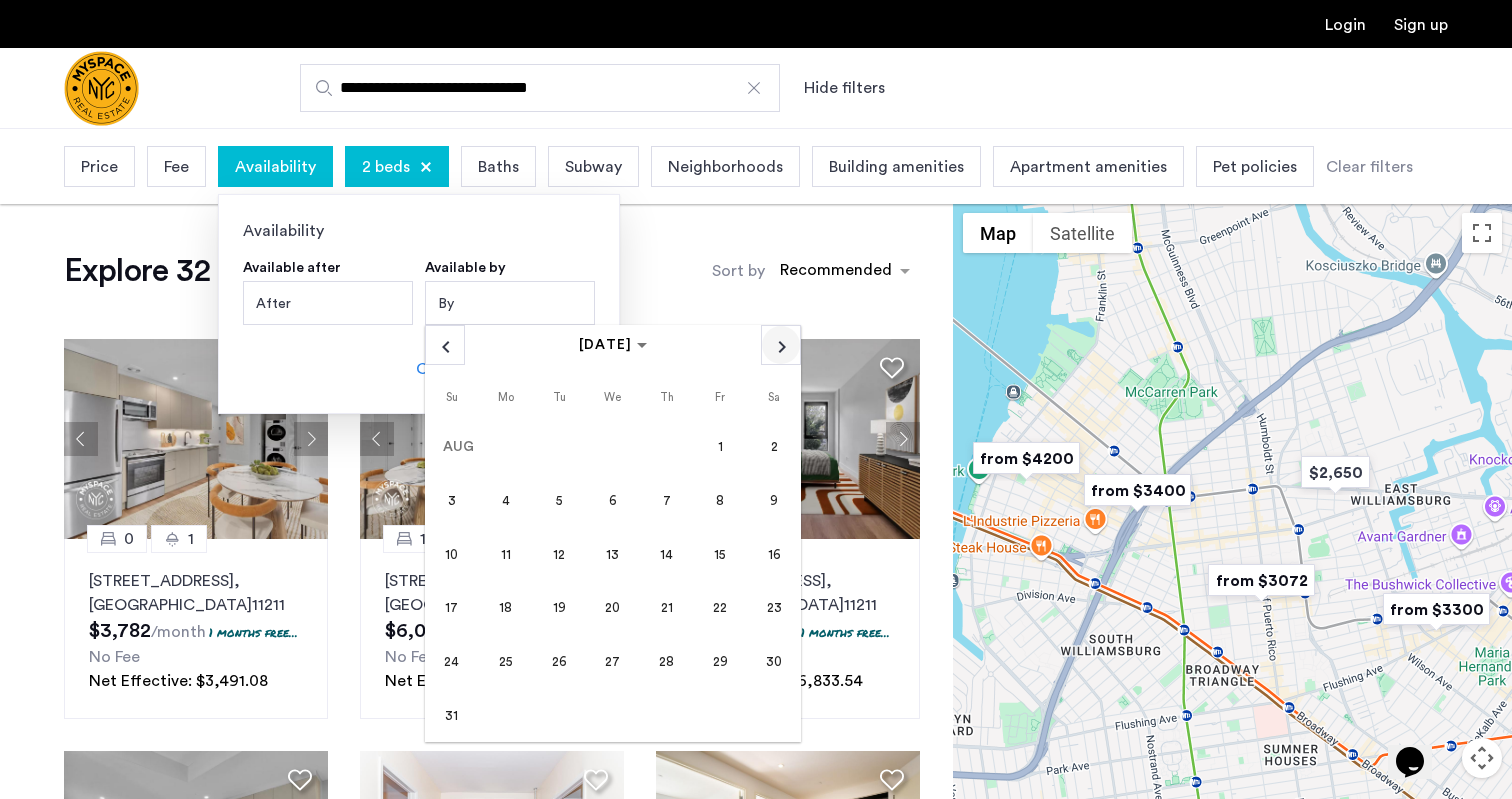 click at bounding box center (781, 345) 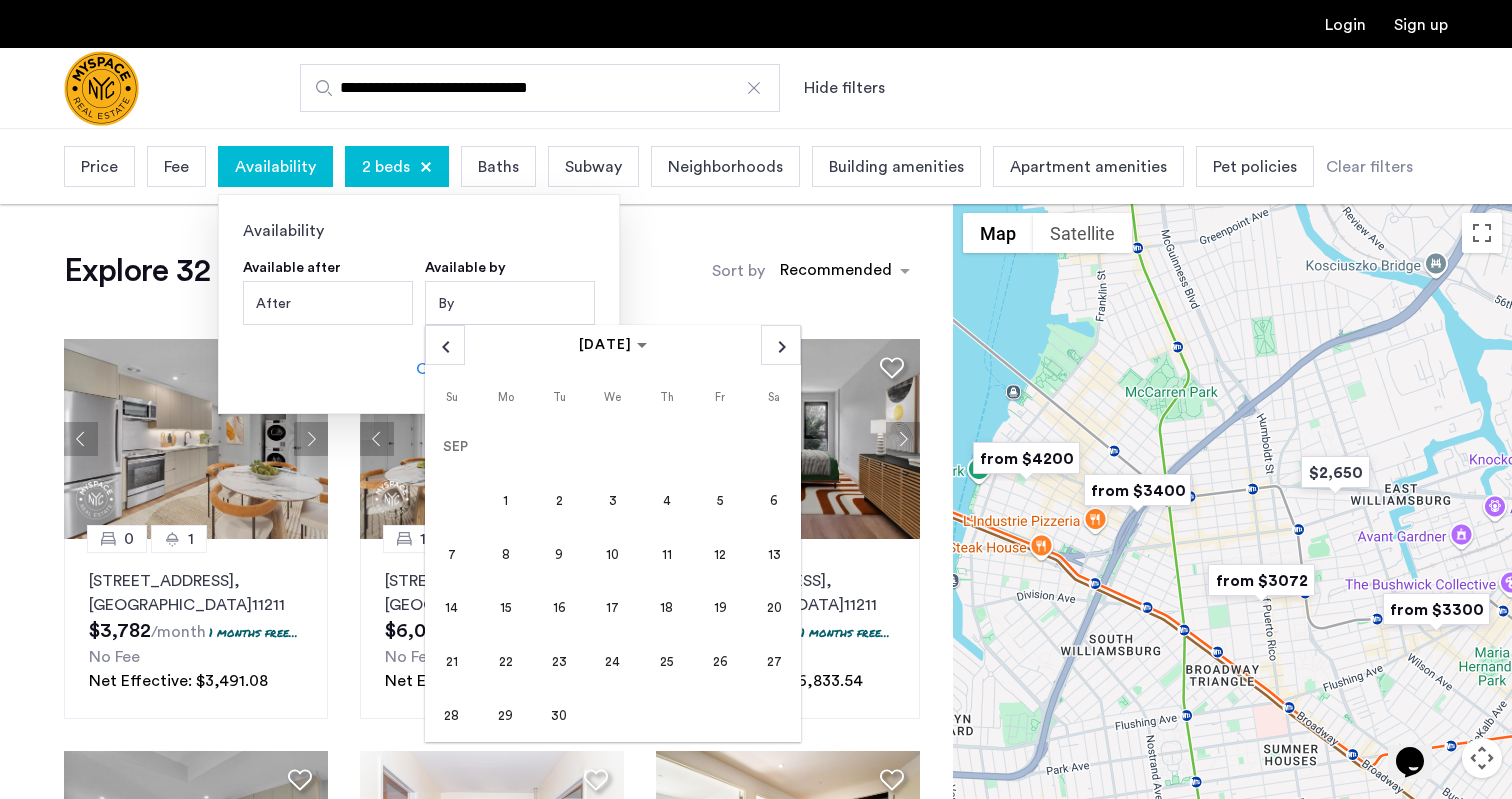 click on "1" at bounding box center (505, 500) 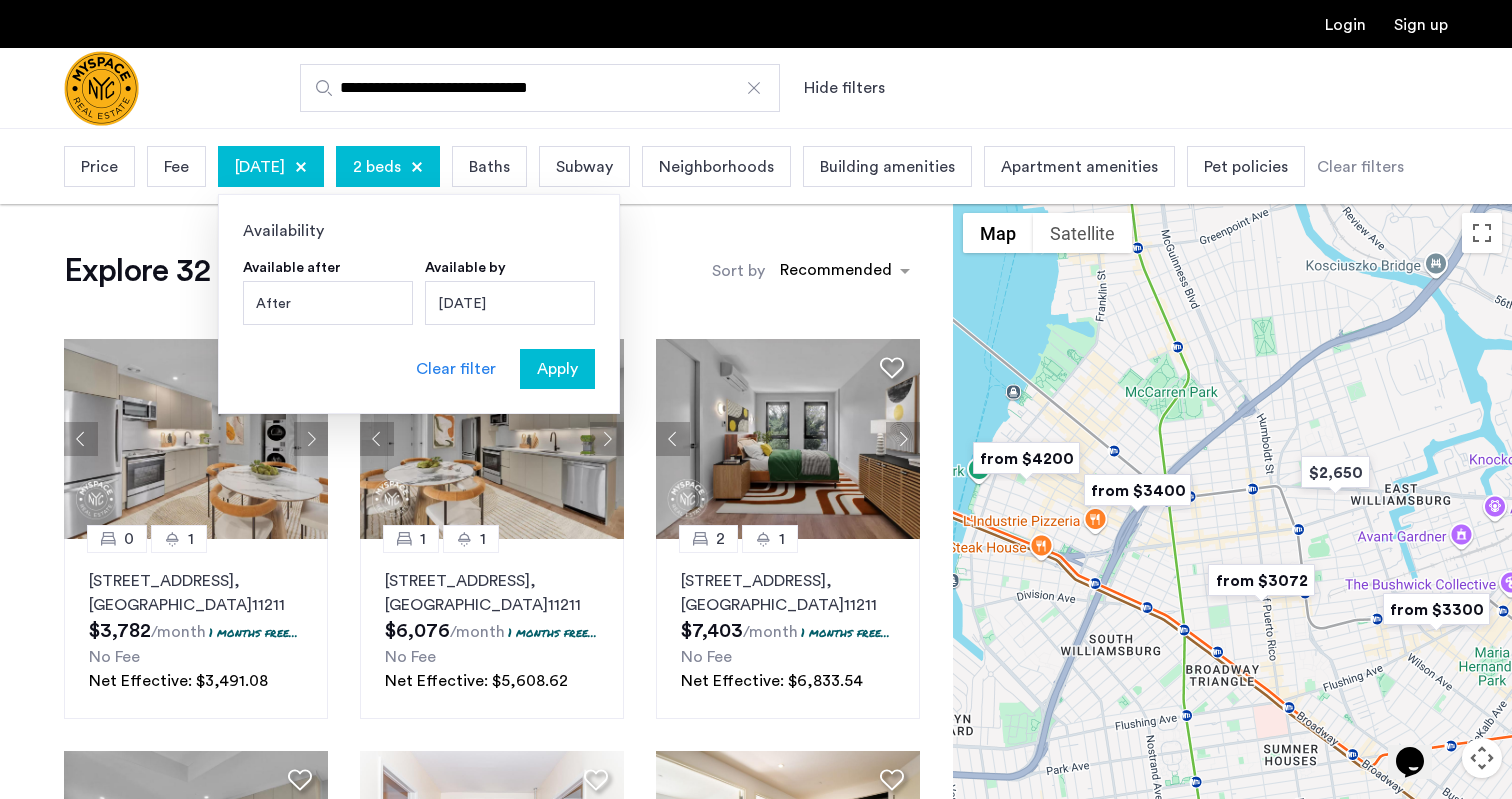 click on "After" at bounding box center [328, 303] 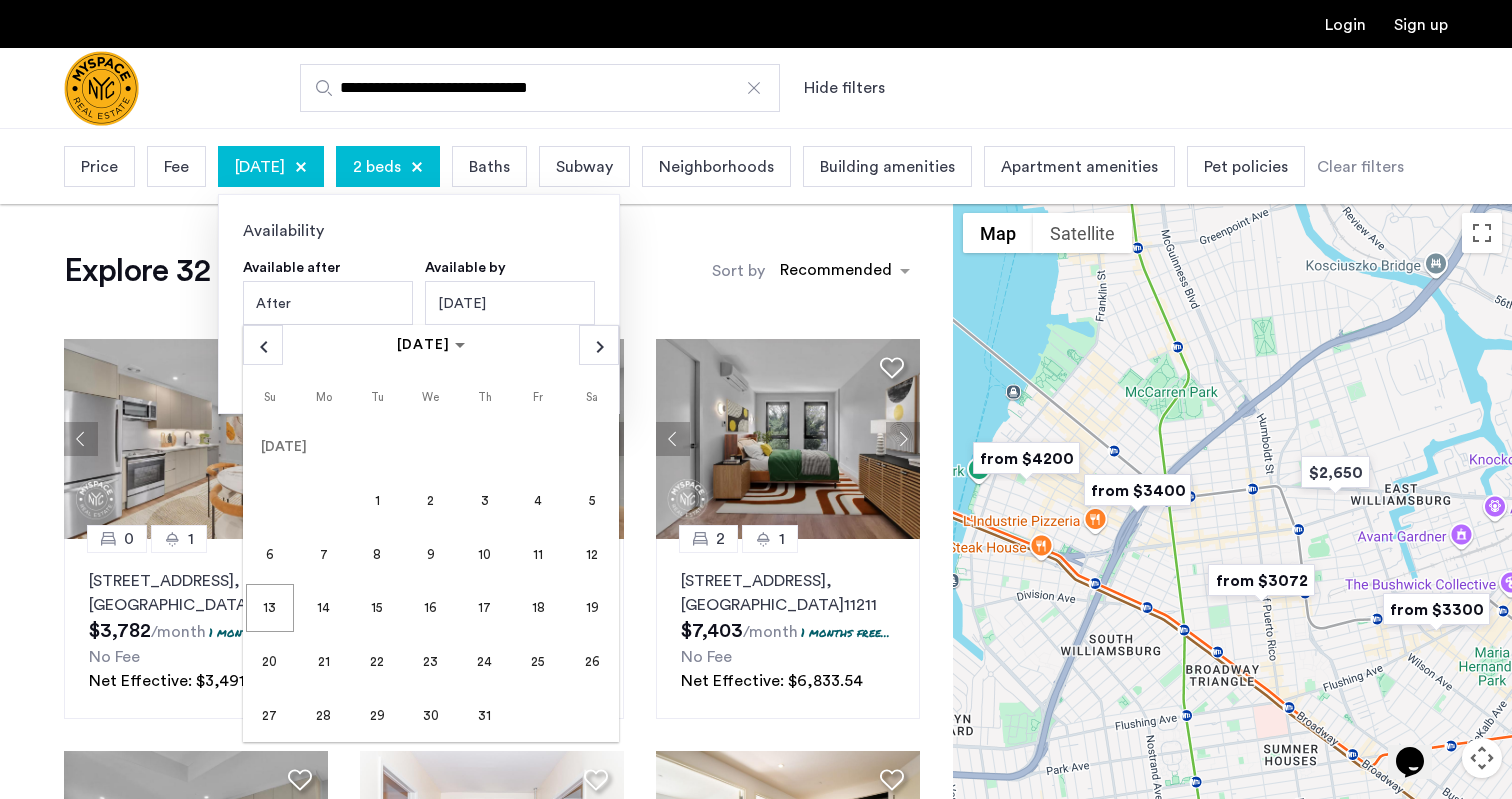 click on "18" at bounding box center [538, 608] 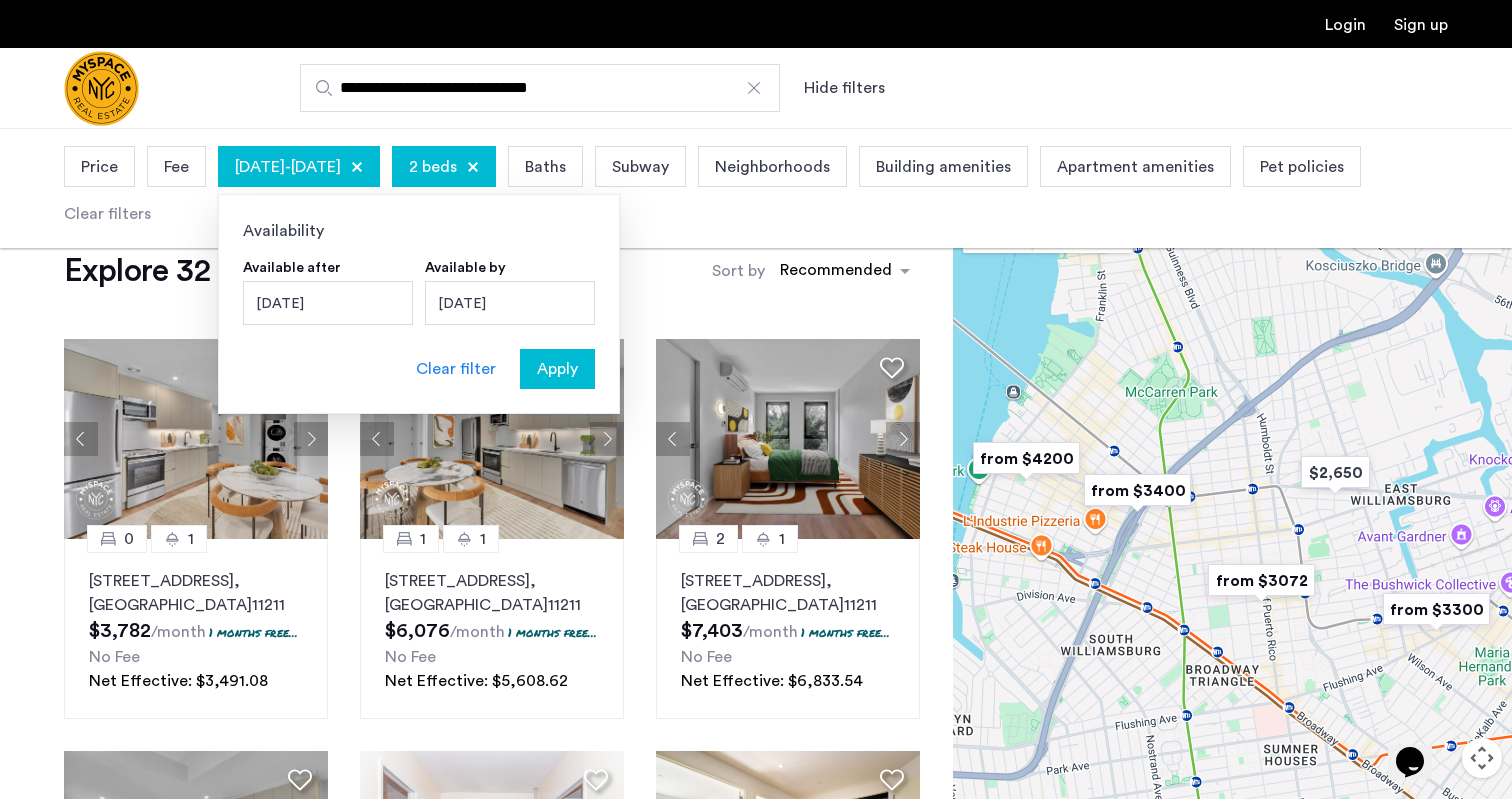 click on "Fee" at bounding box center [176, 167] 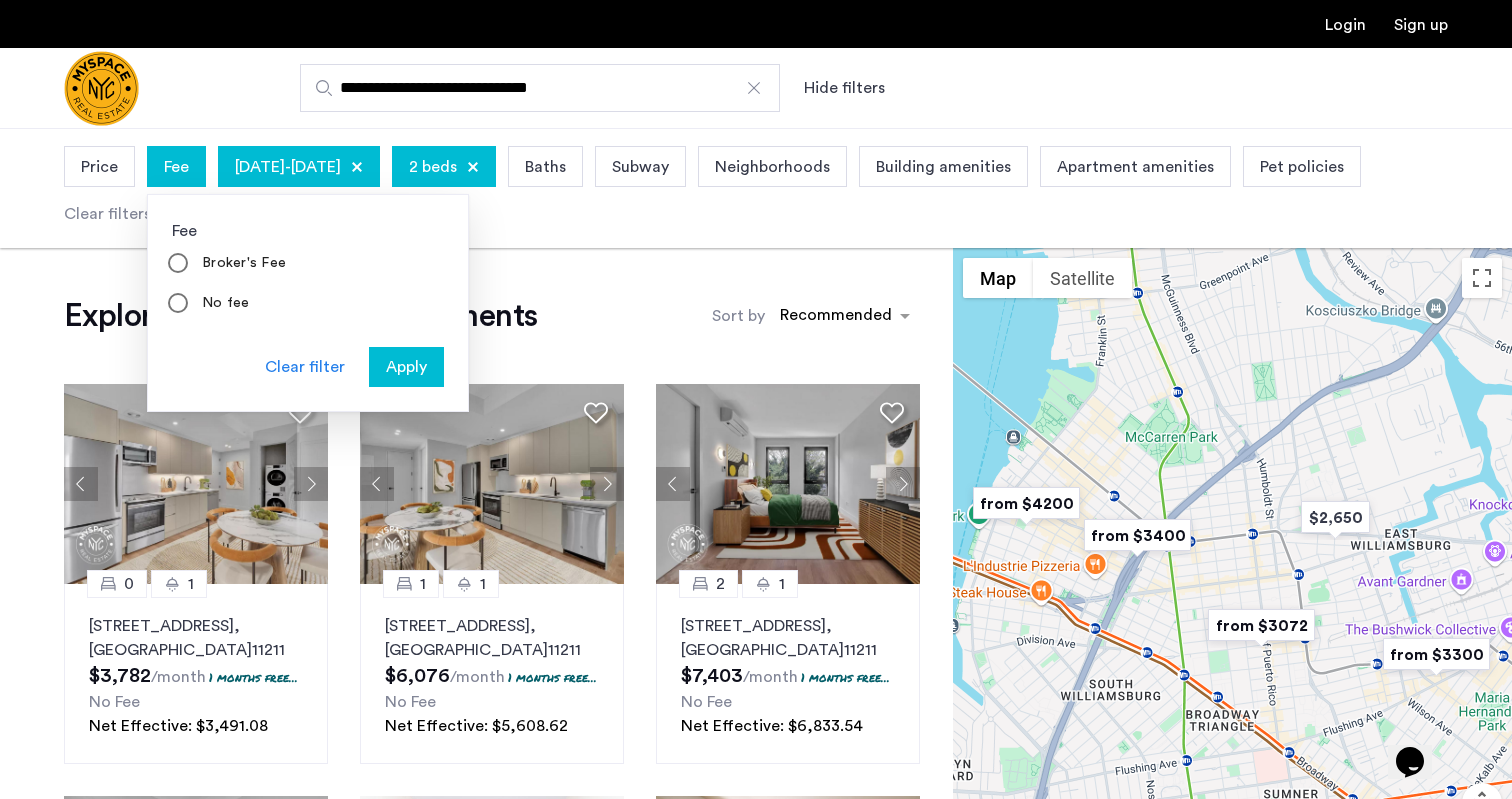 click on "Price" at bounding box center (99, 167) 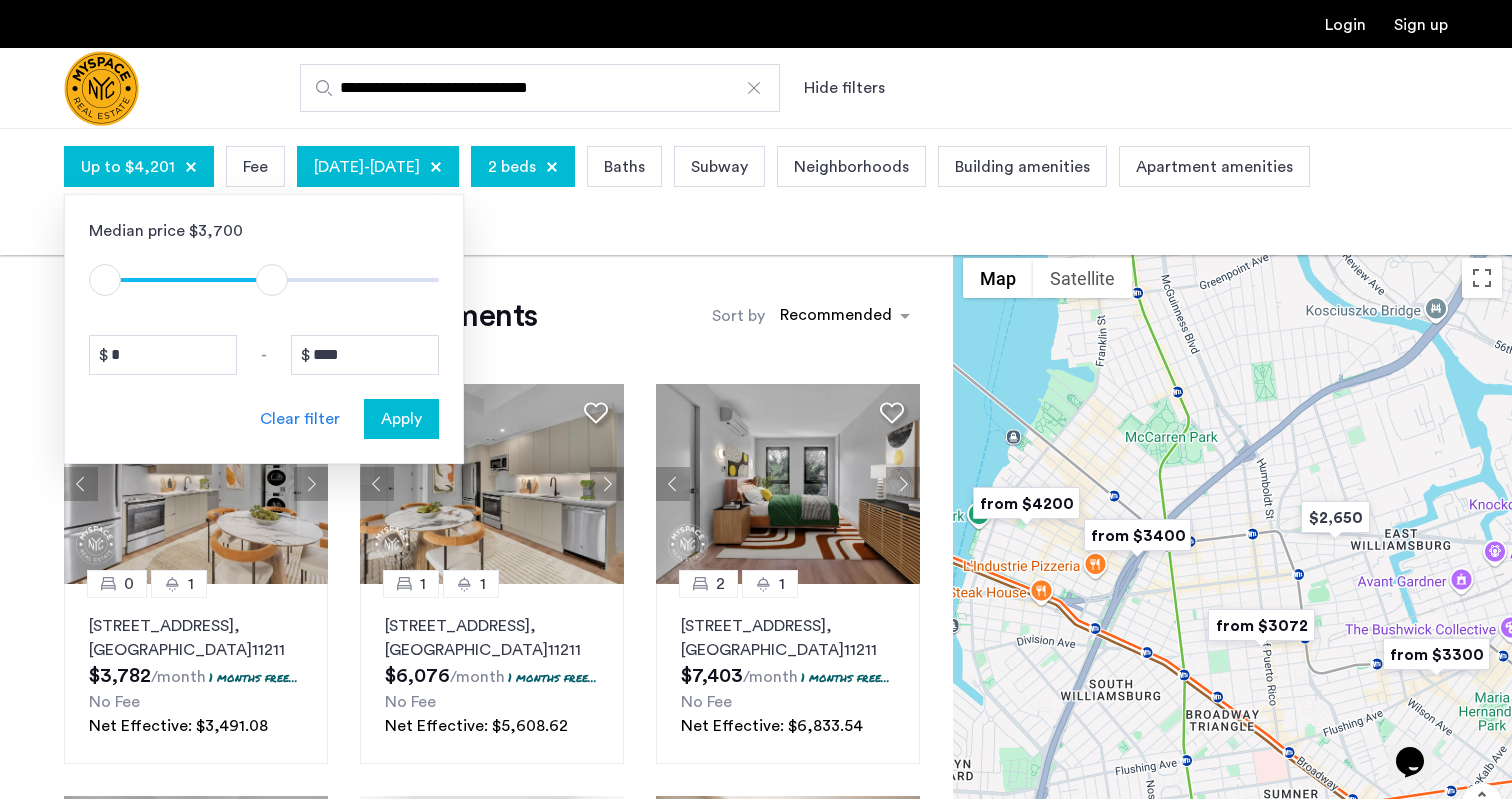 drag, startPoint x: 415, startPoint y: 289, endPoint x: 272, endPoint y: 296, distance: 143.17122 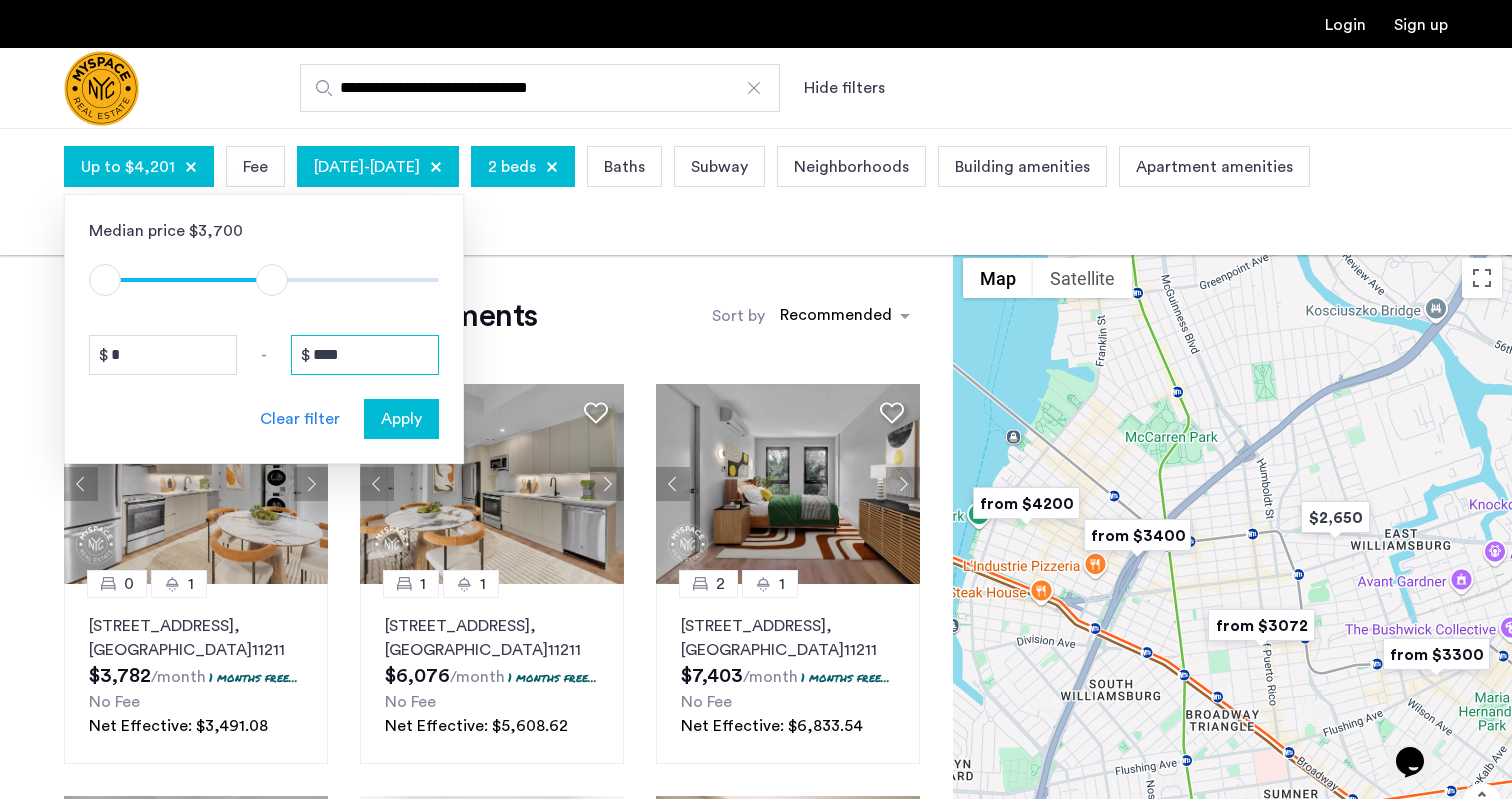 click on "****" at bounding box center [365, 355] 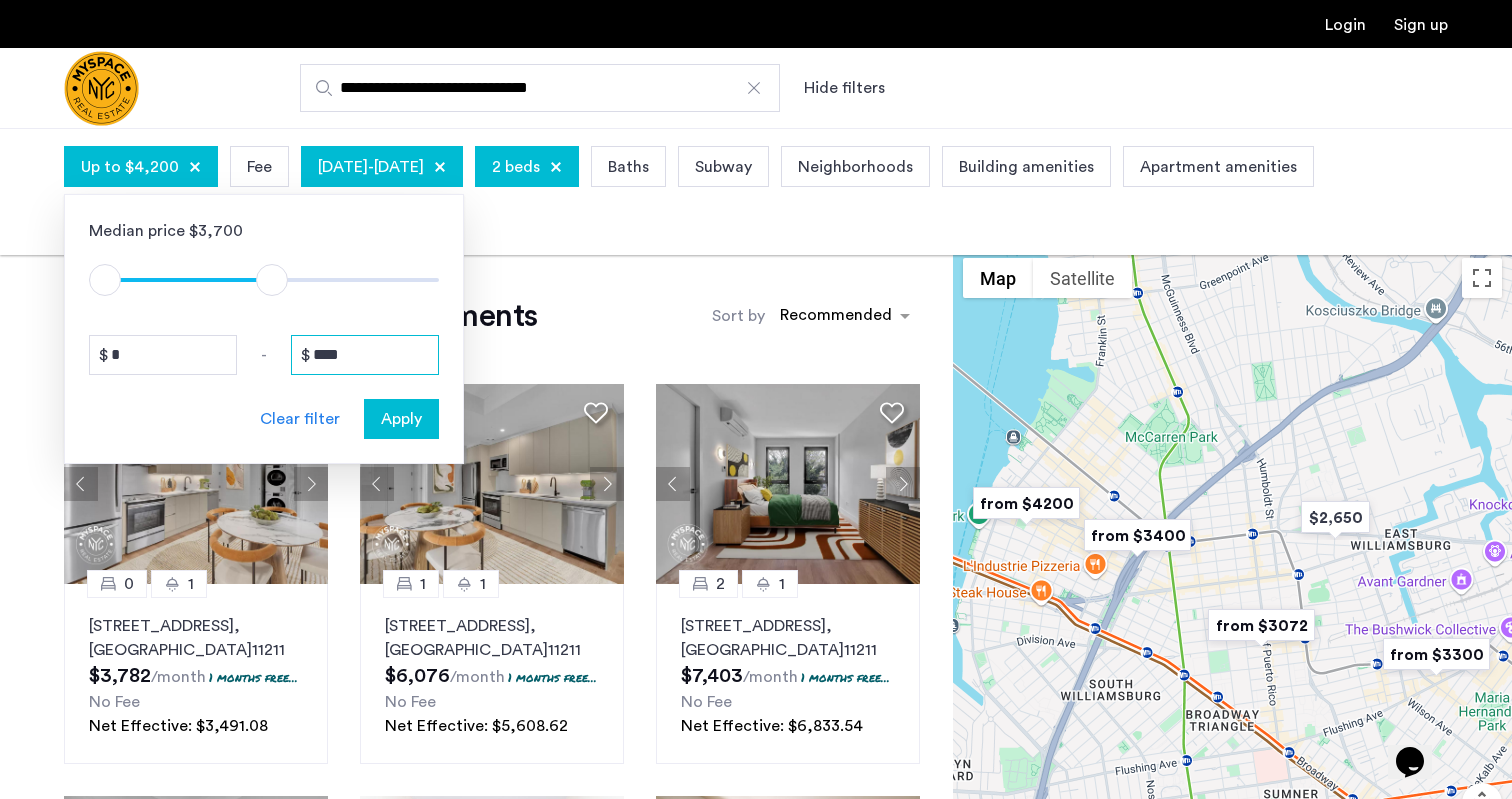 type on "****" 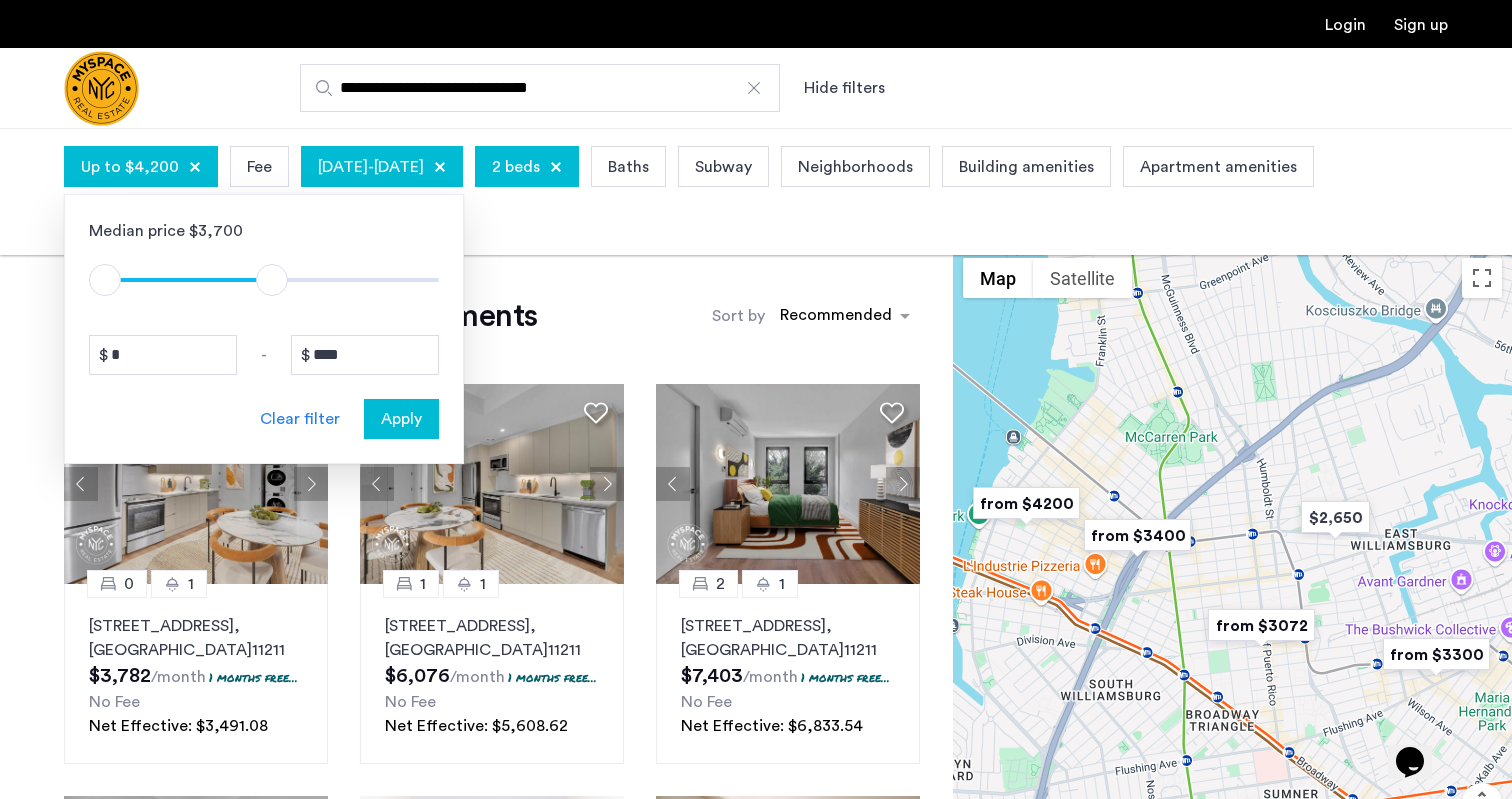 click on "Apply" at bounding box center (401, 419) 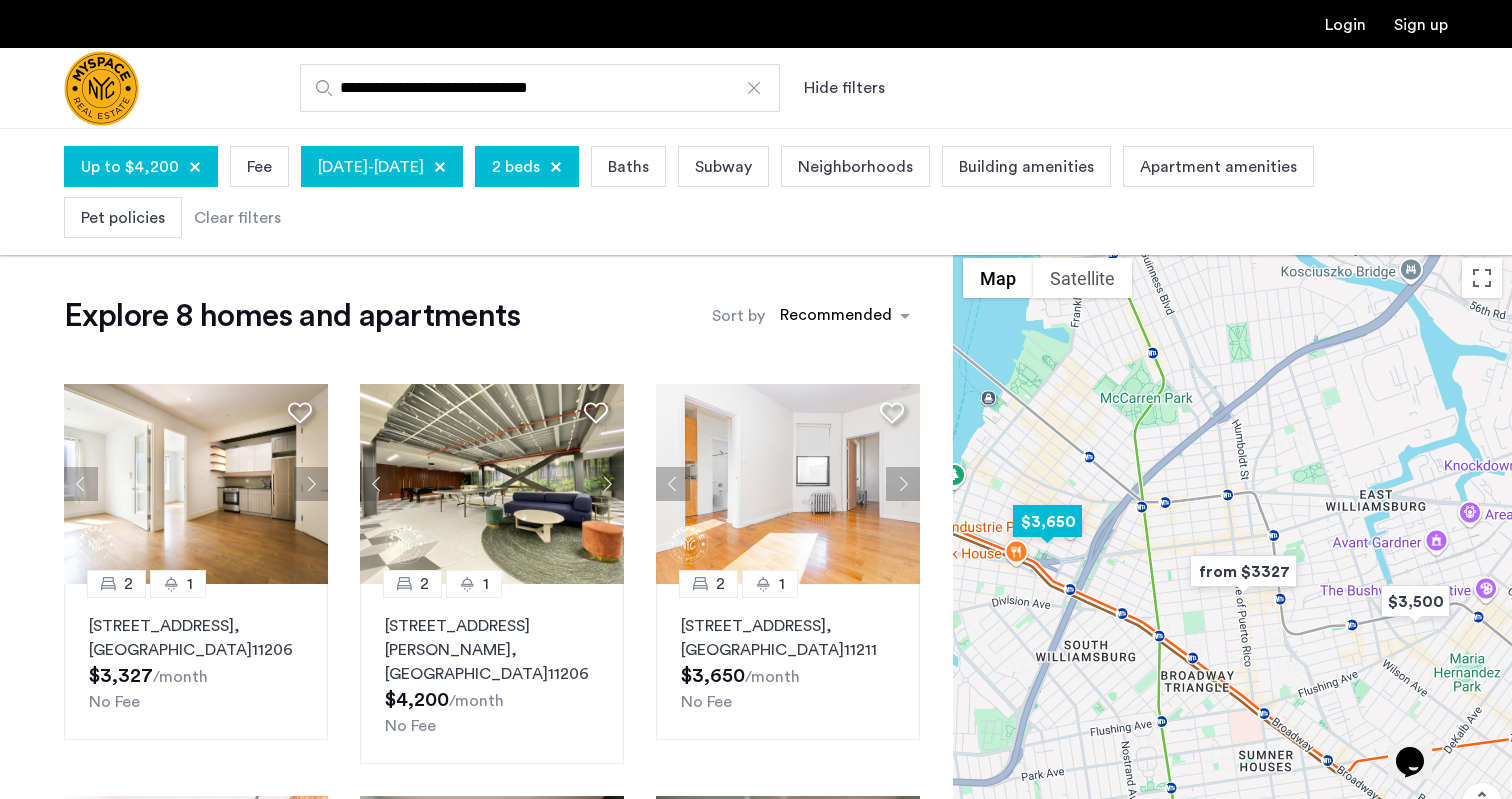 click at bounding box center (1047, 521) 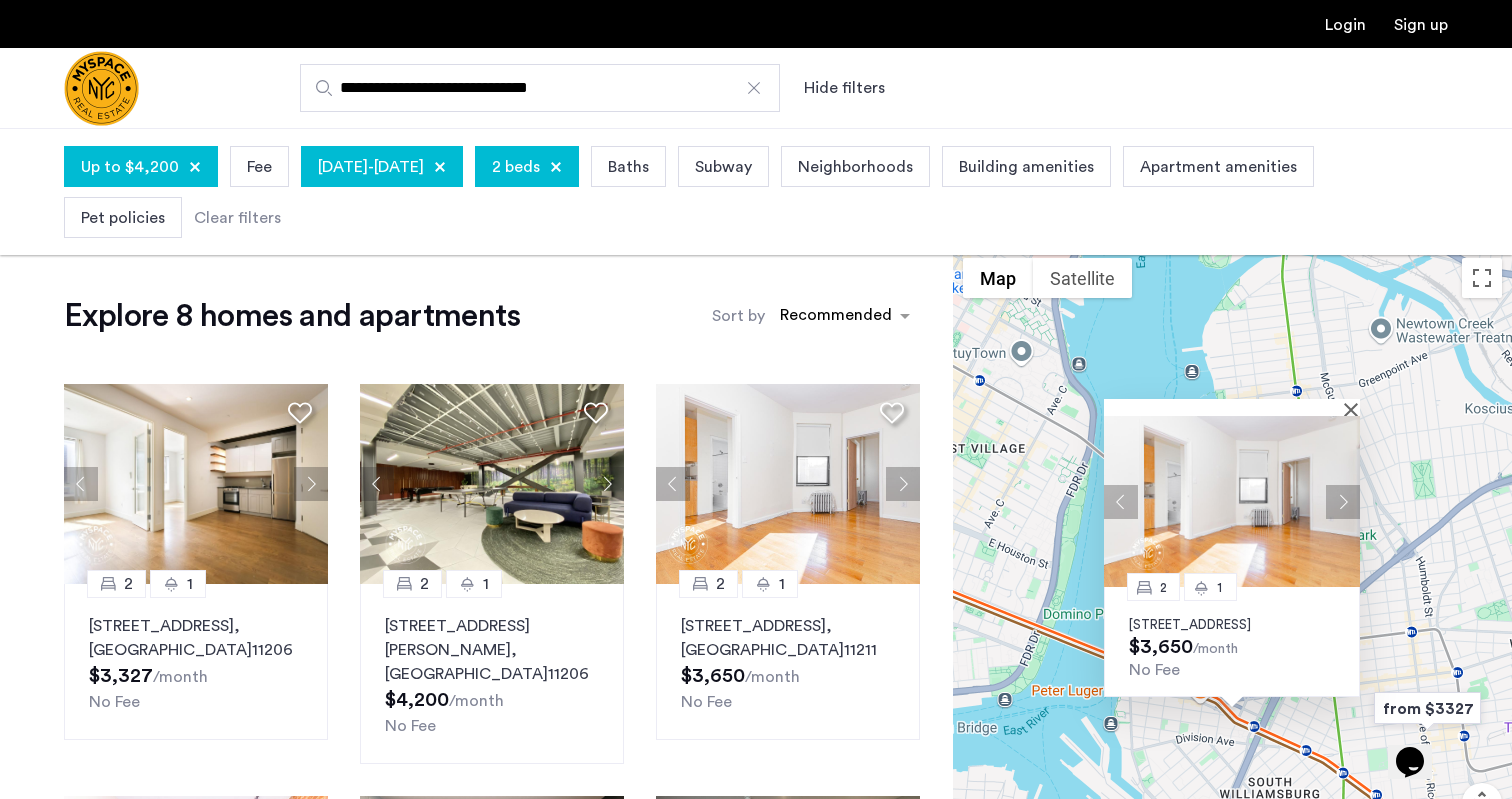 click at bounding box center (1343, 501) 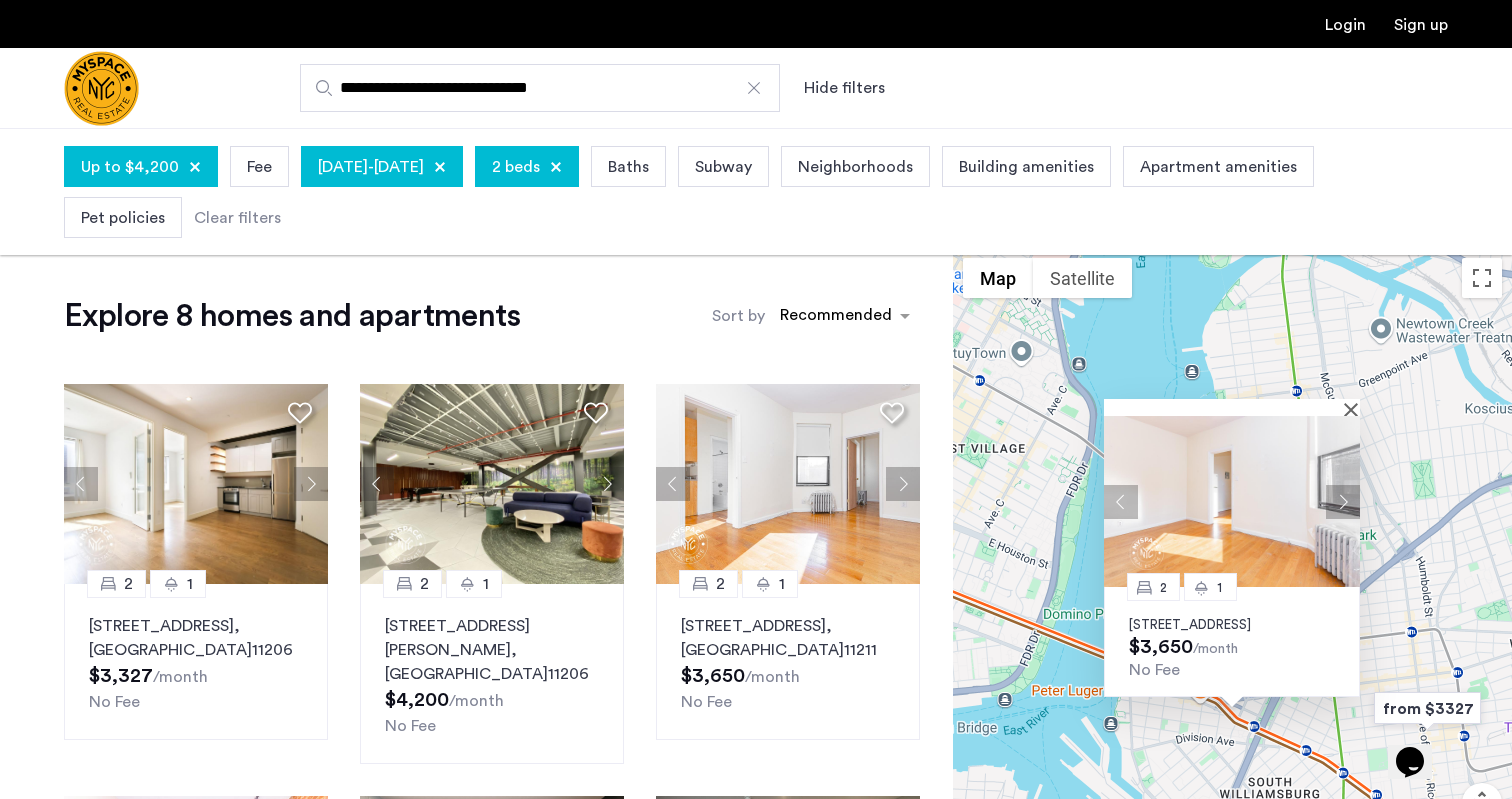 click at bounding box center [1343, 501] 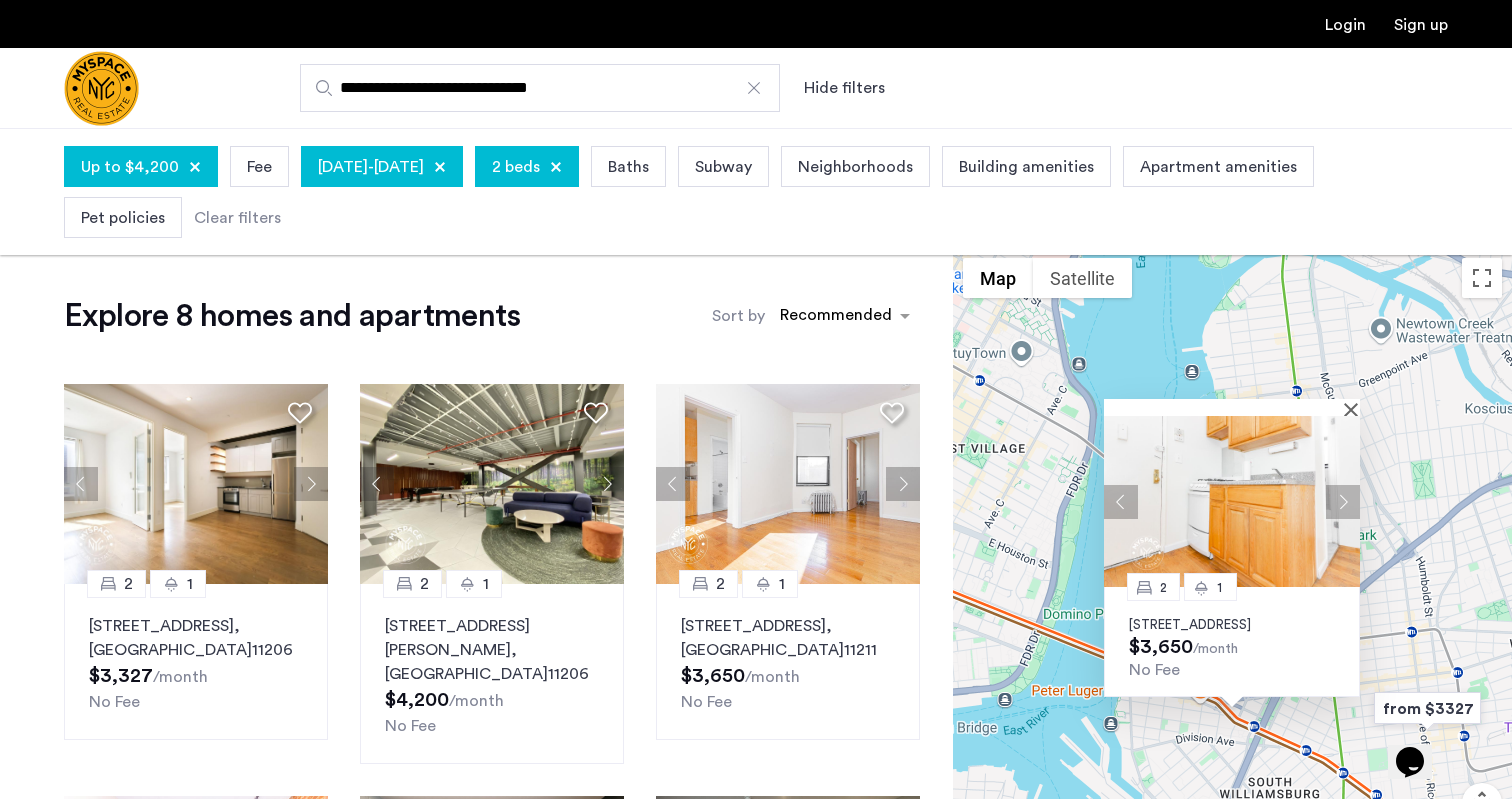 click at bounding box center [1343, 501] 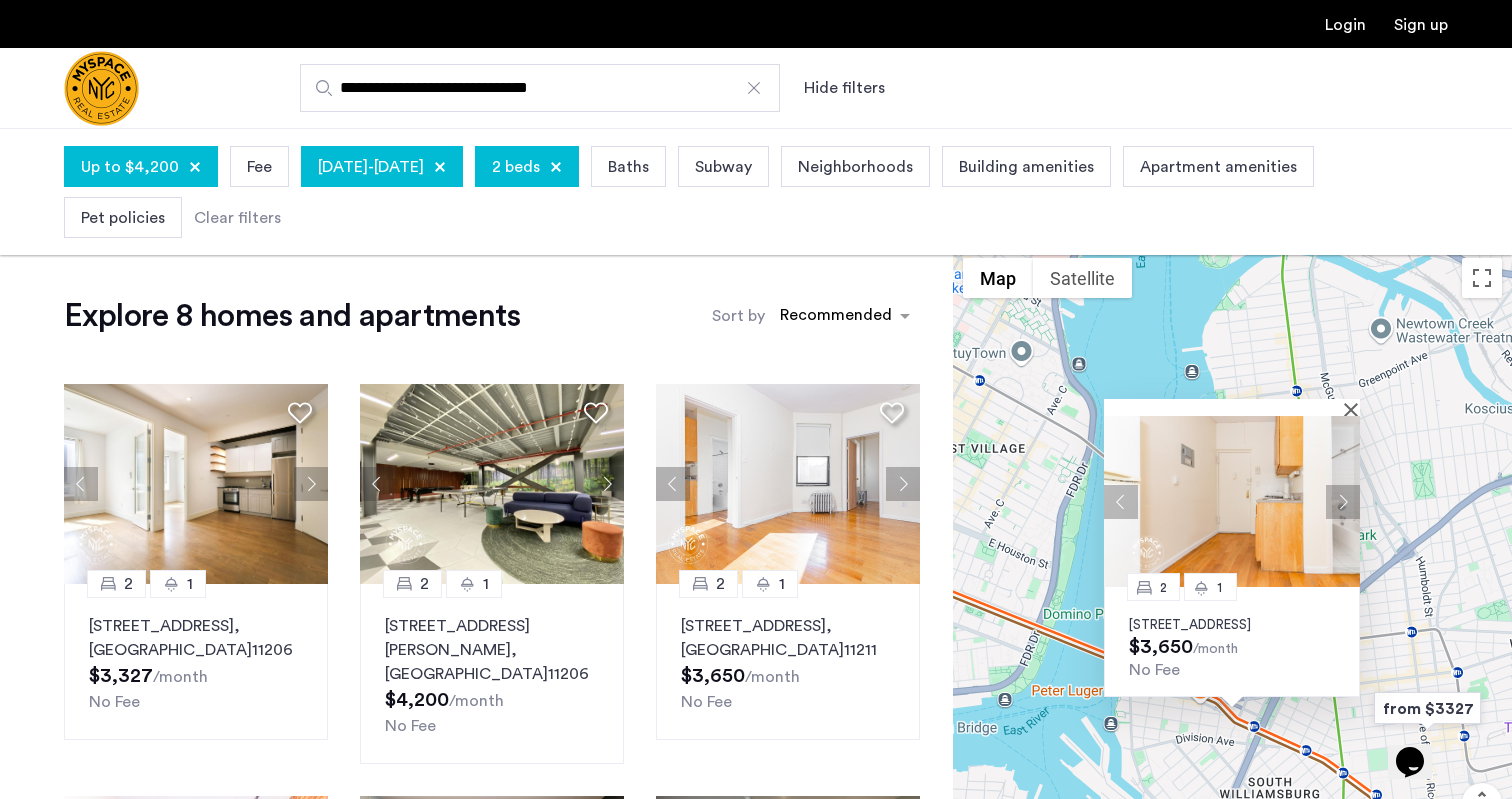 click at bounding box center (1343, 501) 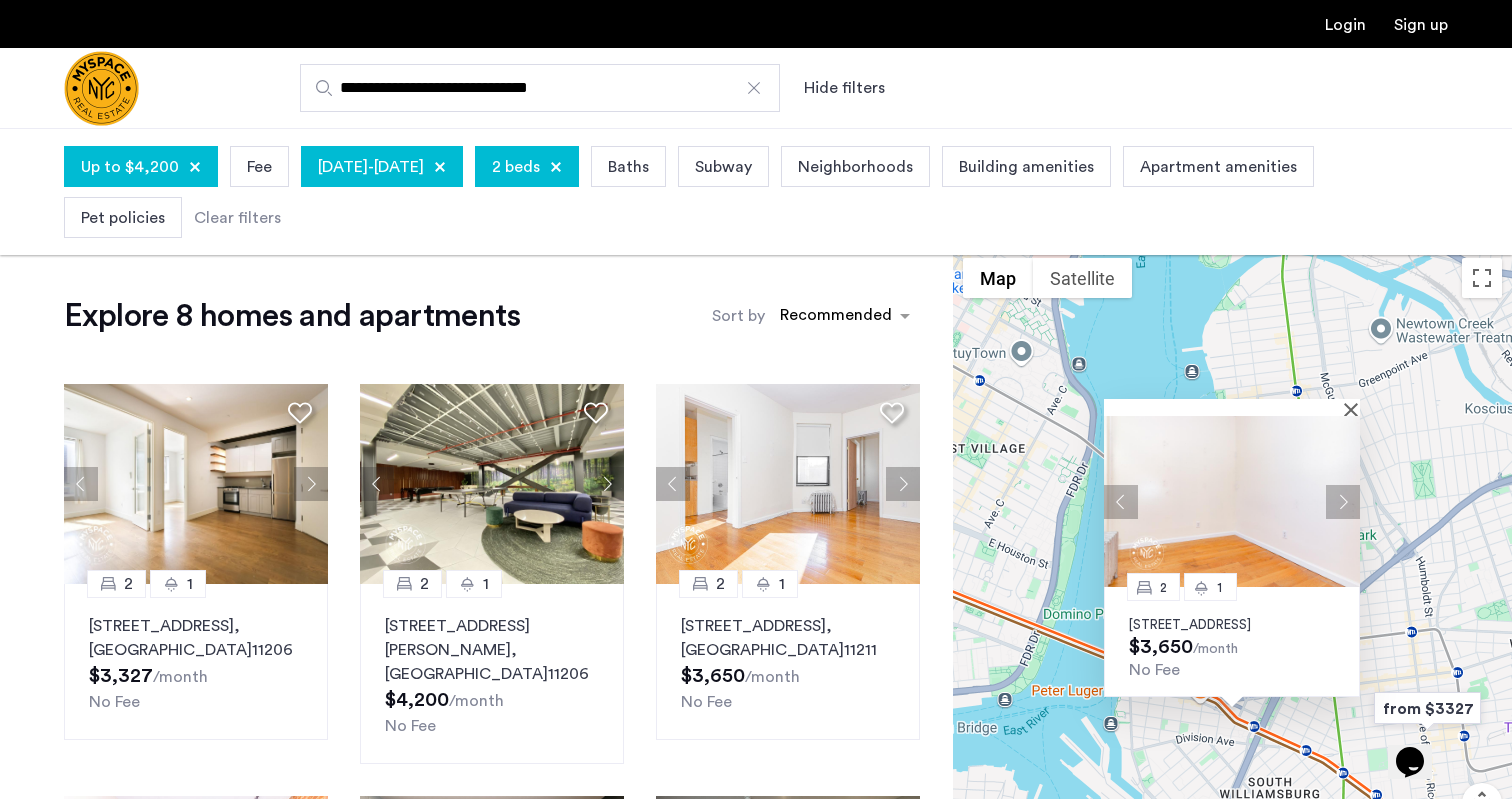 click at bounding box center [1343, 501] 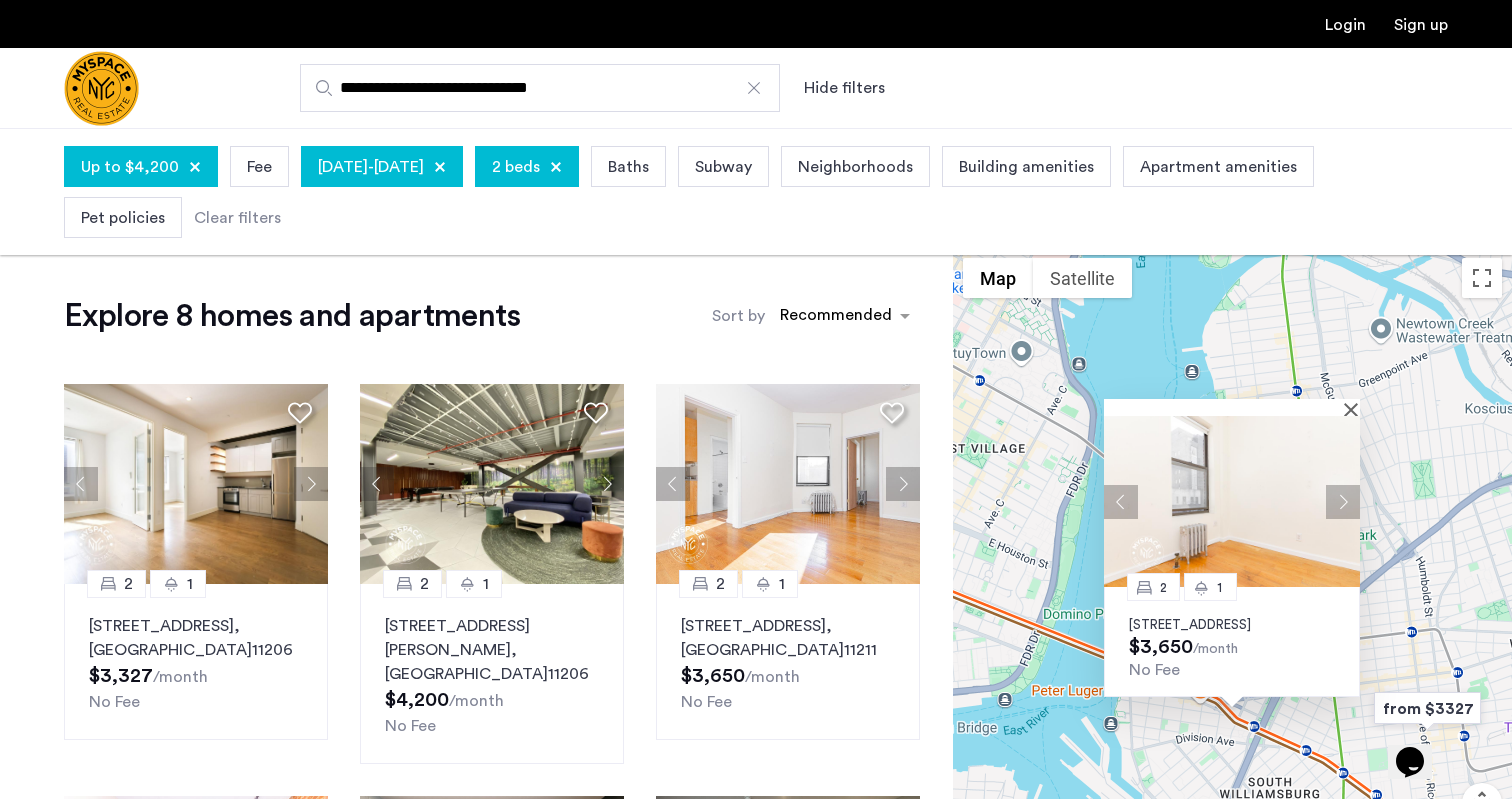 click at bounding box center [1343, 501] 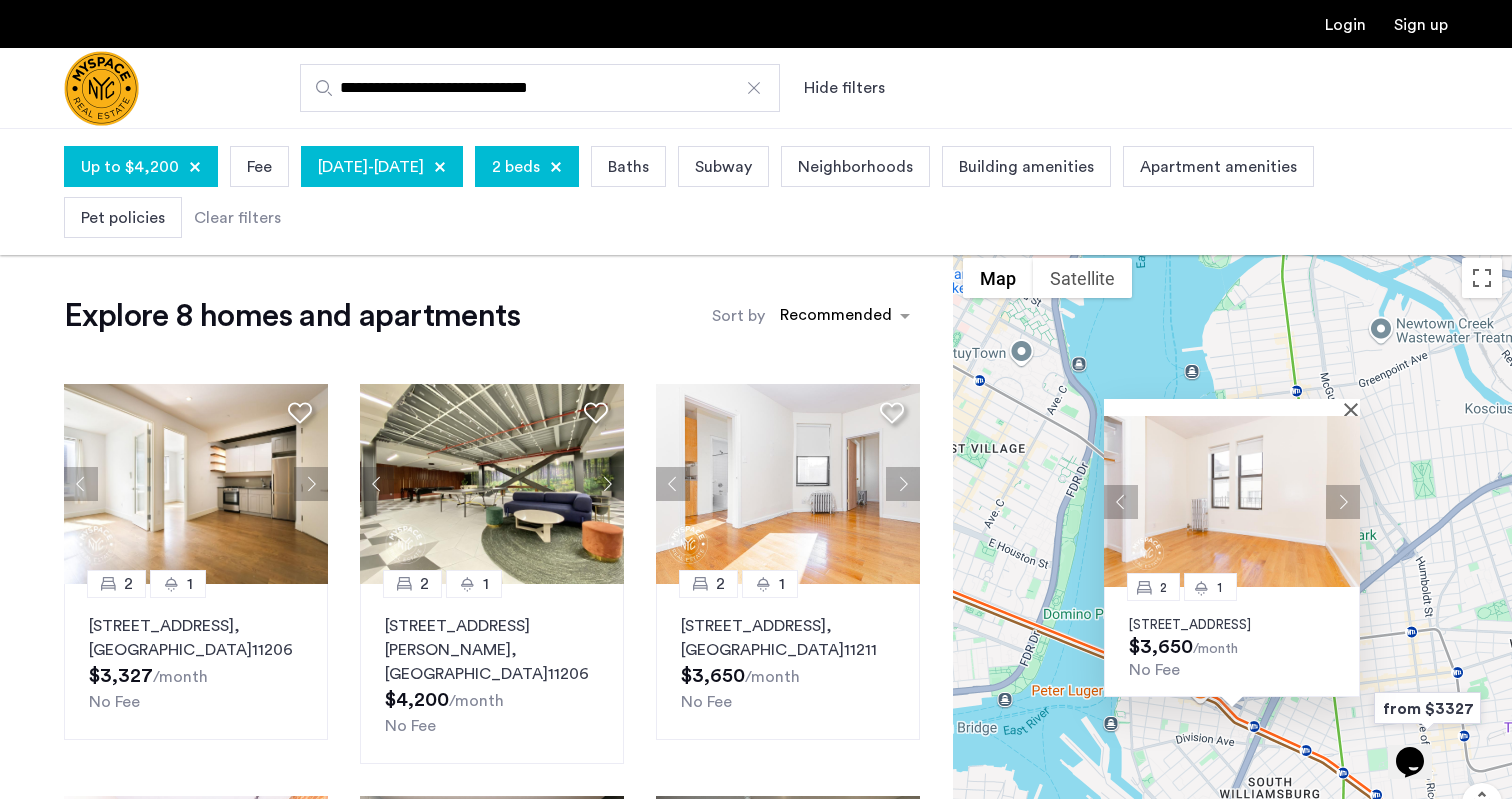 click at bounding box center [1343, 501] 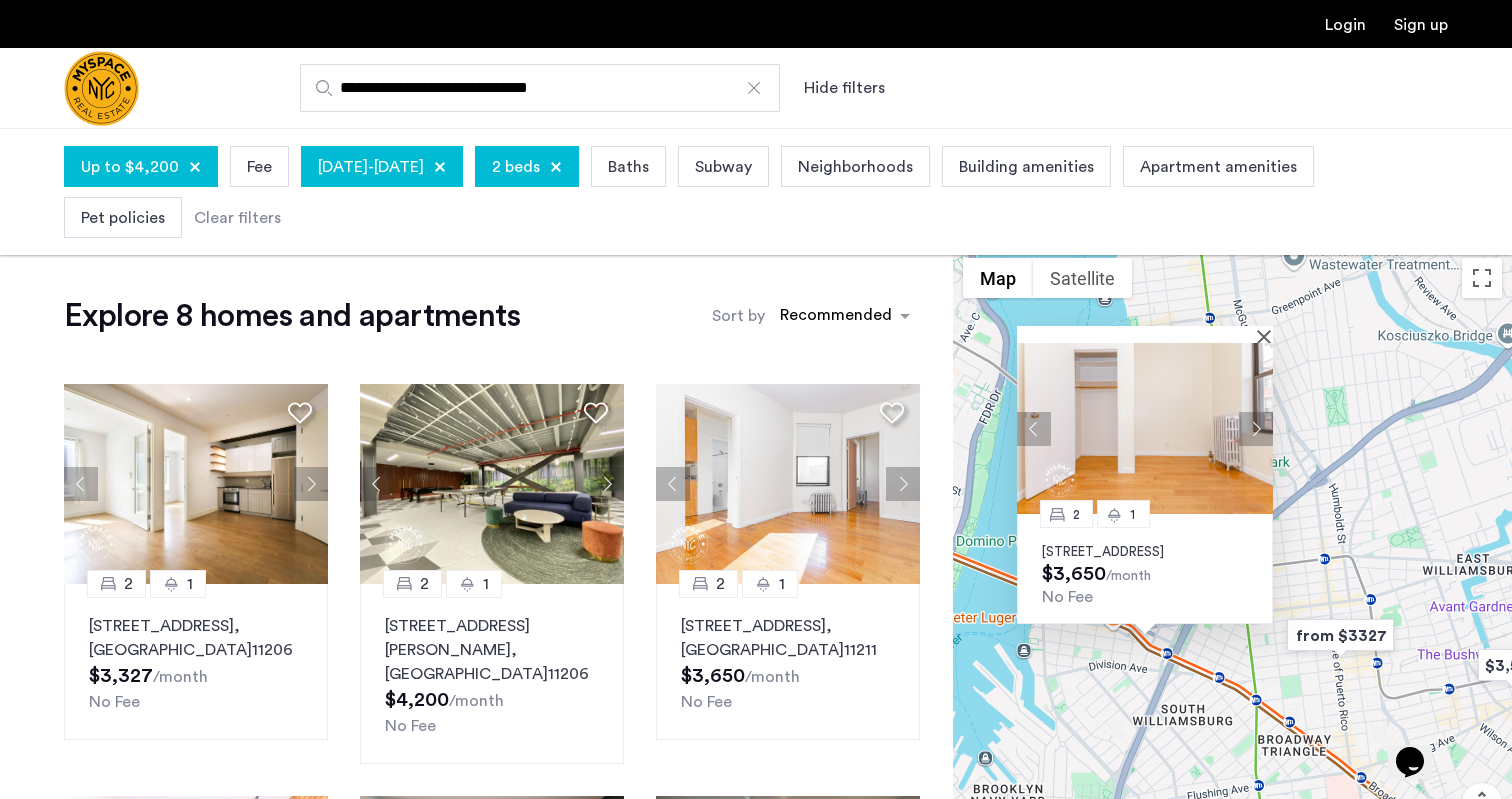 drag, startPoint x: 1405, startPoint y: 482, endPoint x: 1310, endPoint y: 404, distance: 122.91867 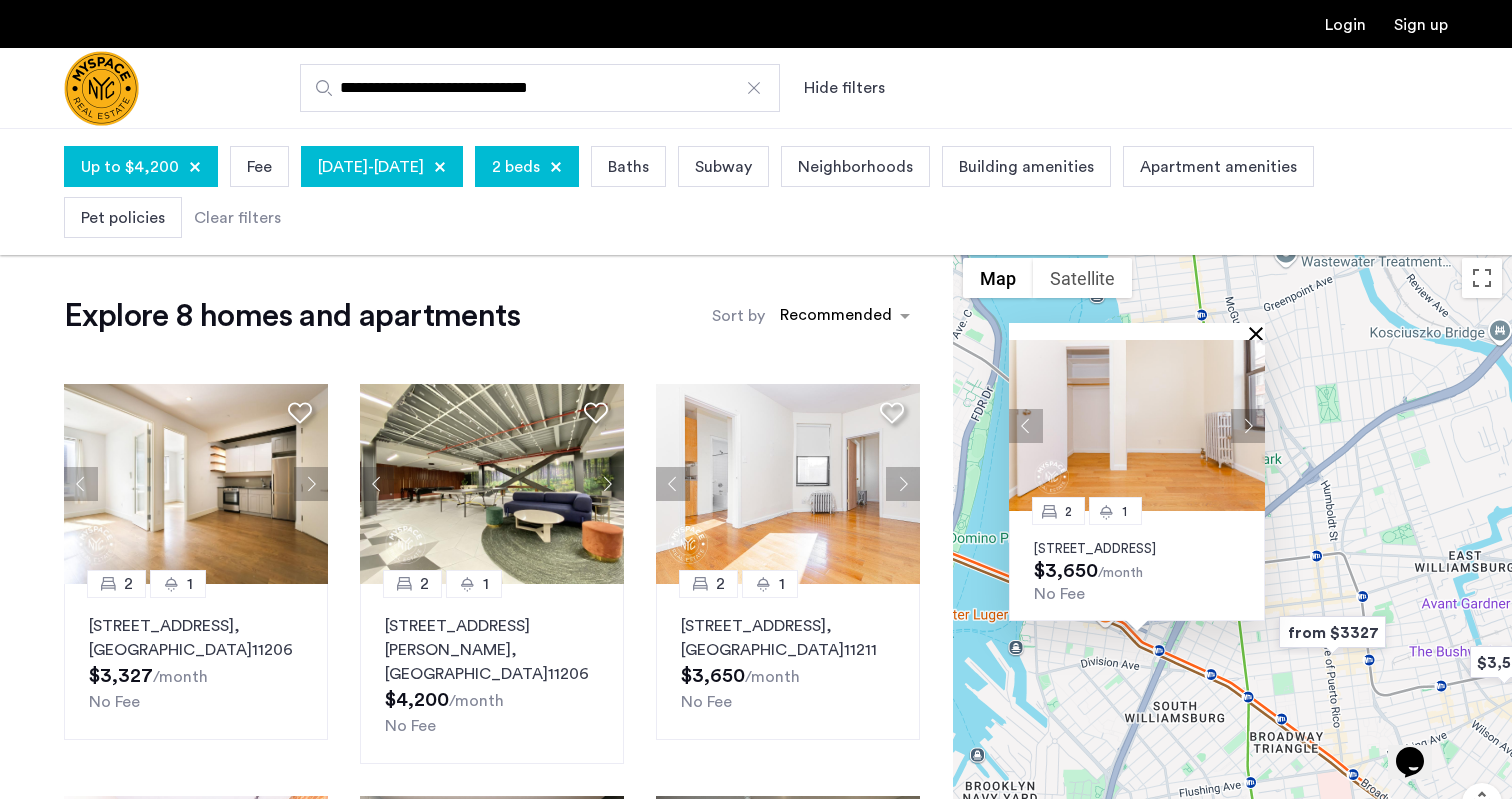 click at bounding box center (1260, 333) 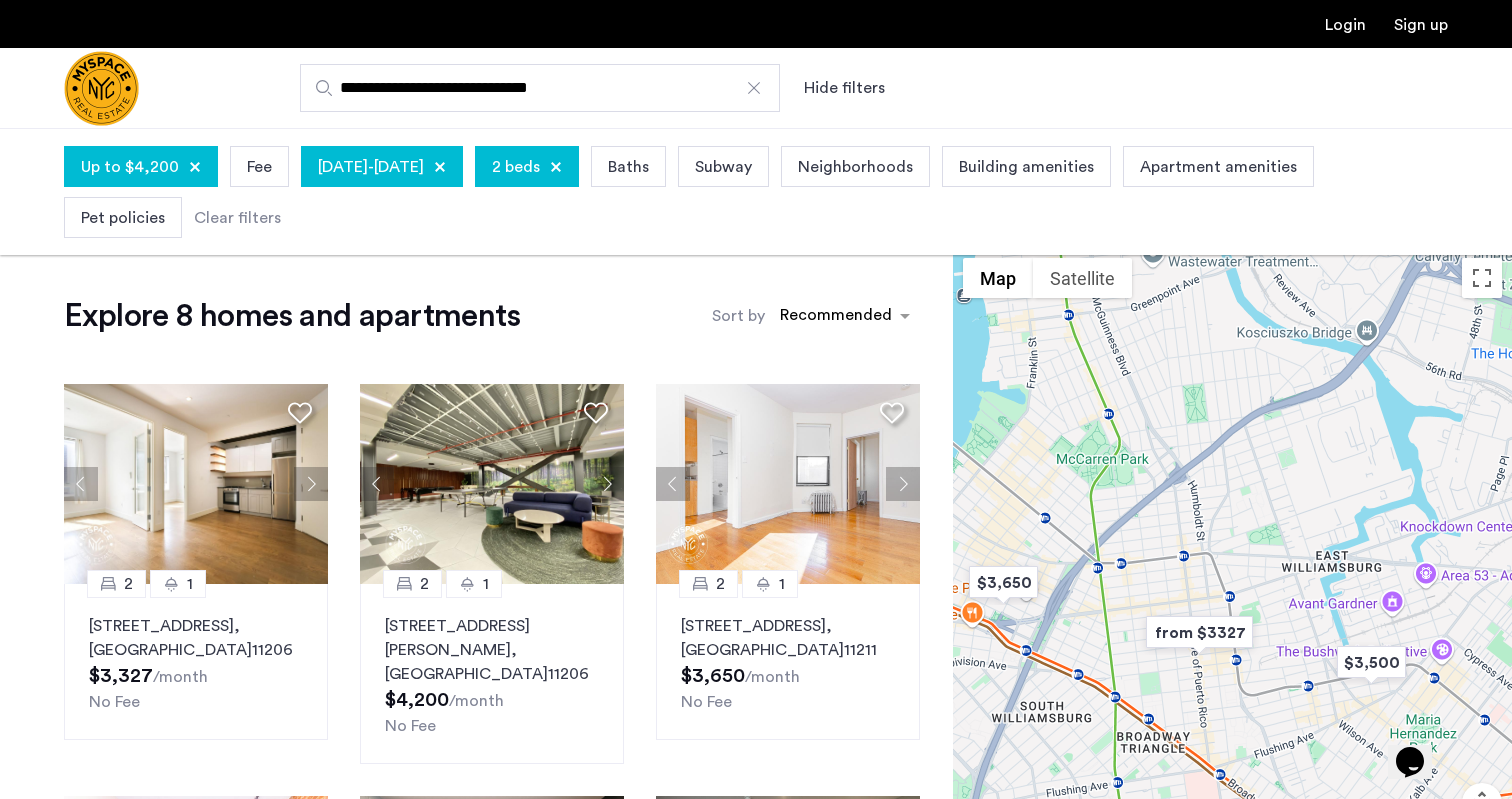 drag, startPoint x: 1265, startPoint y: 455, endPoint x: 1163, endPoint y: 455, distance: 102 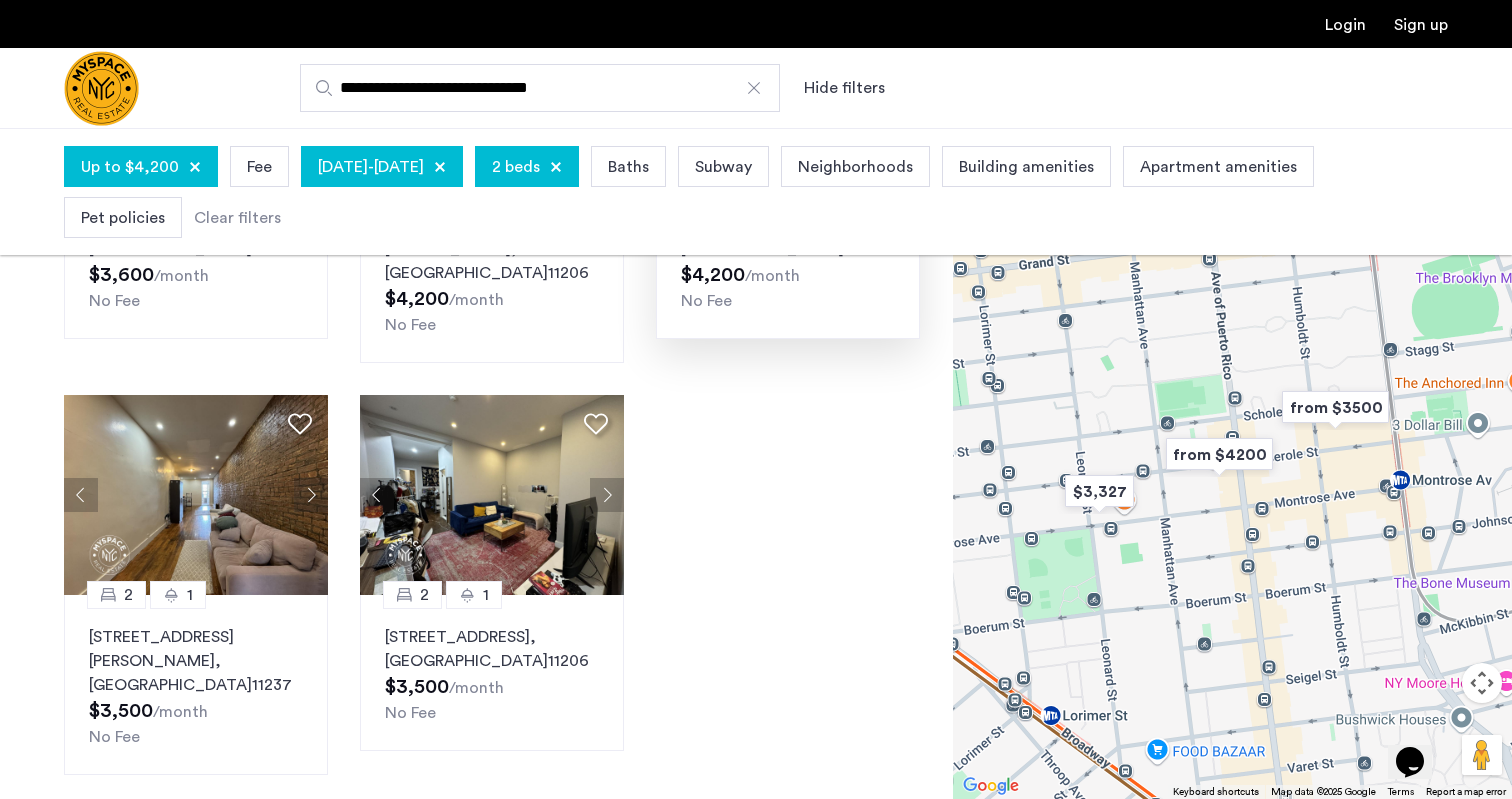 scroll, scrollTop: 818, scrollLeft: 0, axis: vertical 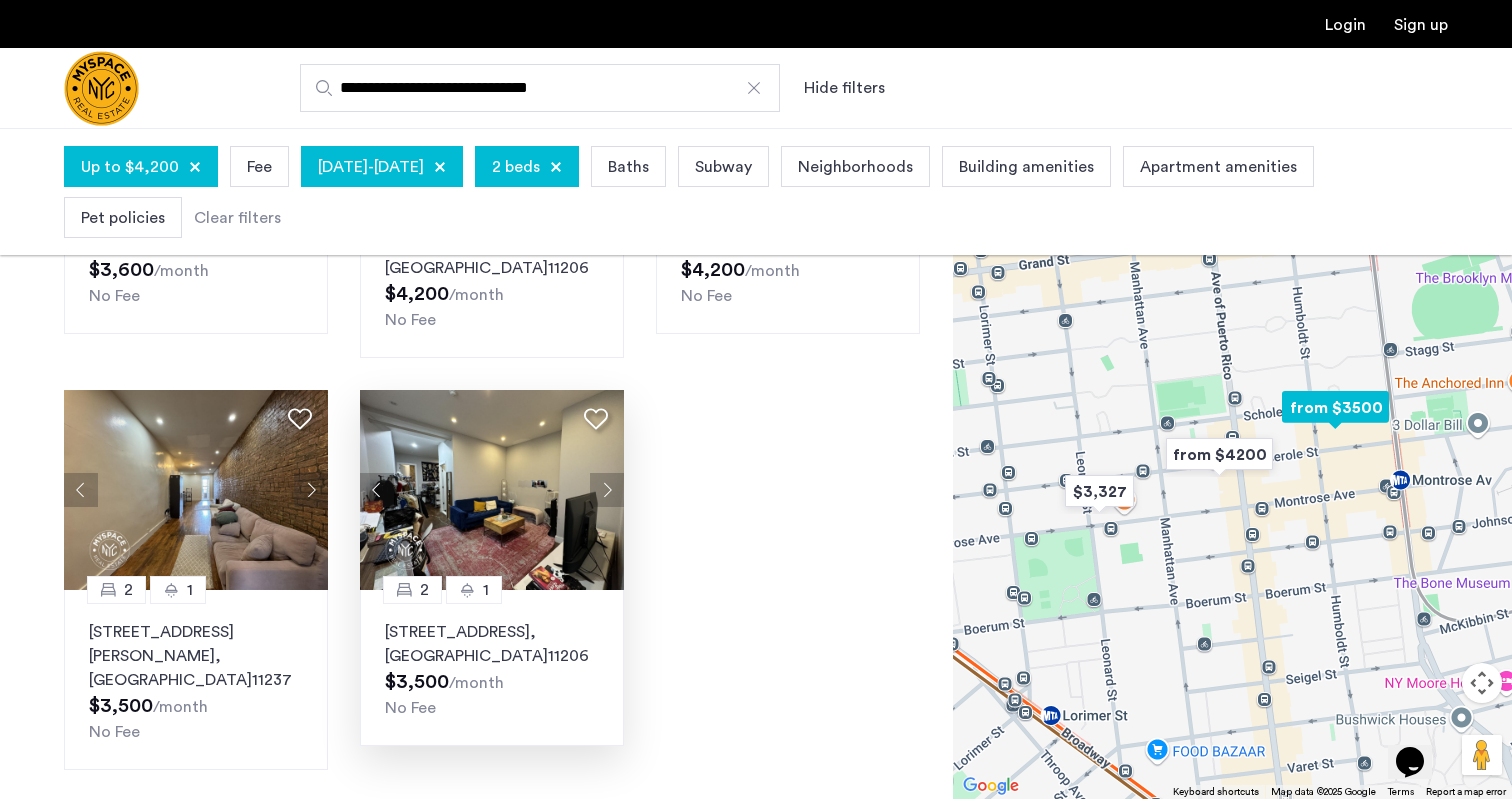 click 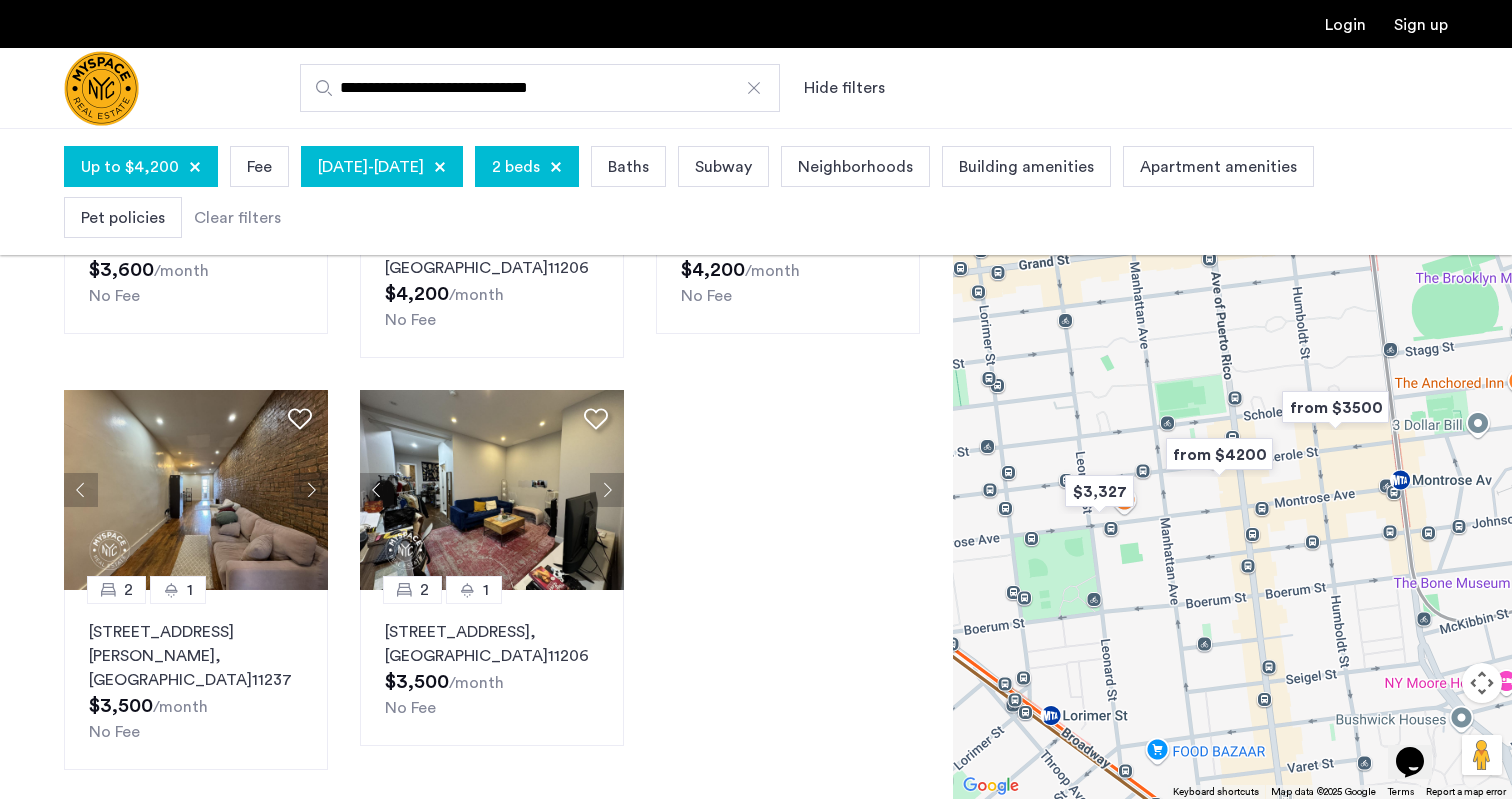 click on "July 18, 2025   -   September 1, 2025" at bounding box center (382, 166) 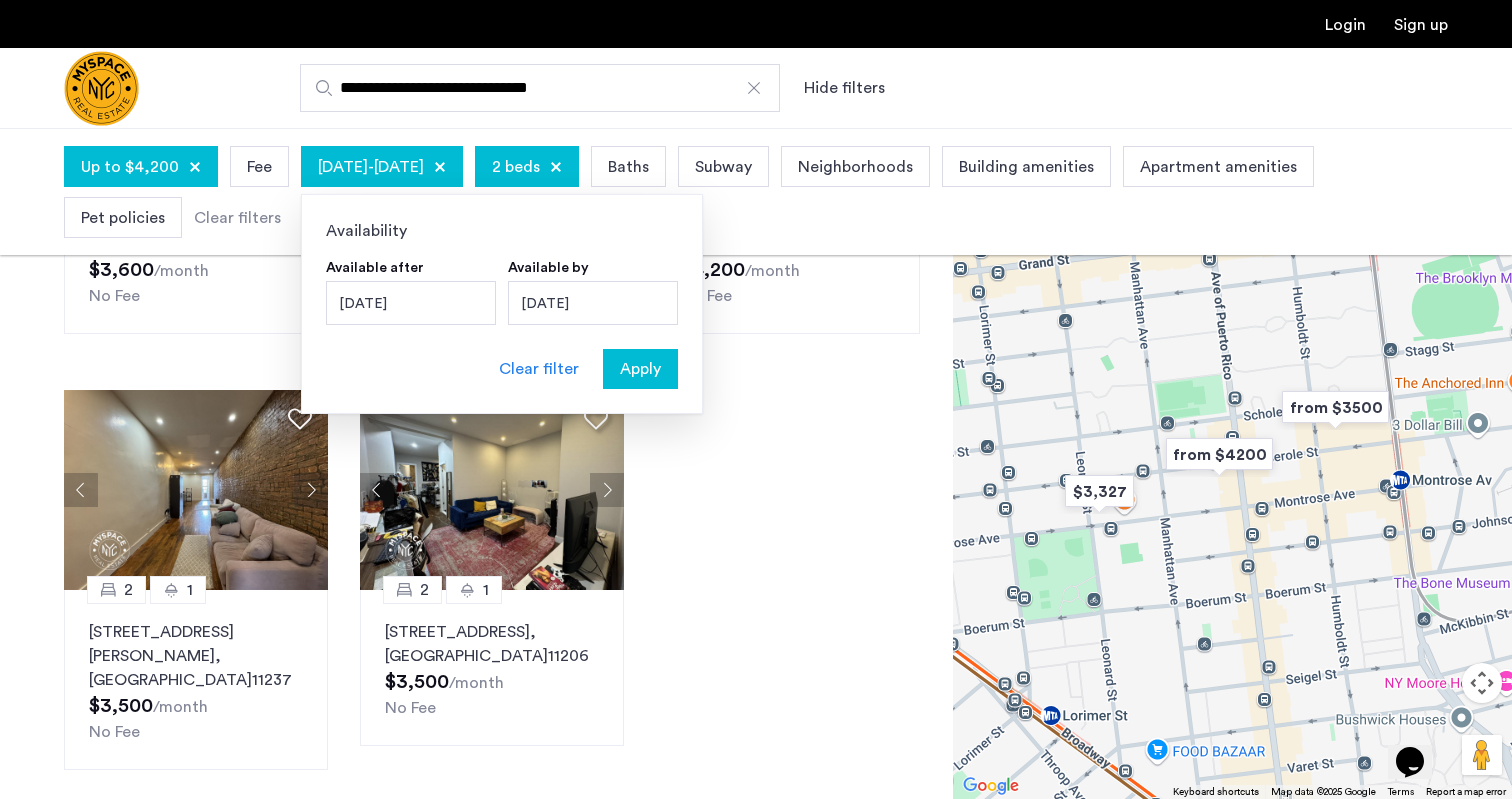 click on "Clear filter" at bounding box center [539, 369] 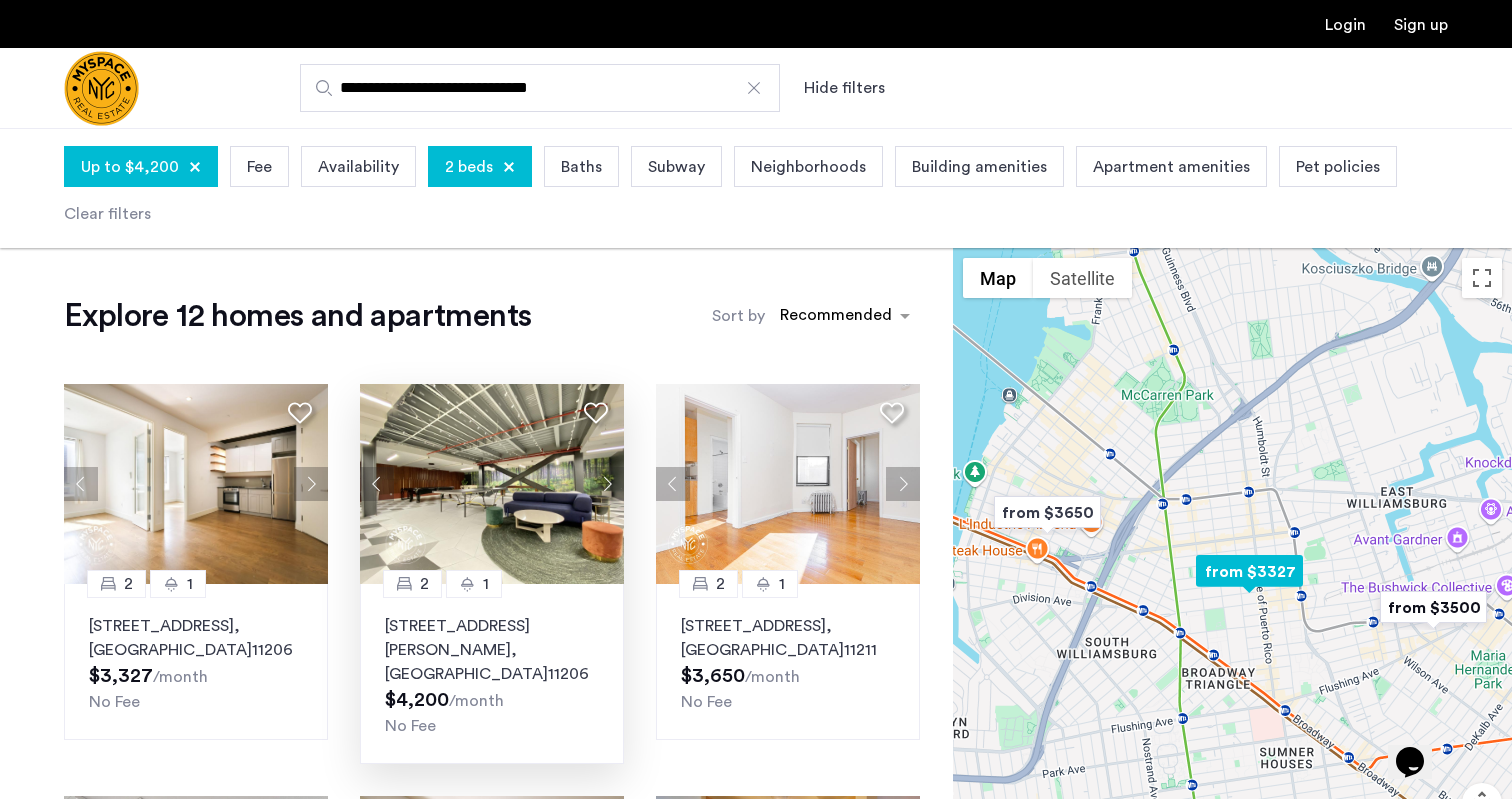 click 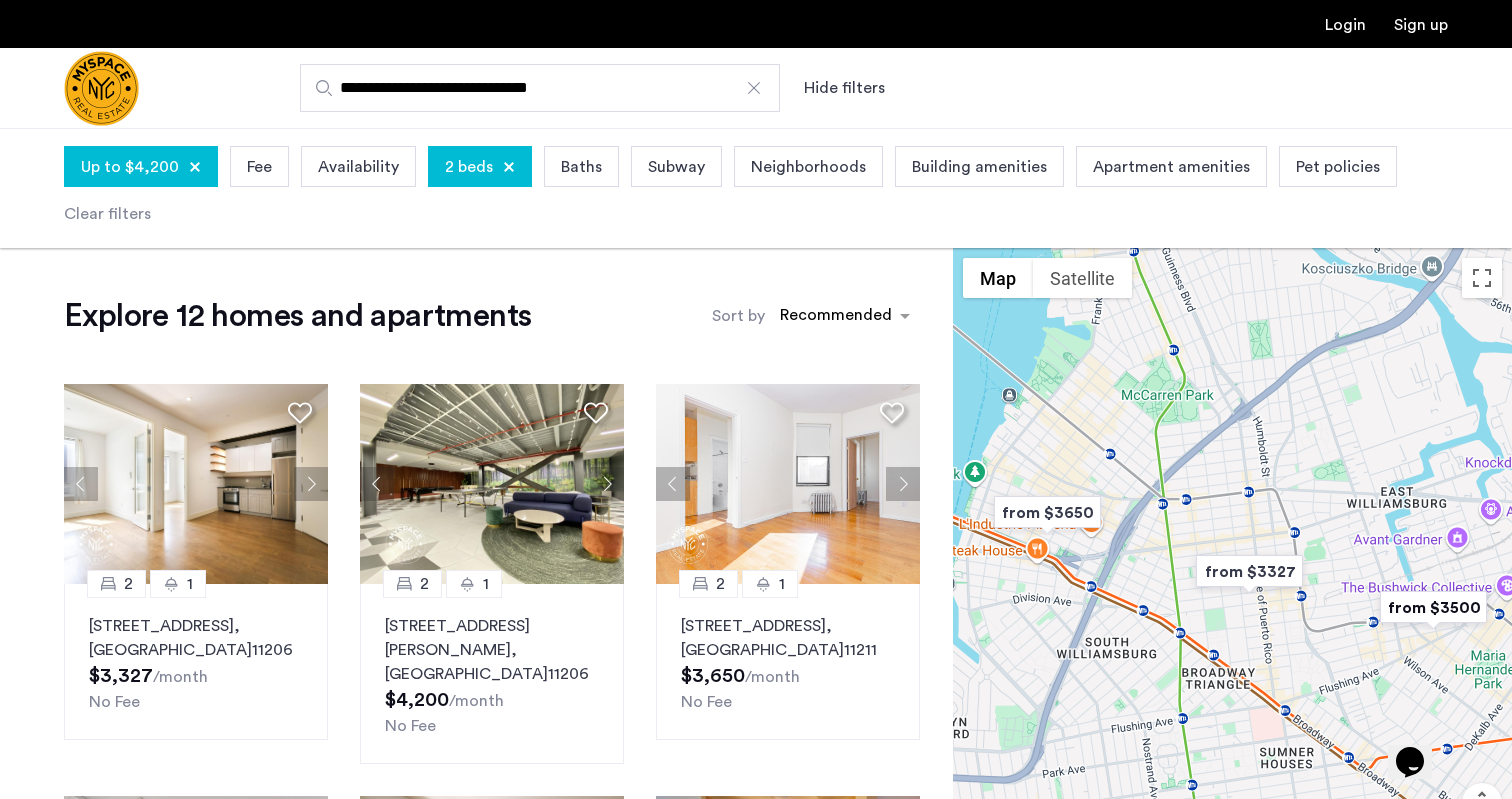 click on "**********" at bounding box center (540, 88) 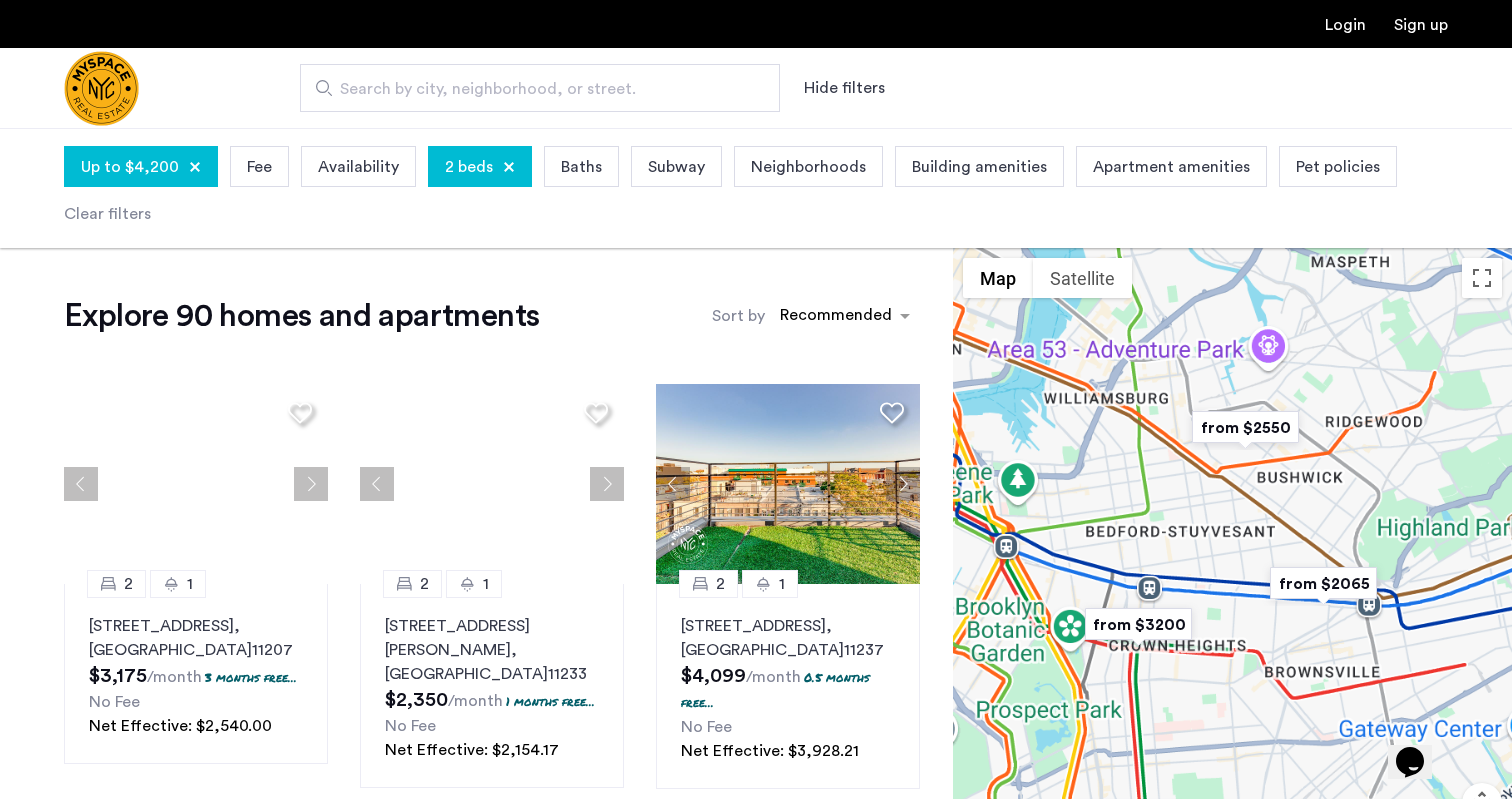 click on "Search by city, neighborhood, or street." at bounding box center (532, 89) 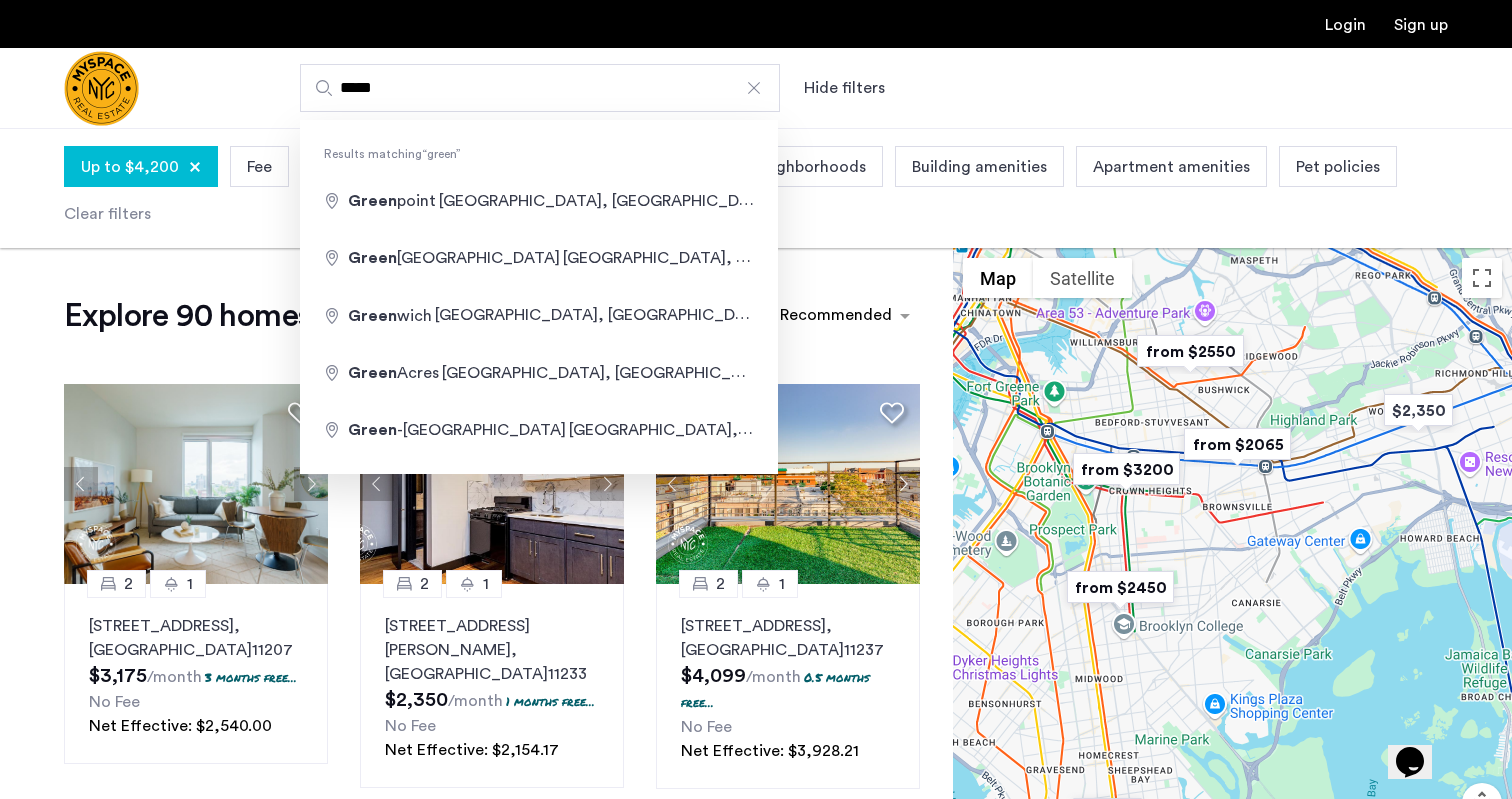 type on "**********" 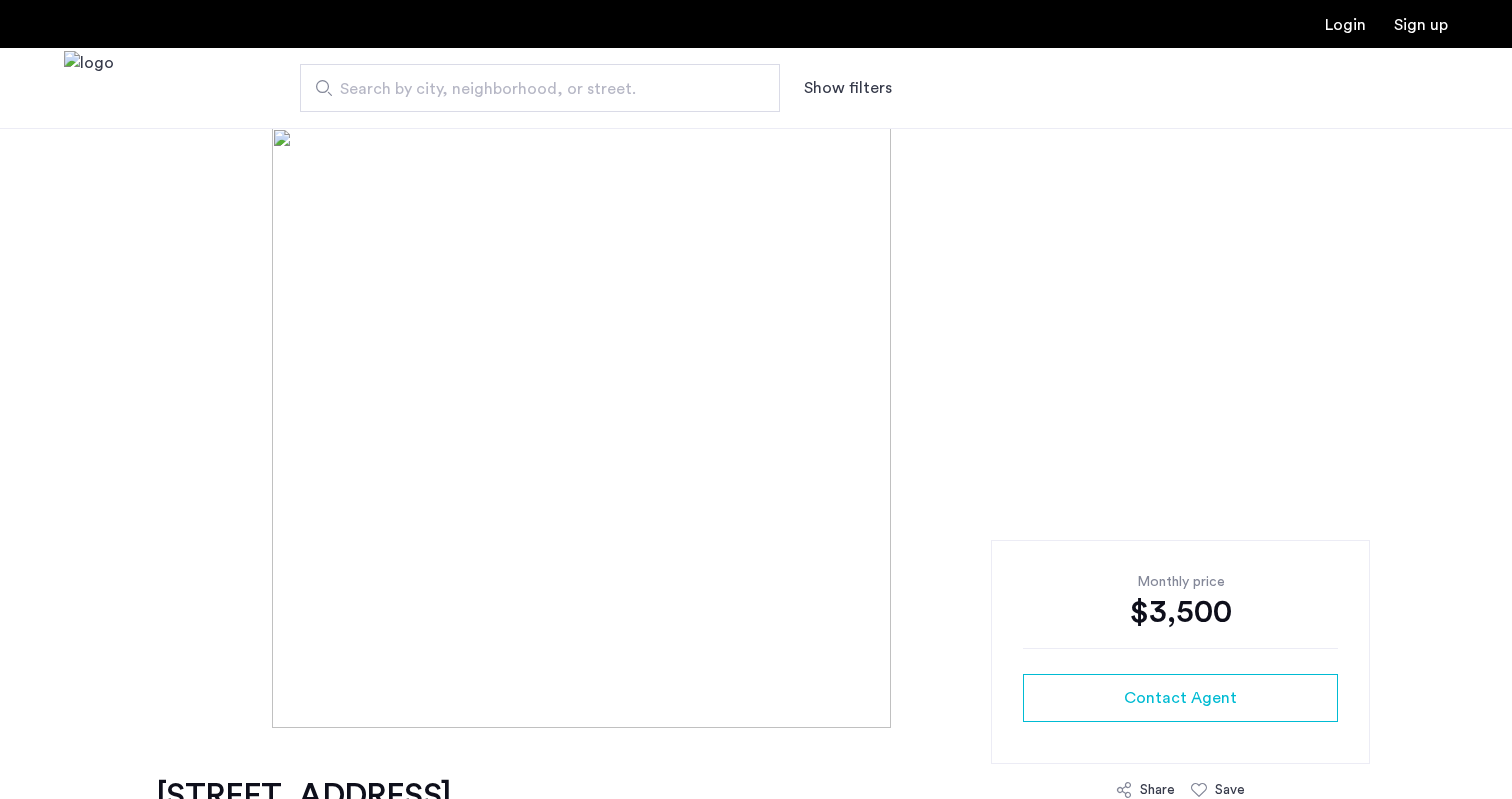 scroll, scrollTop: 0, scrollLeft: 0, axis: both 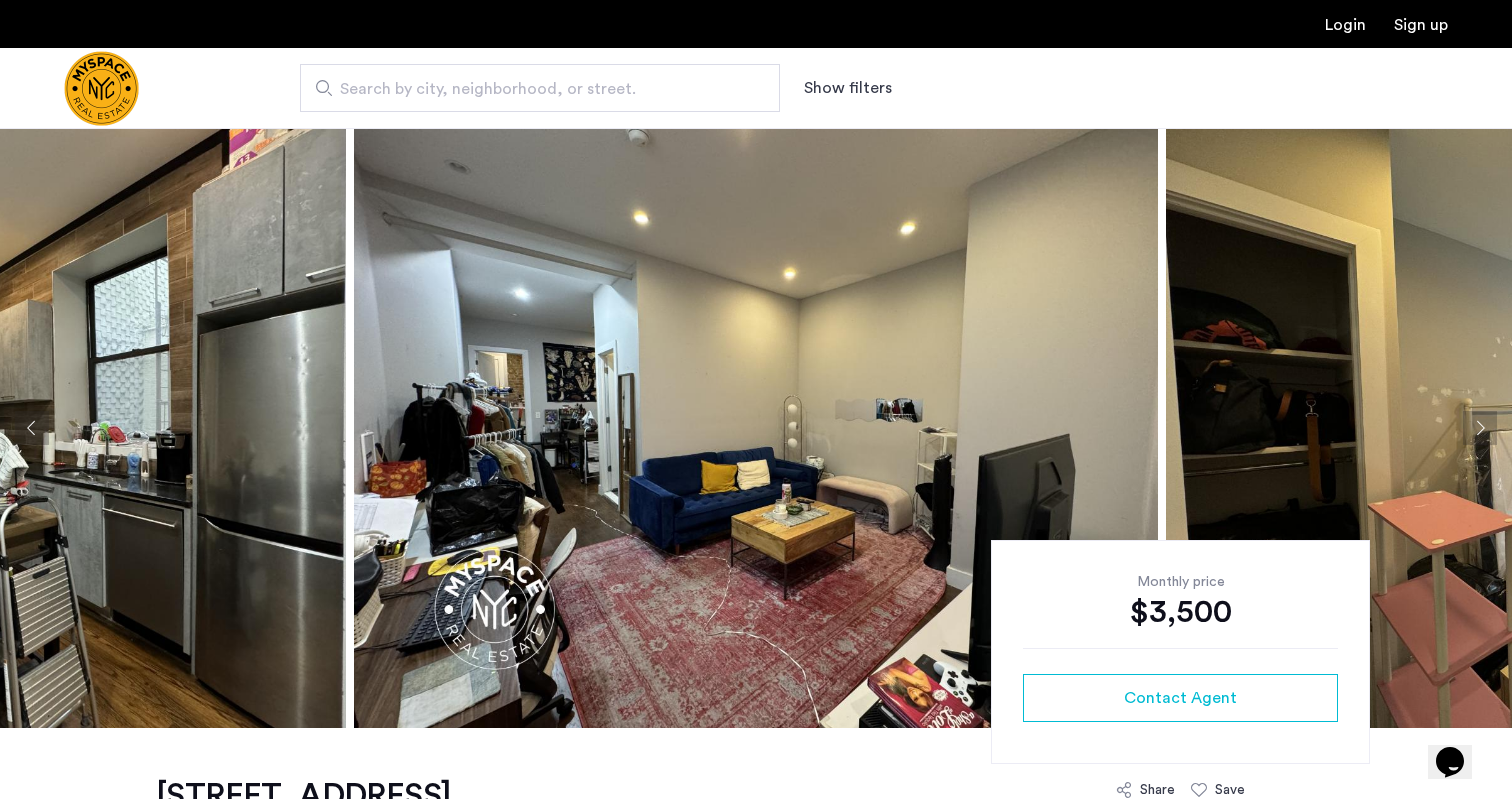 click 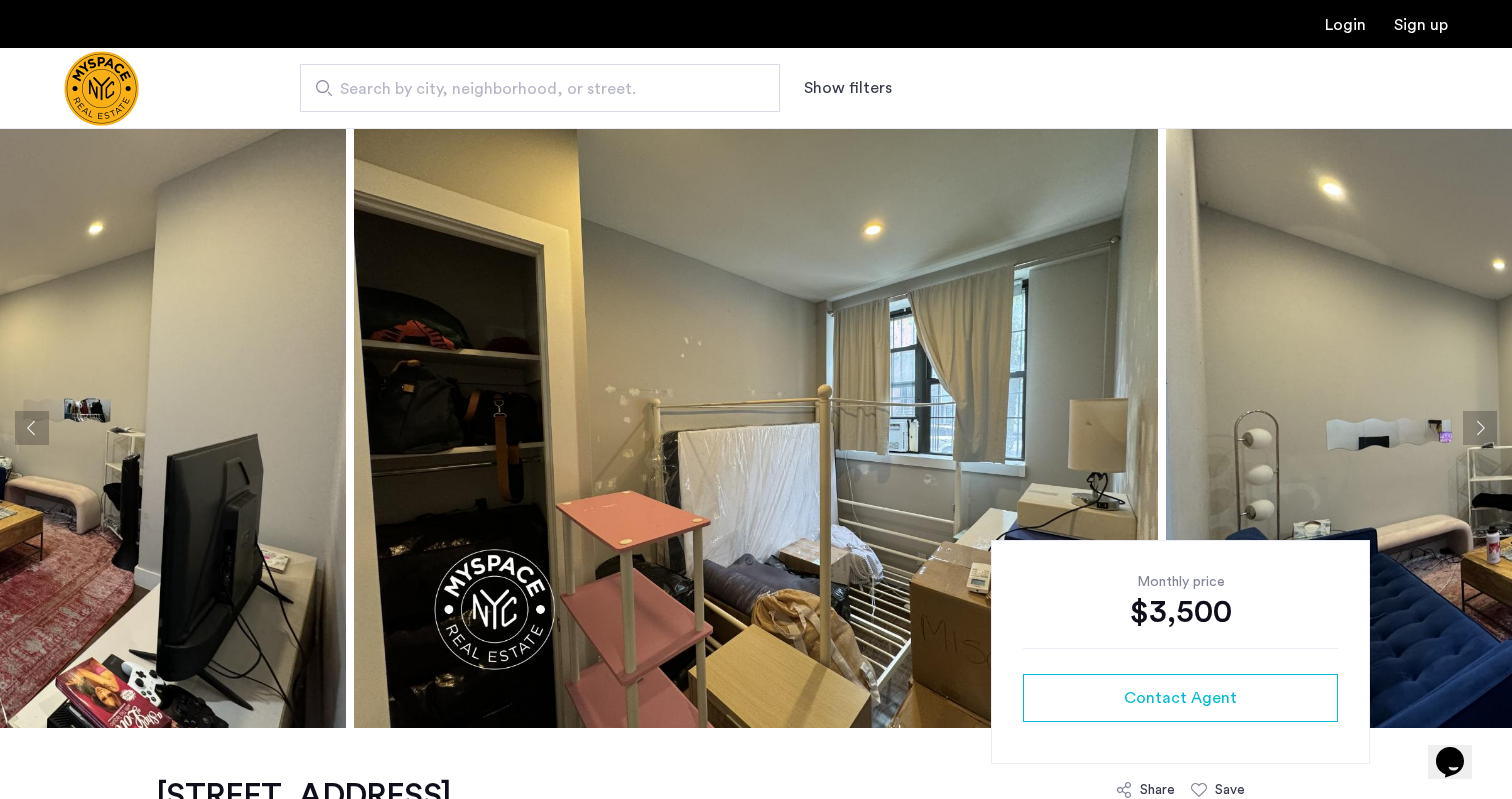 click 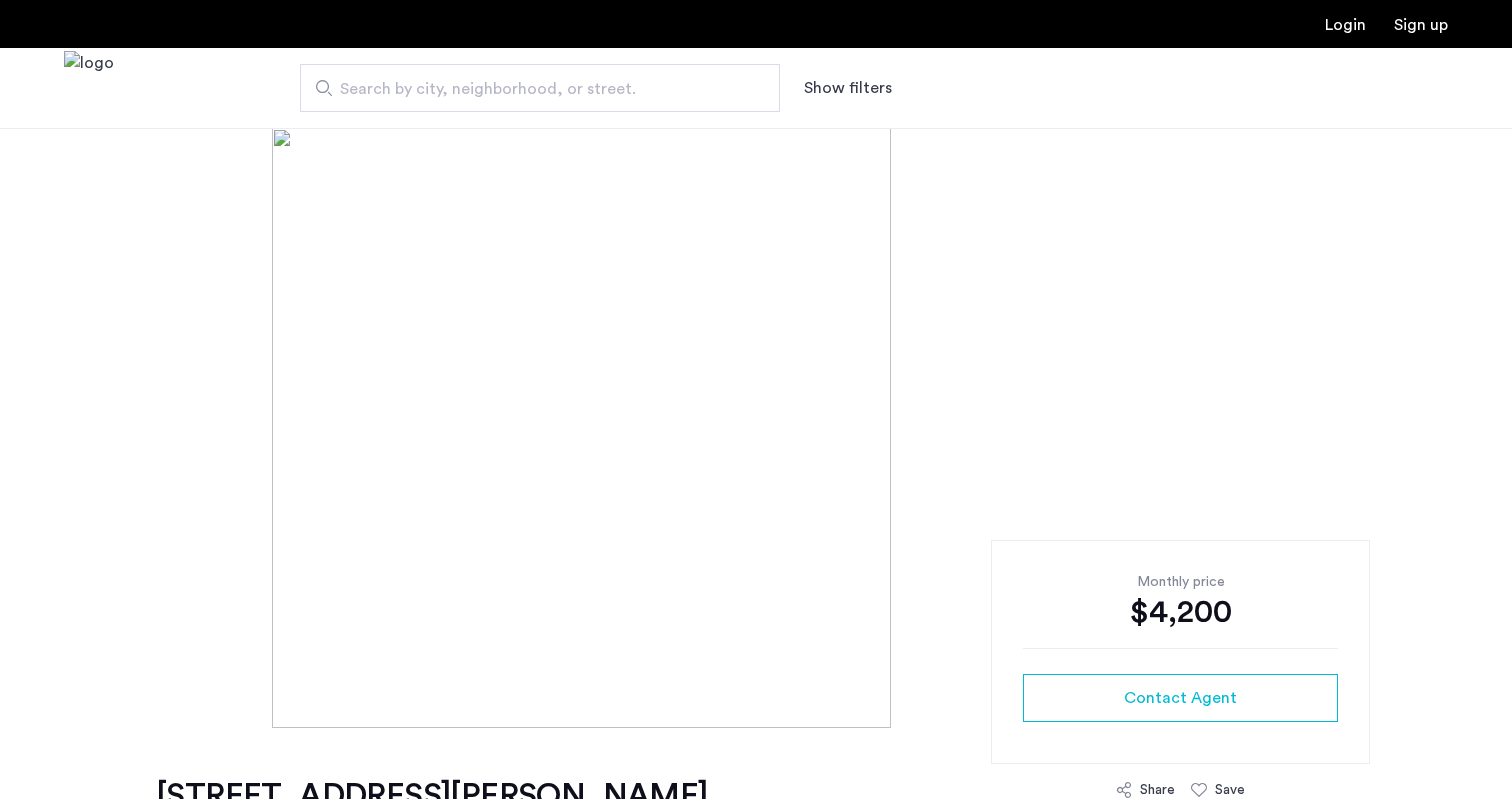 scroll, scrollTop: 0, scrollLeft: 0, axis: both 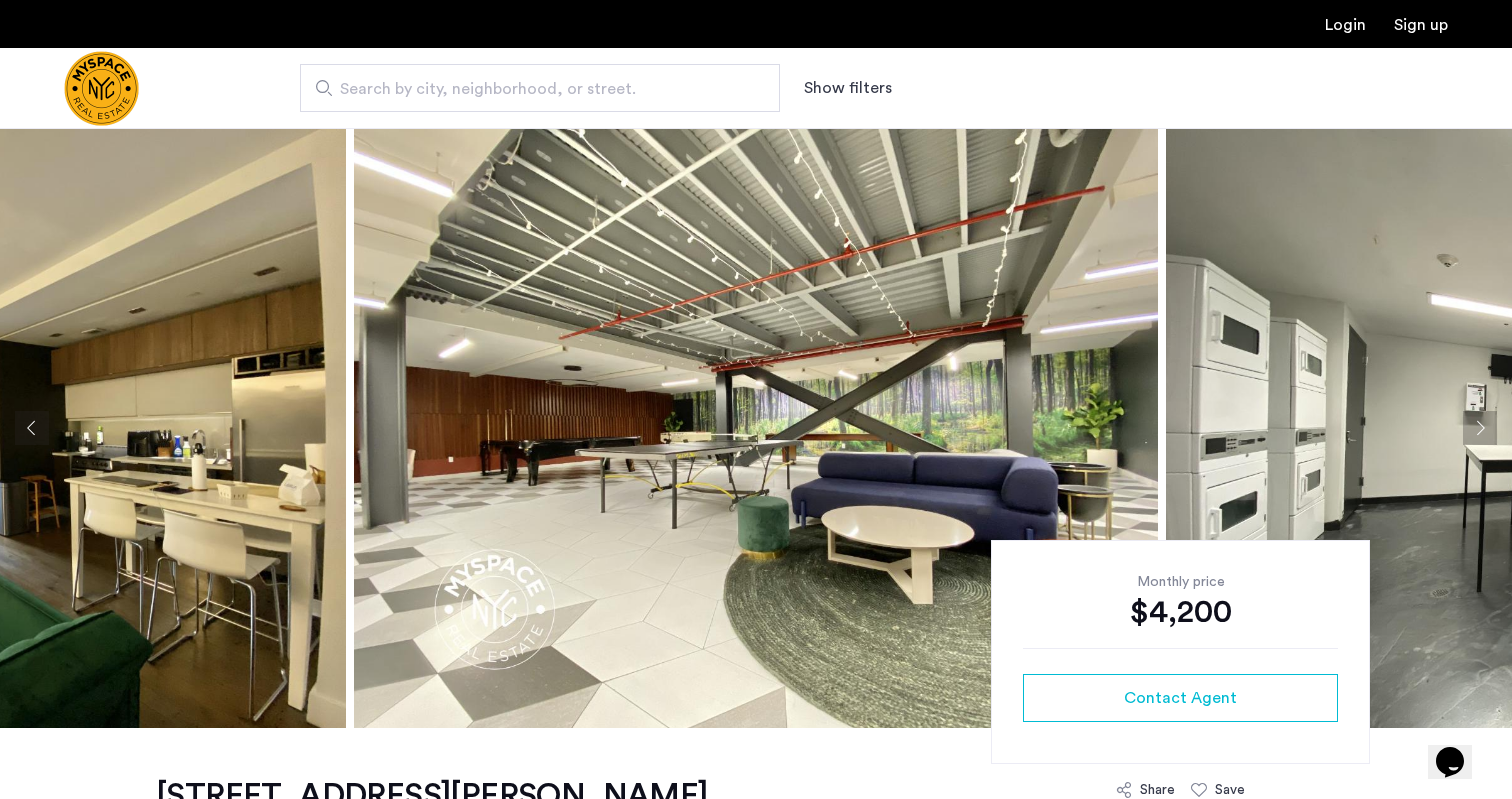 click 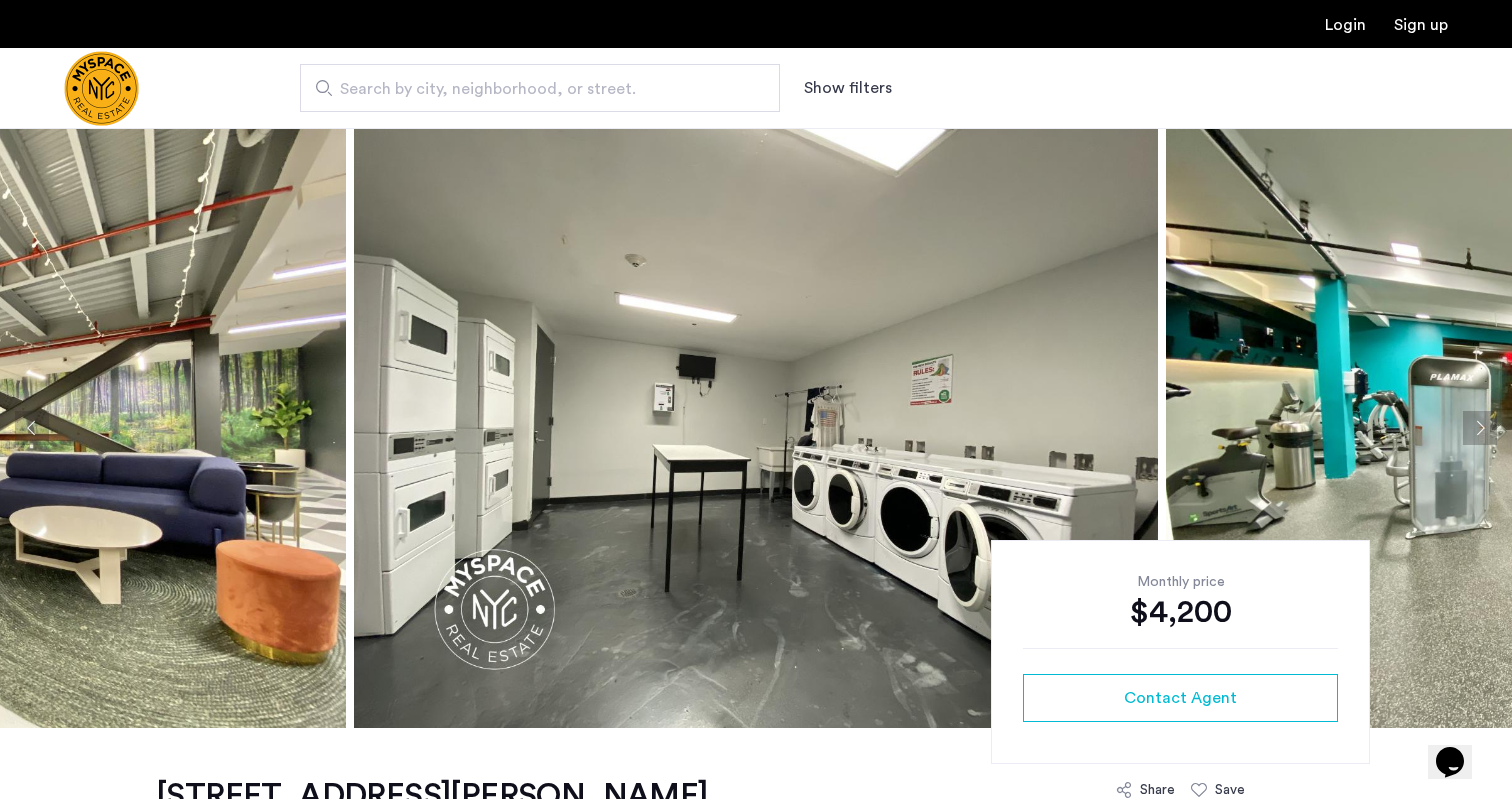 click 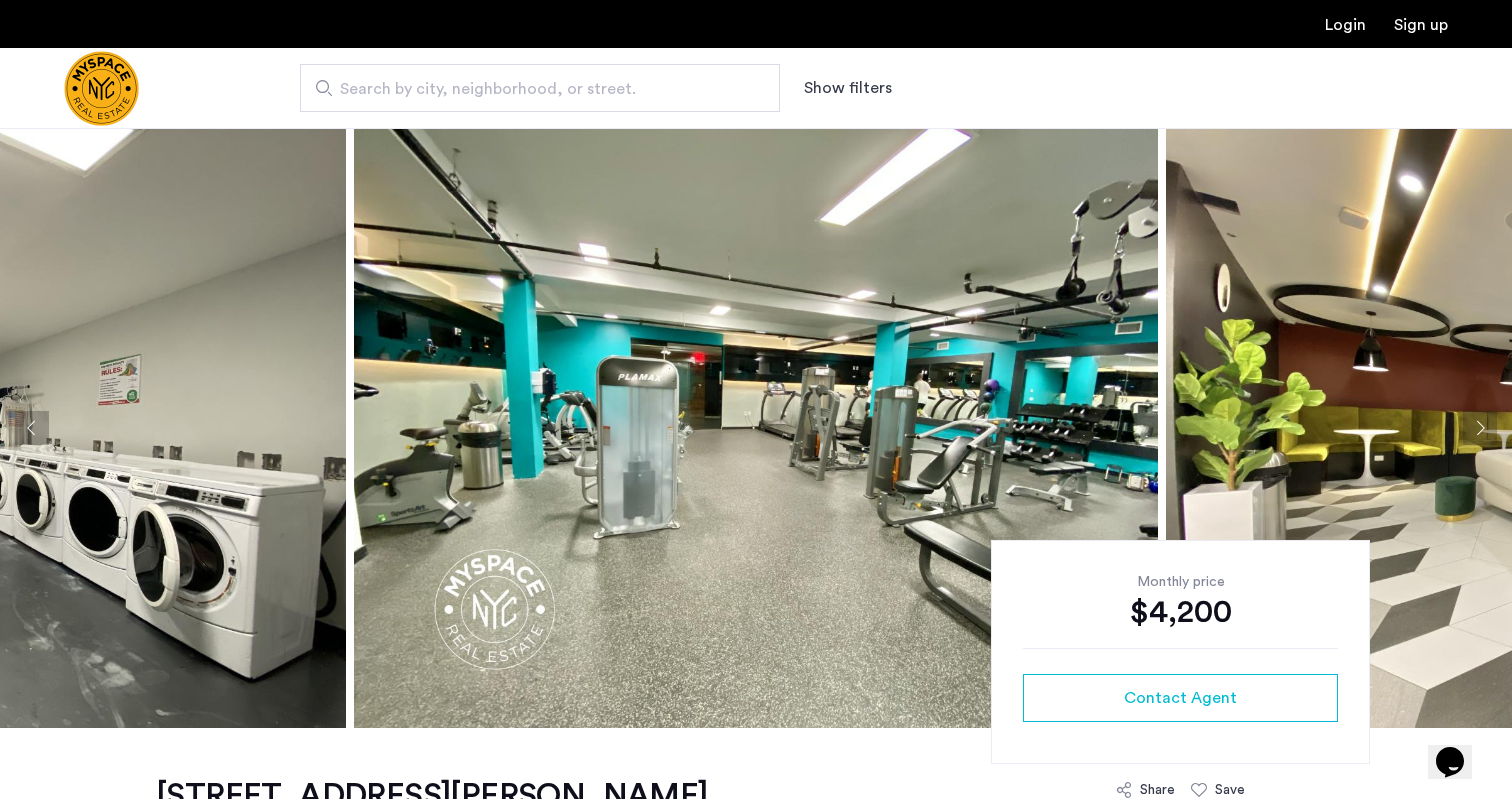 click 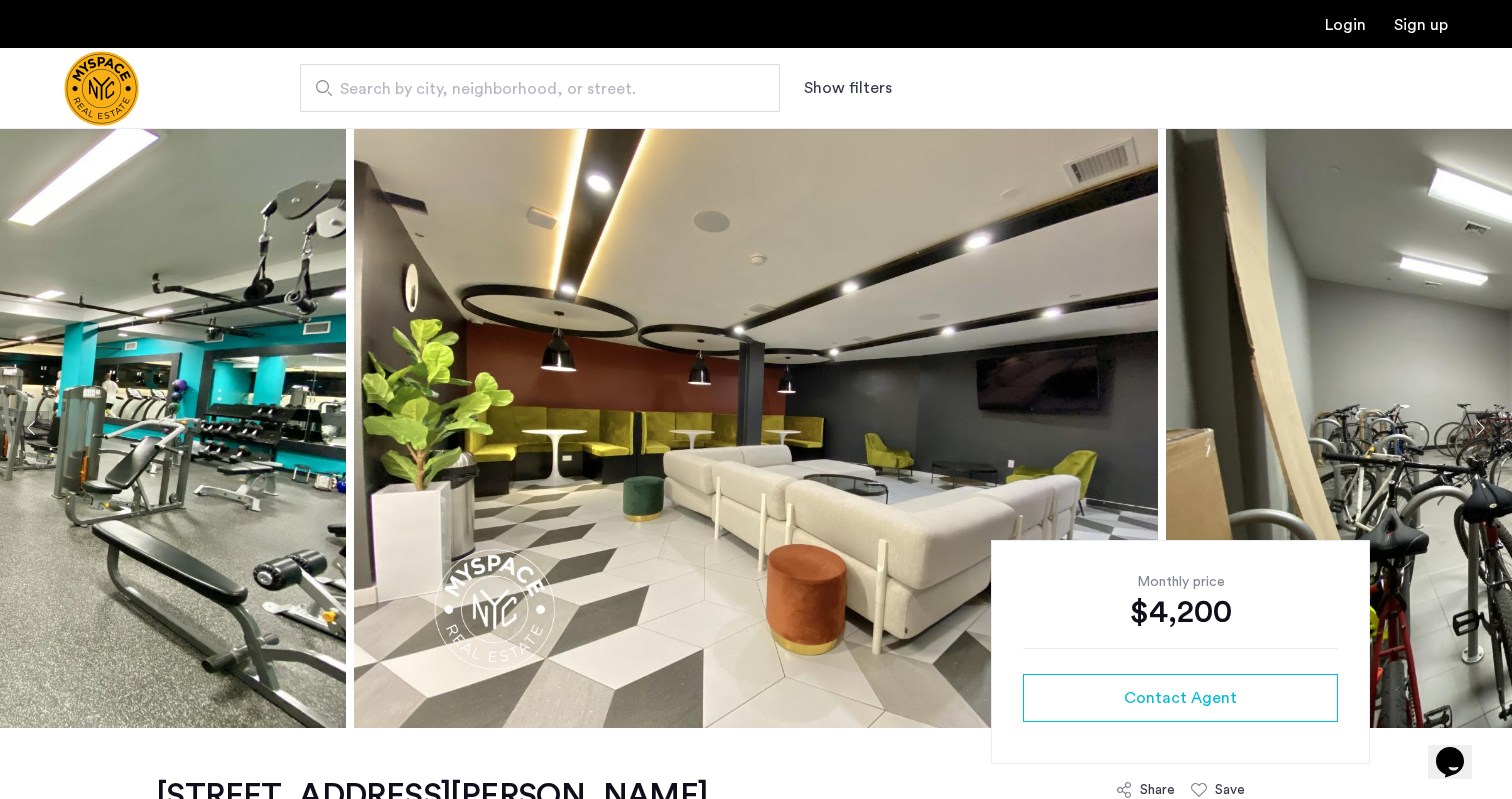 click 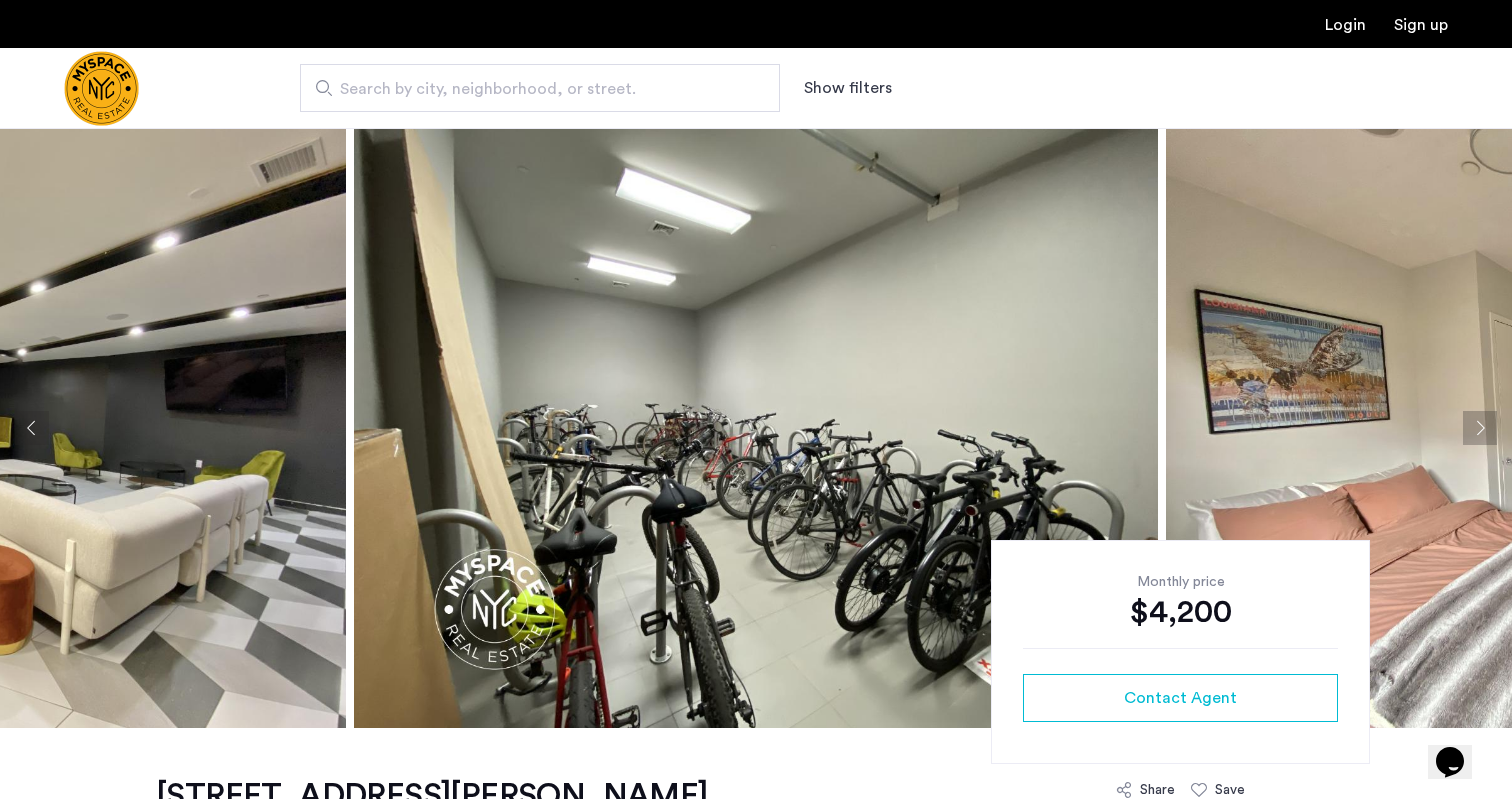 click 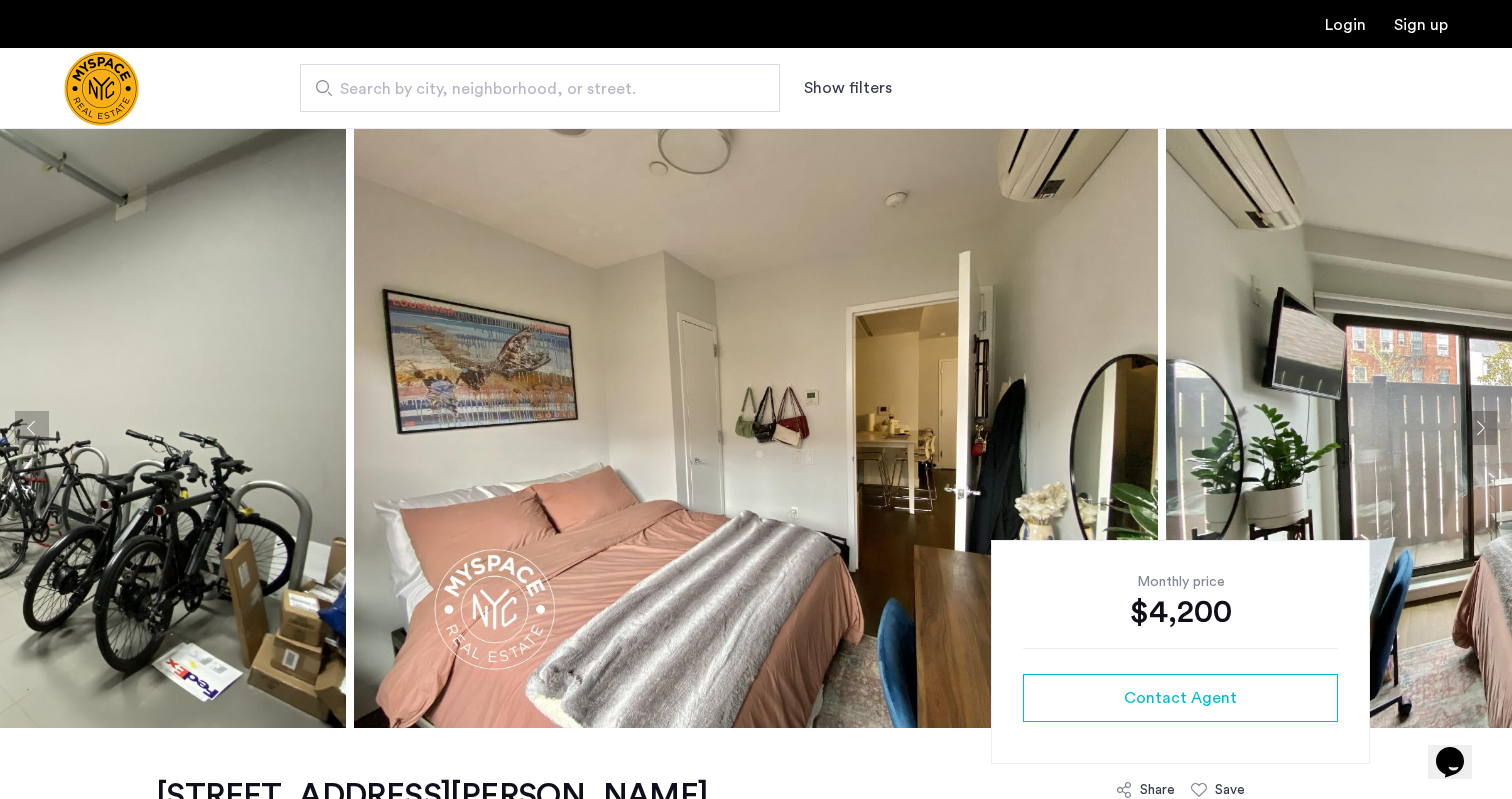 click 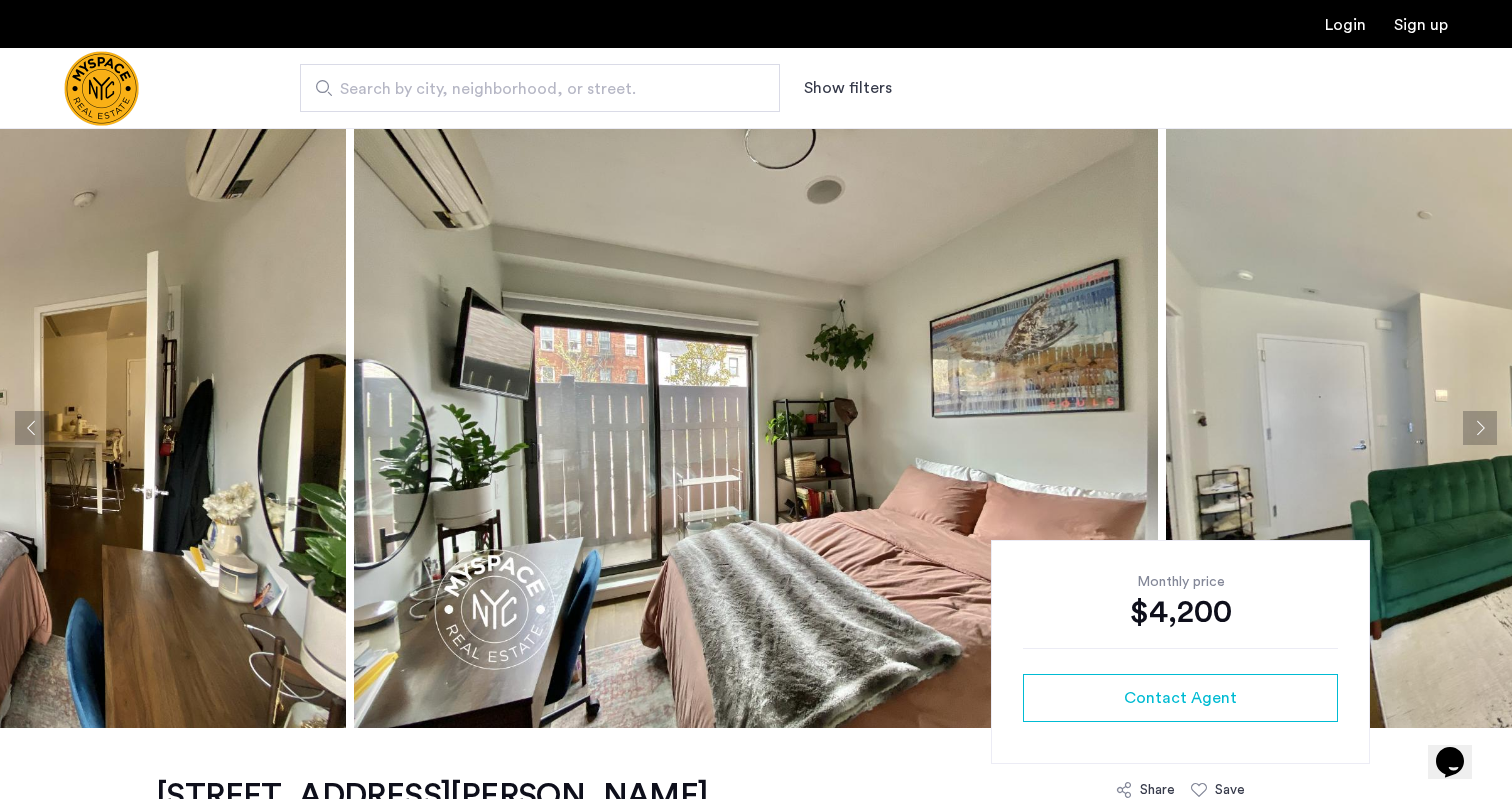 click 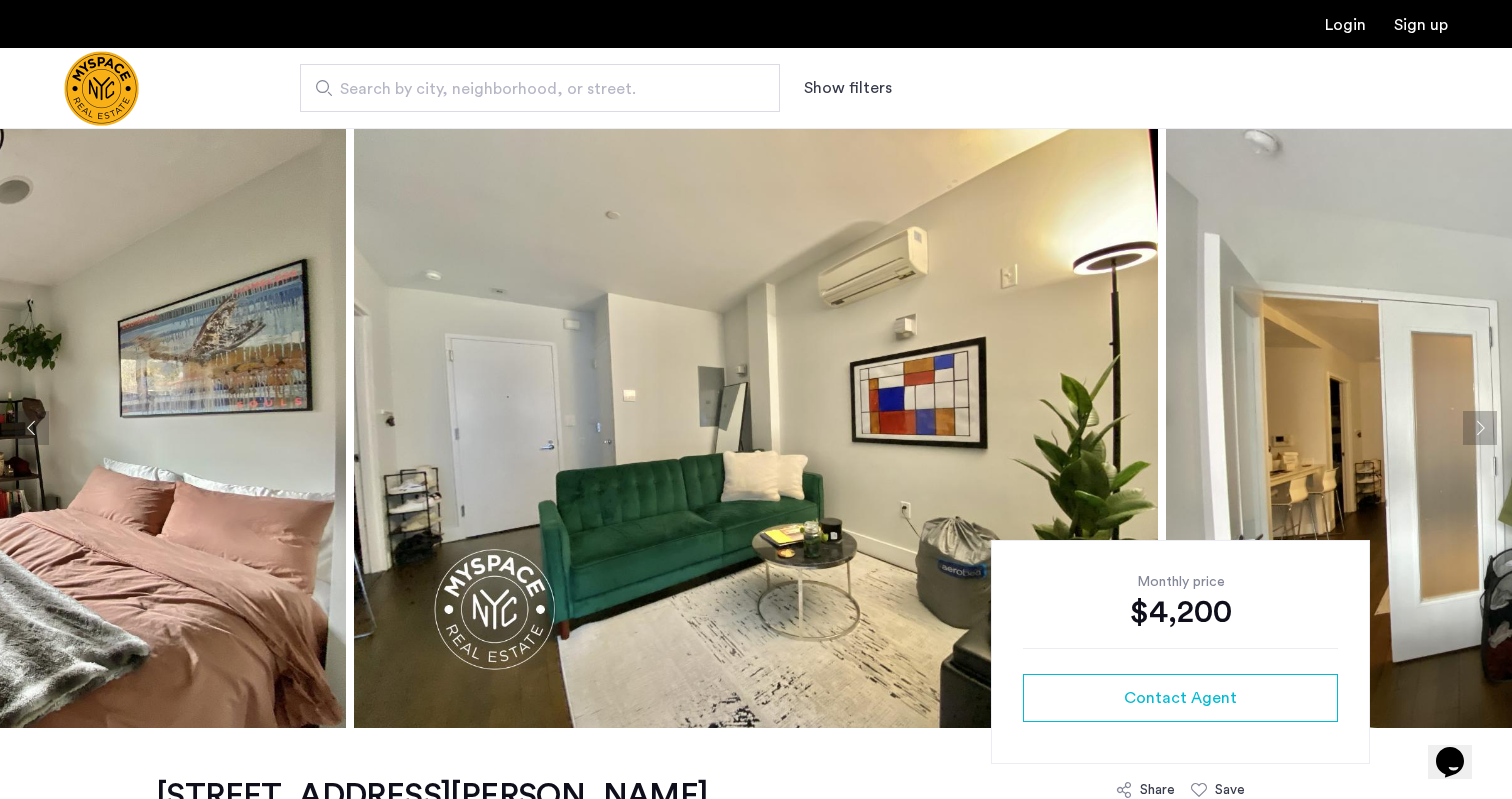 click 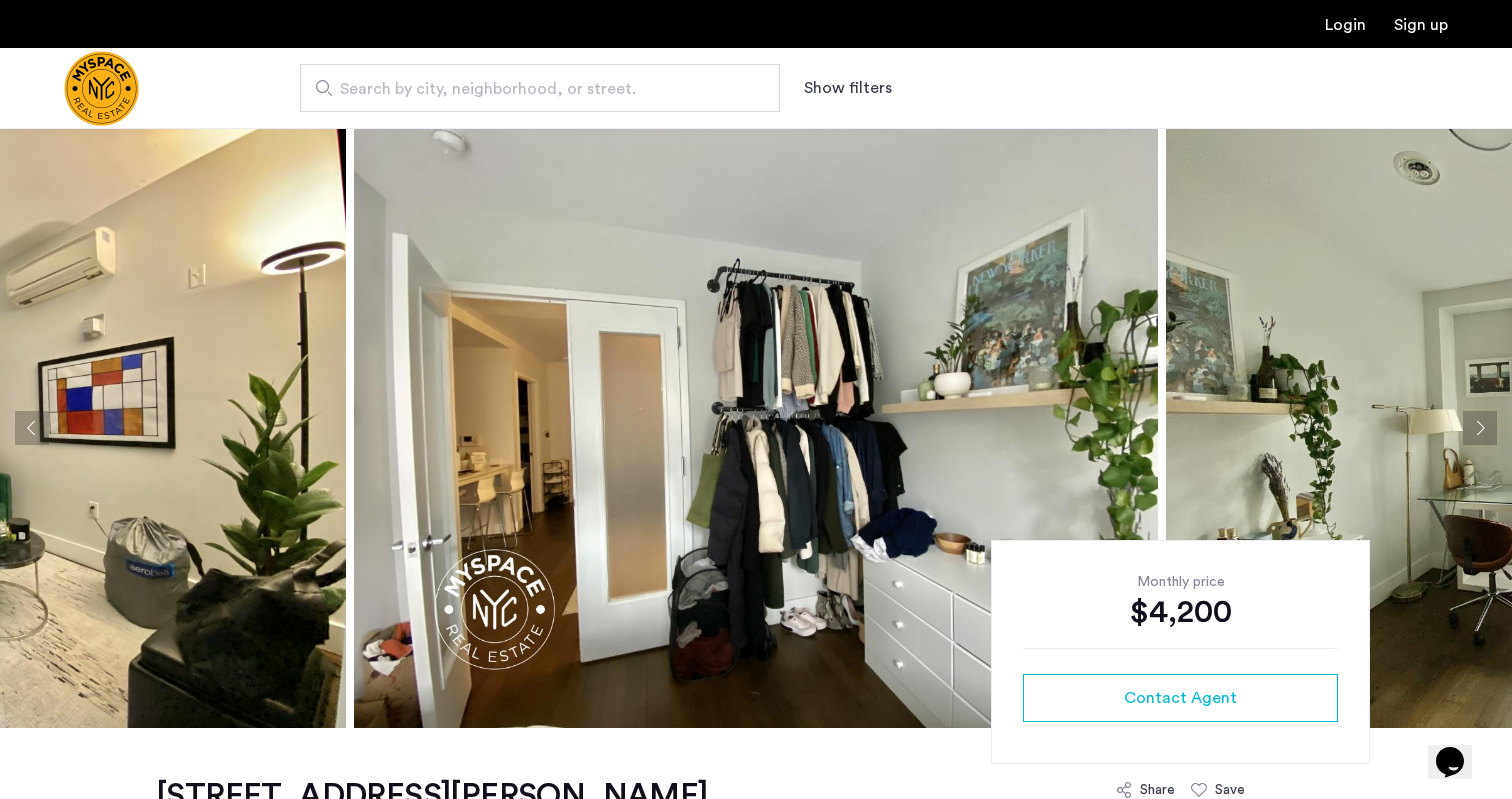 click 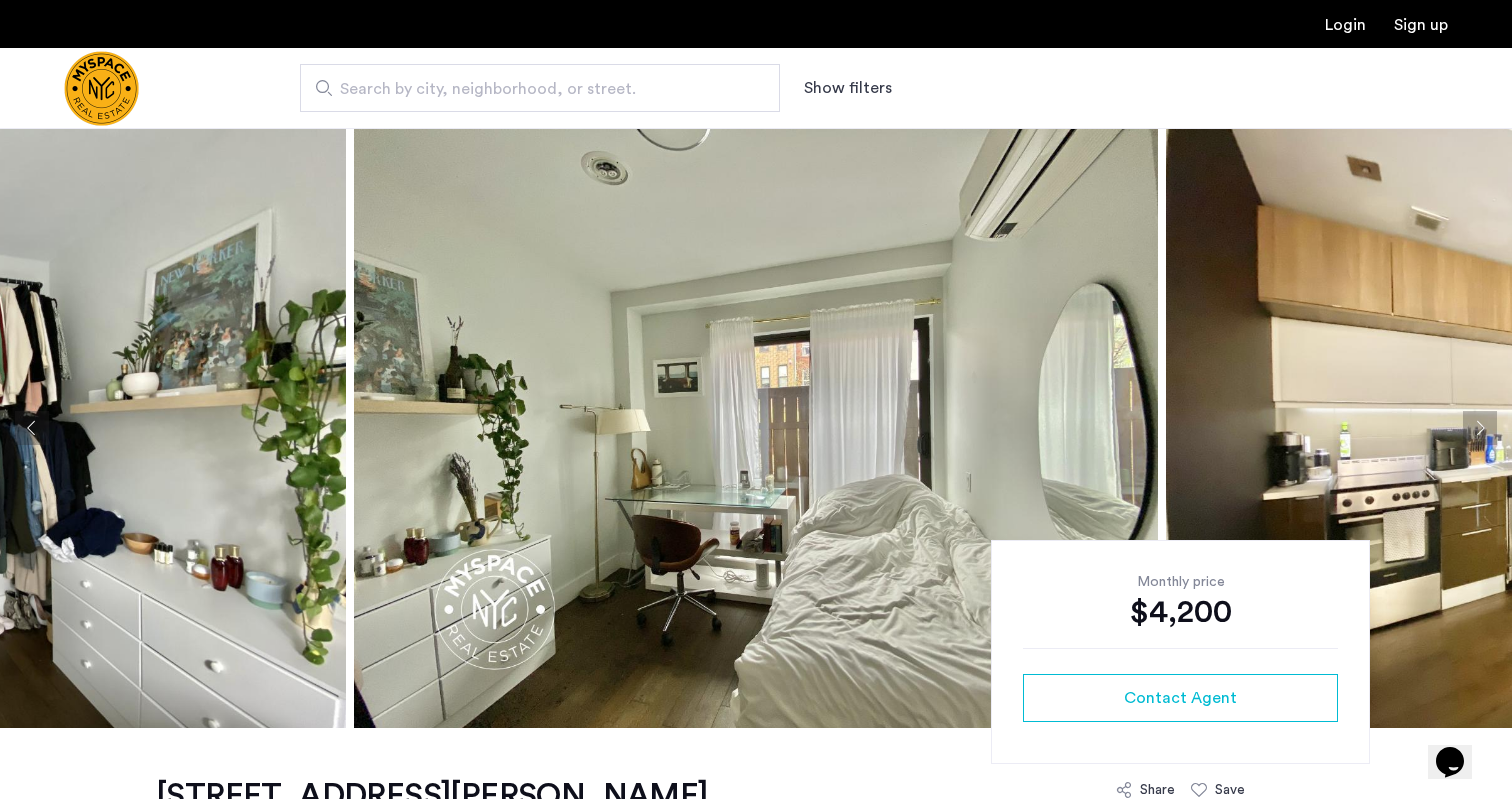 click 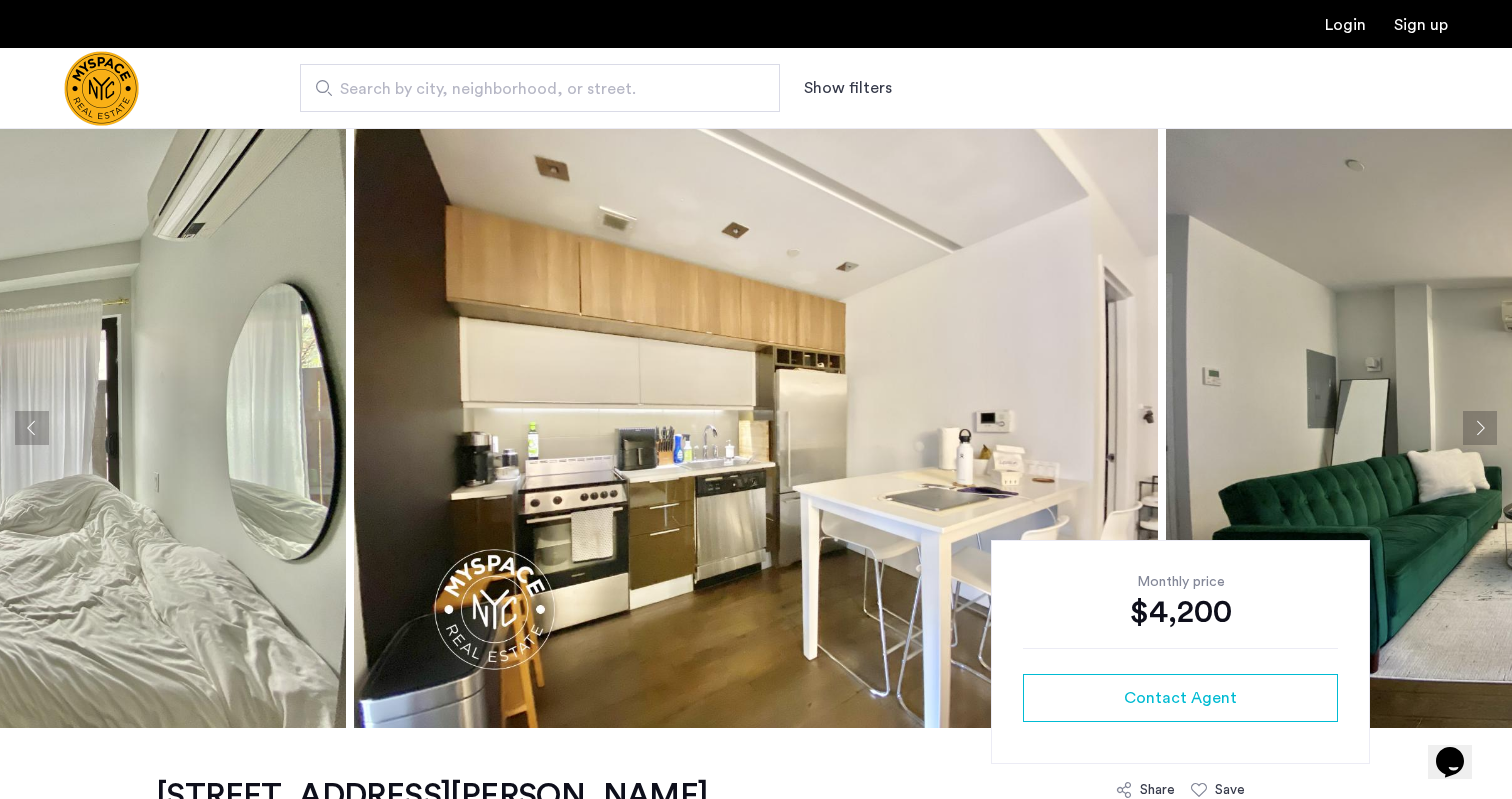 click 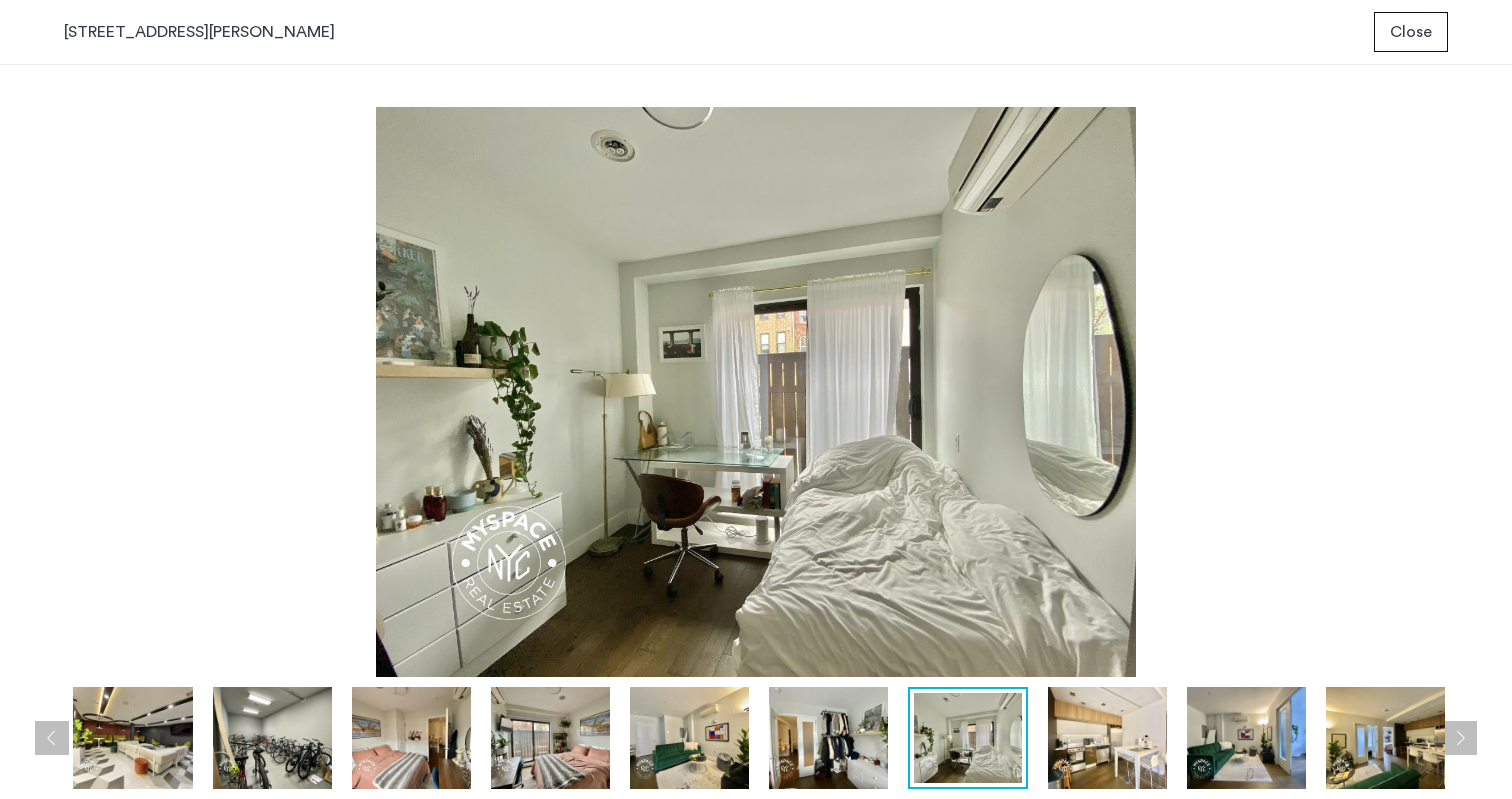 click at bounding box center (1107, 738) 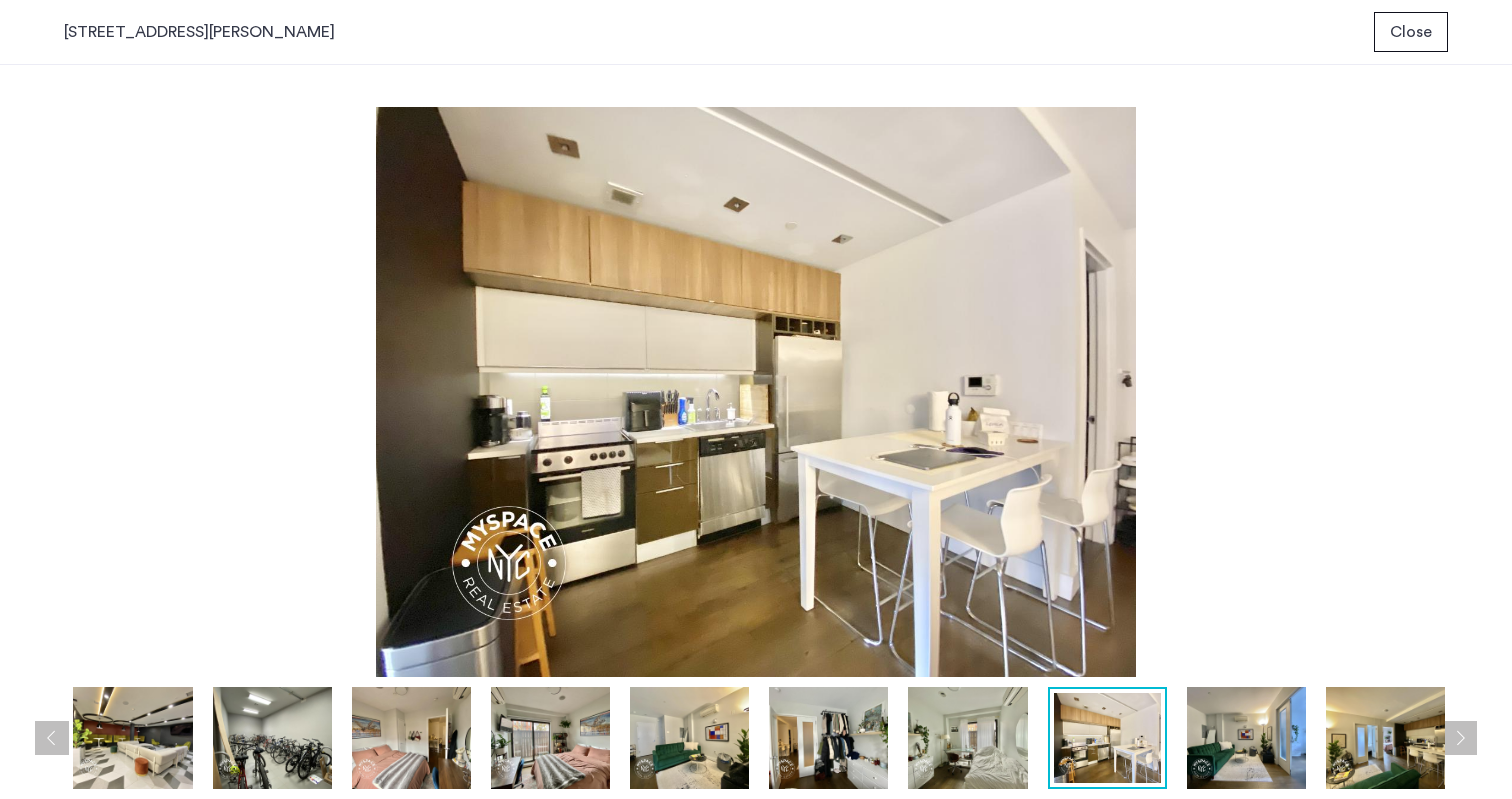 click at bounding box center (1246, 738) 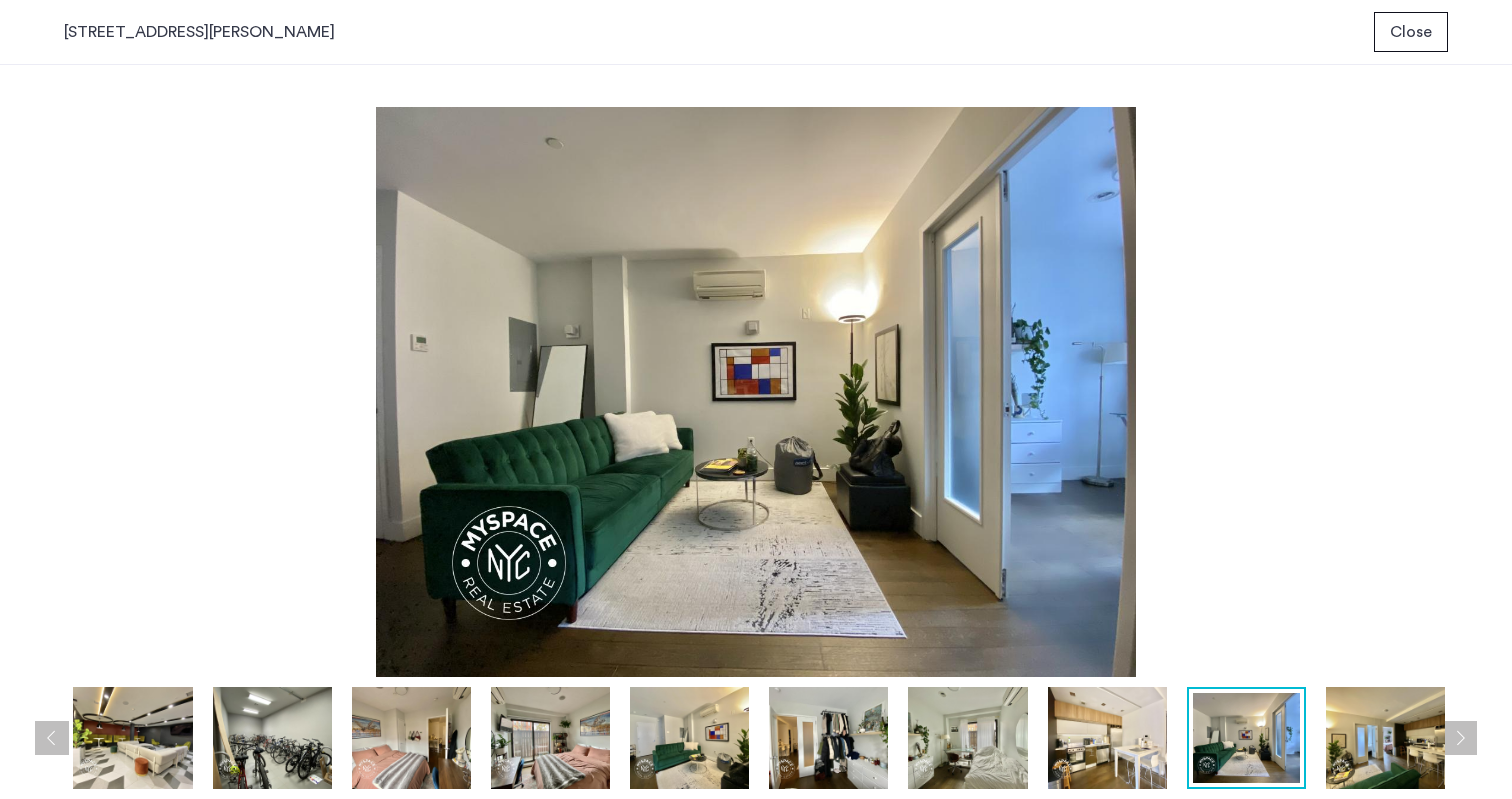 click at bounding box center [1385, 738] 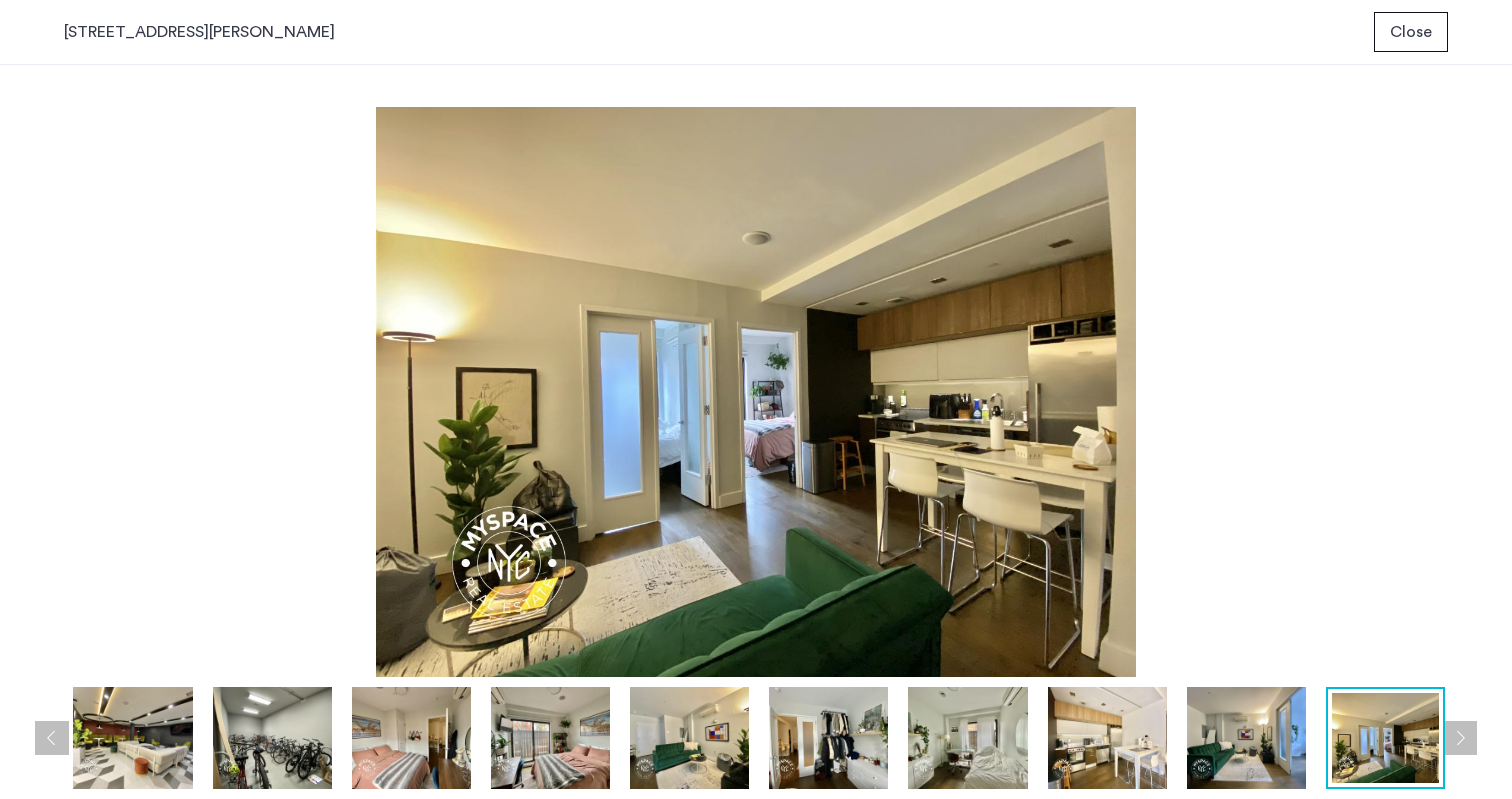 click at bounding box center [1460, 738] 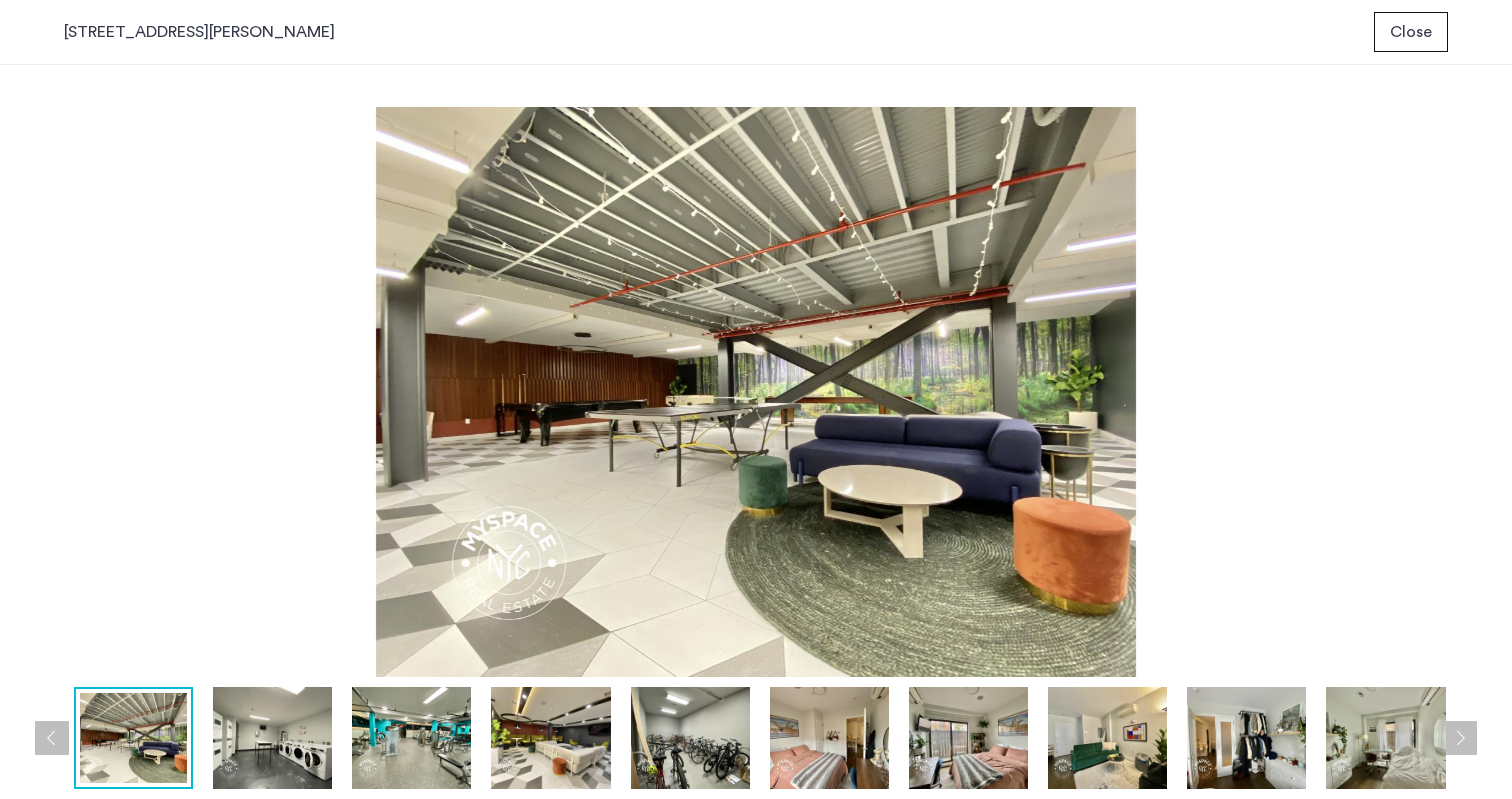 click at bounding box center (1460, 738) 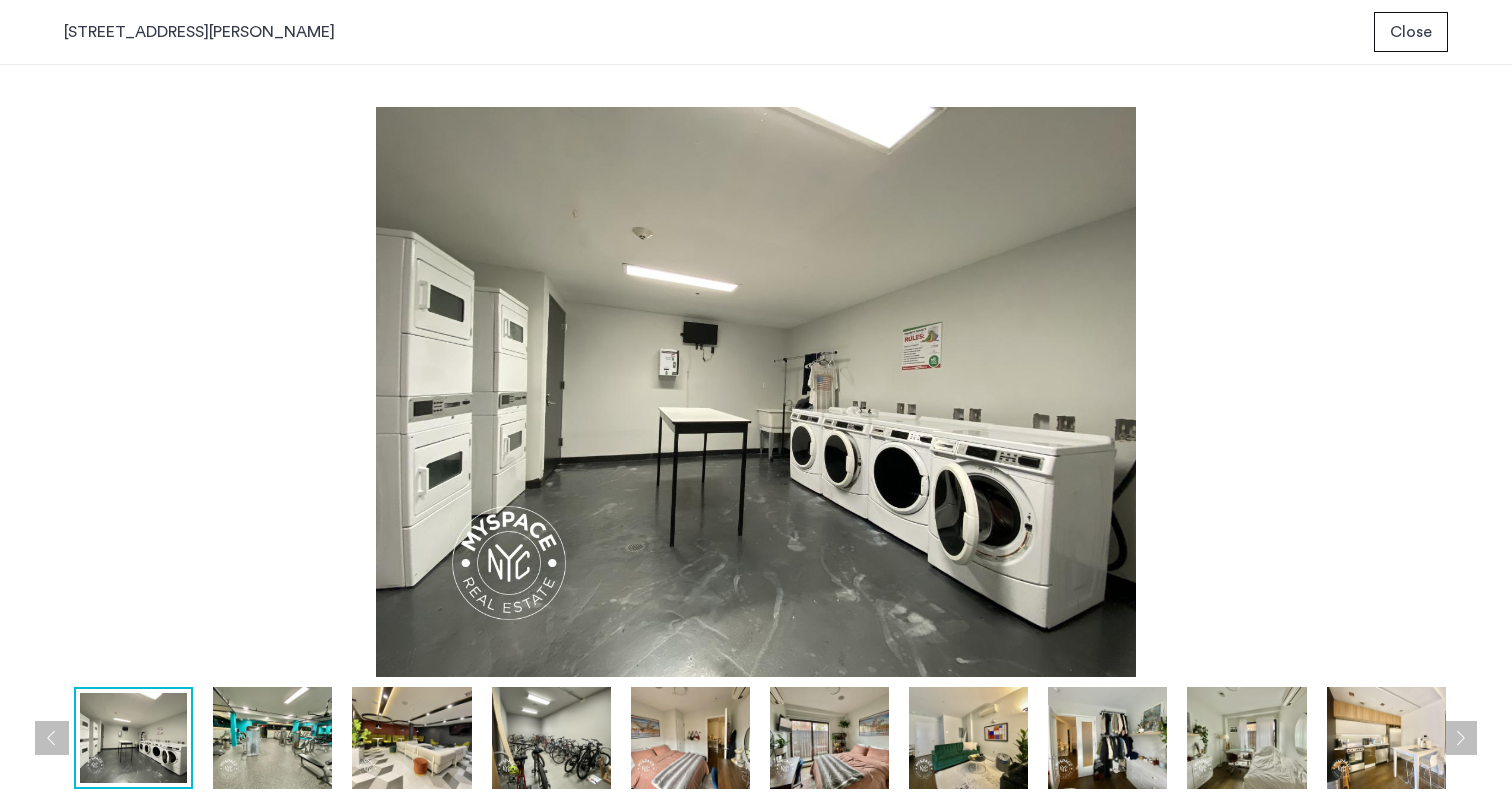 click on "Close" at bounding box center (1411, 32) 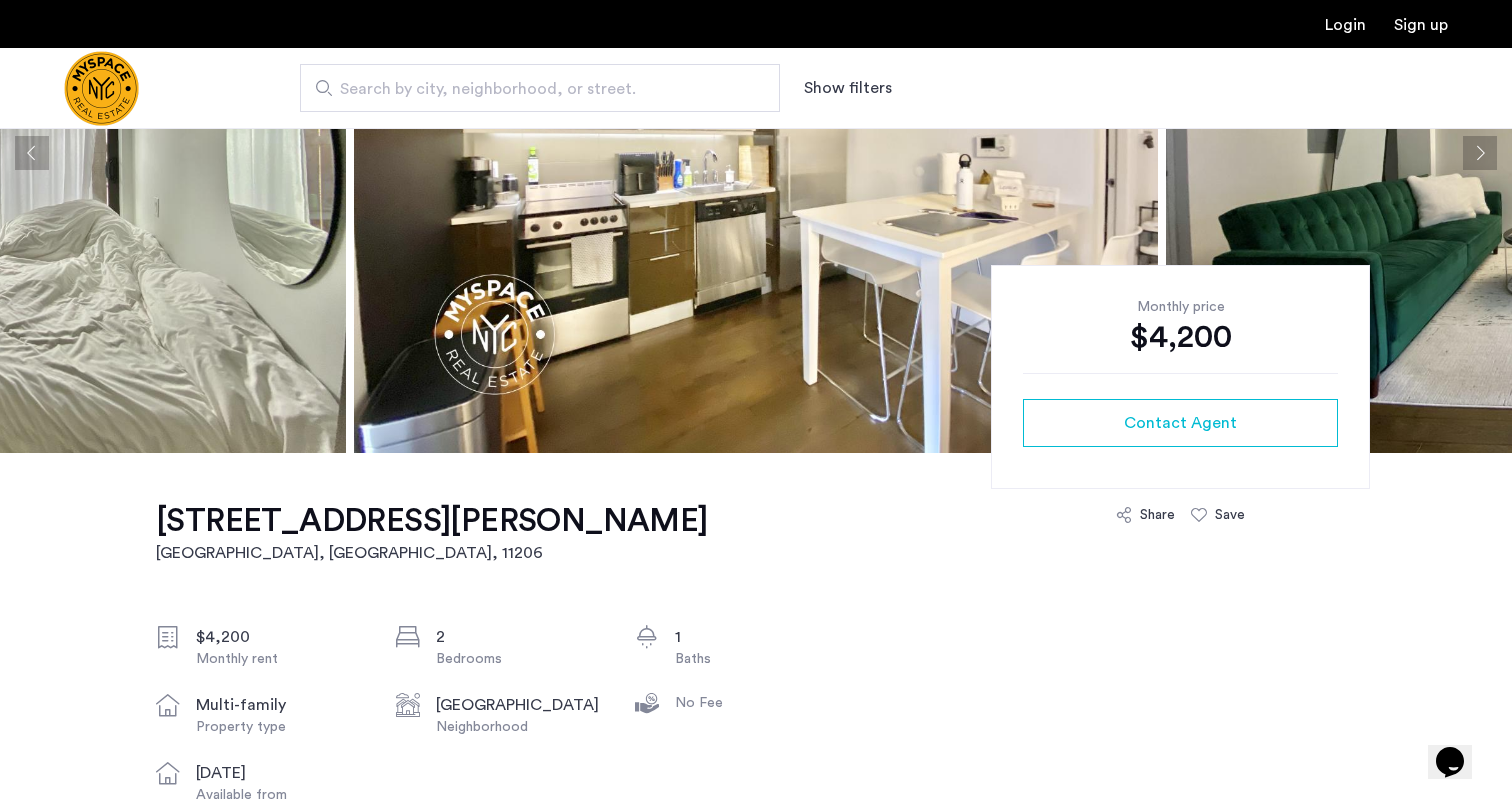 scroll, scrollTop: 0, scrollLeft: 0, axis: both 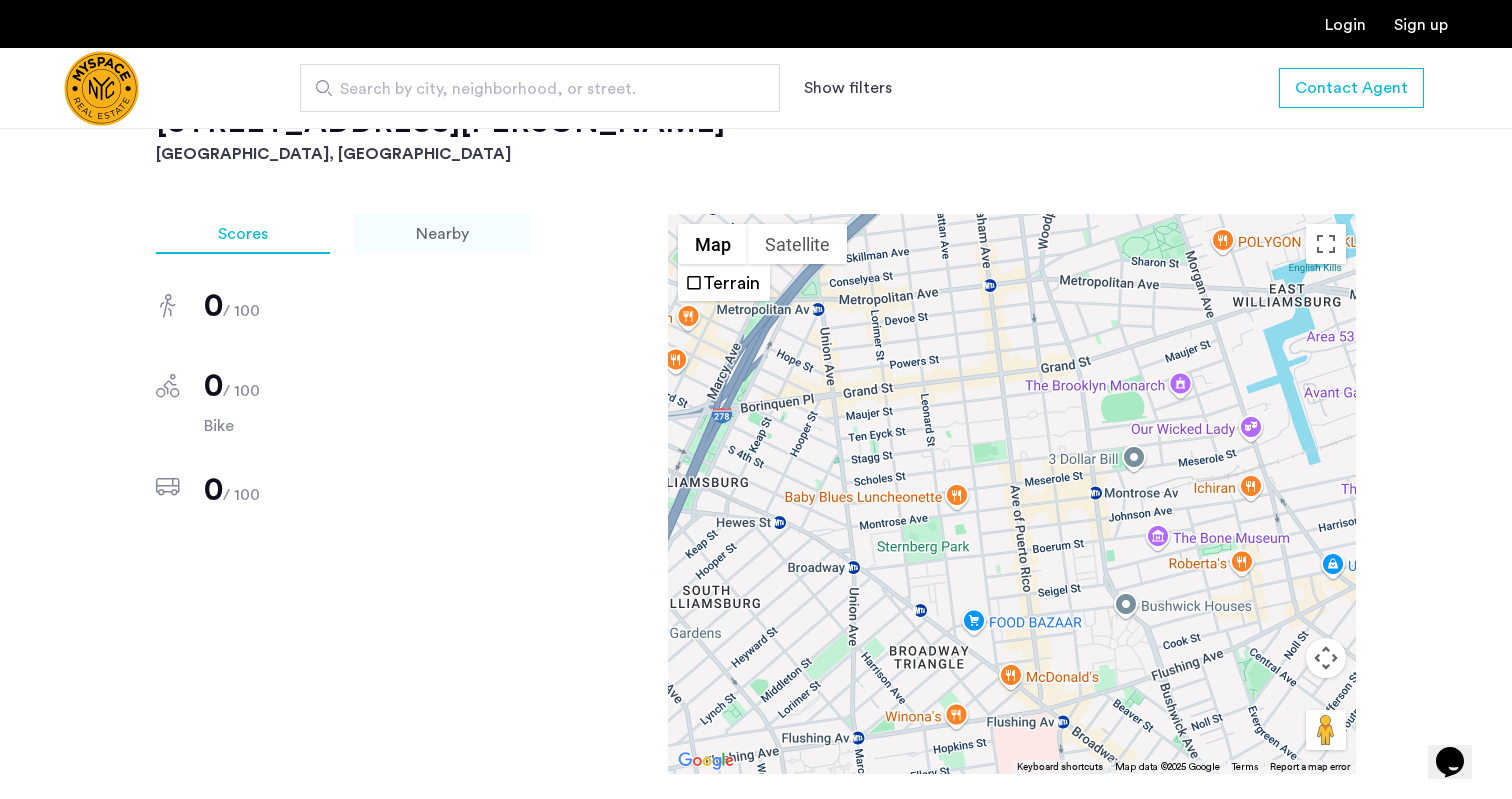 click on "Nearby" at bounding box center [442, 234] 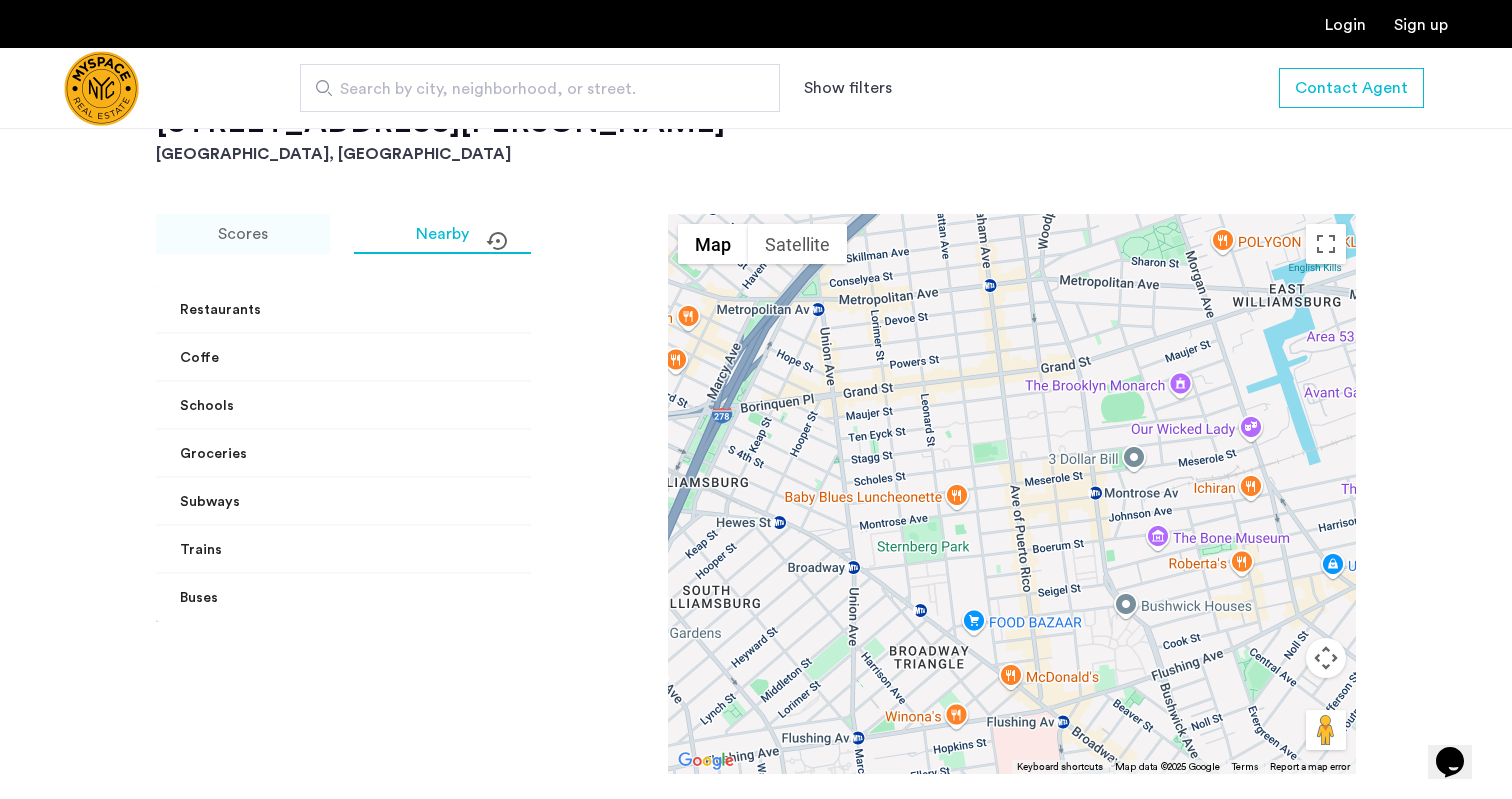 click on "Scores" at bounding box center [243, 234] 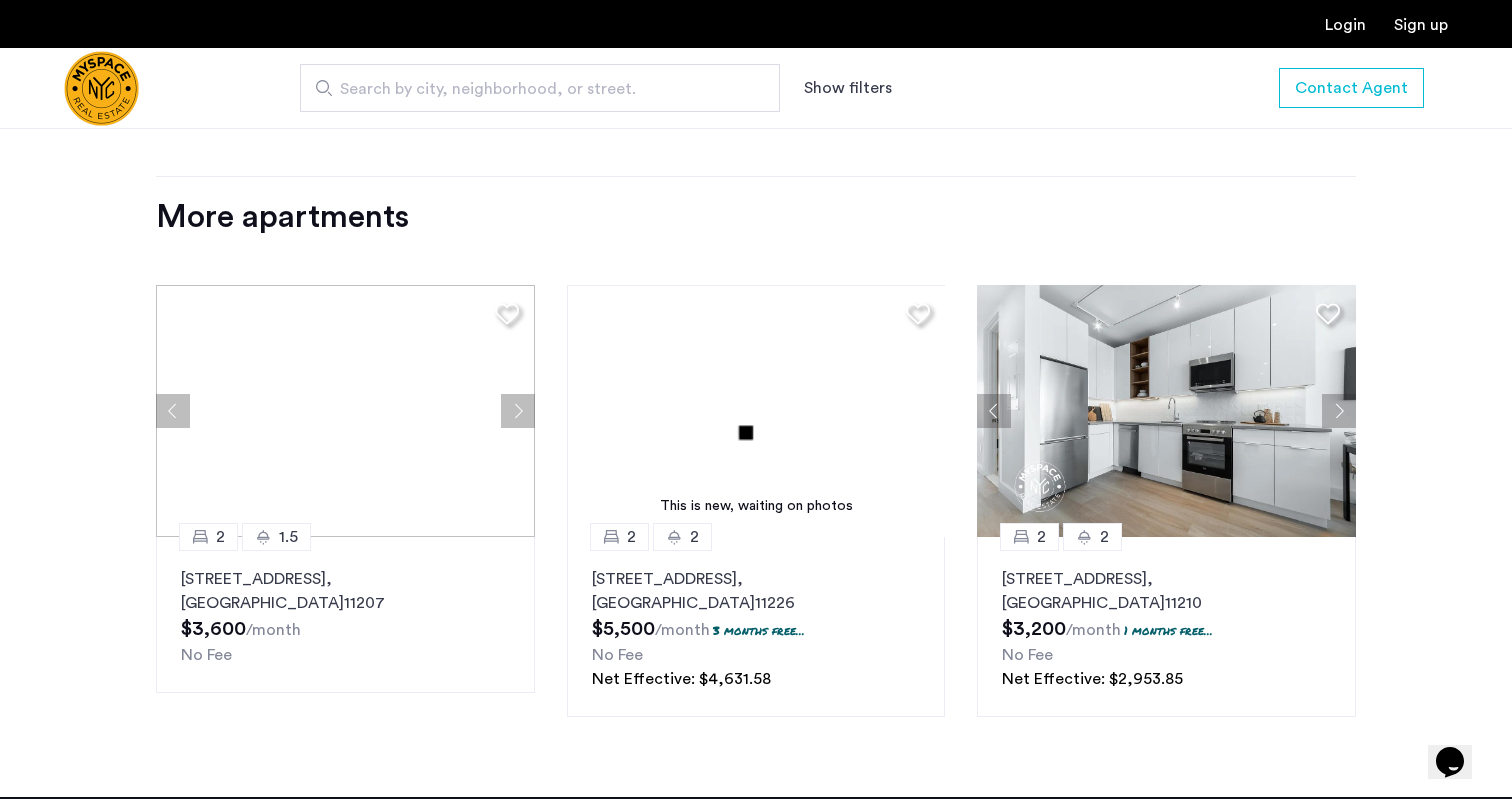 scroll, scrollTop: 2114, scrollLeft: 0, axis: vertical 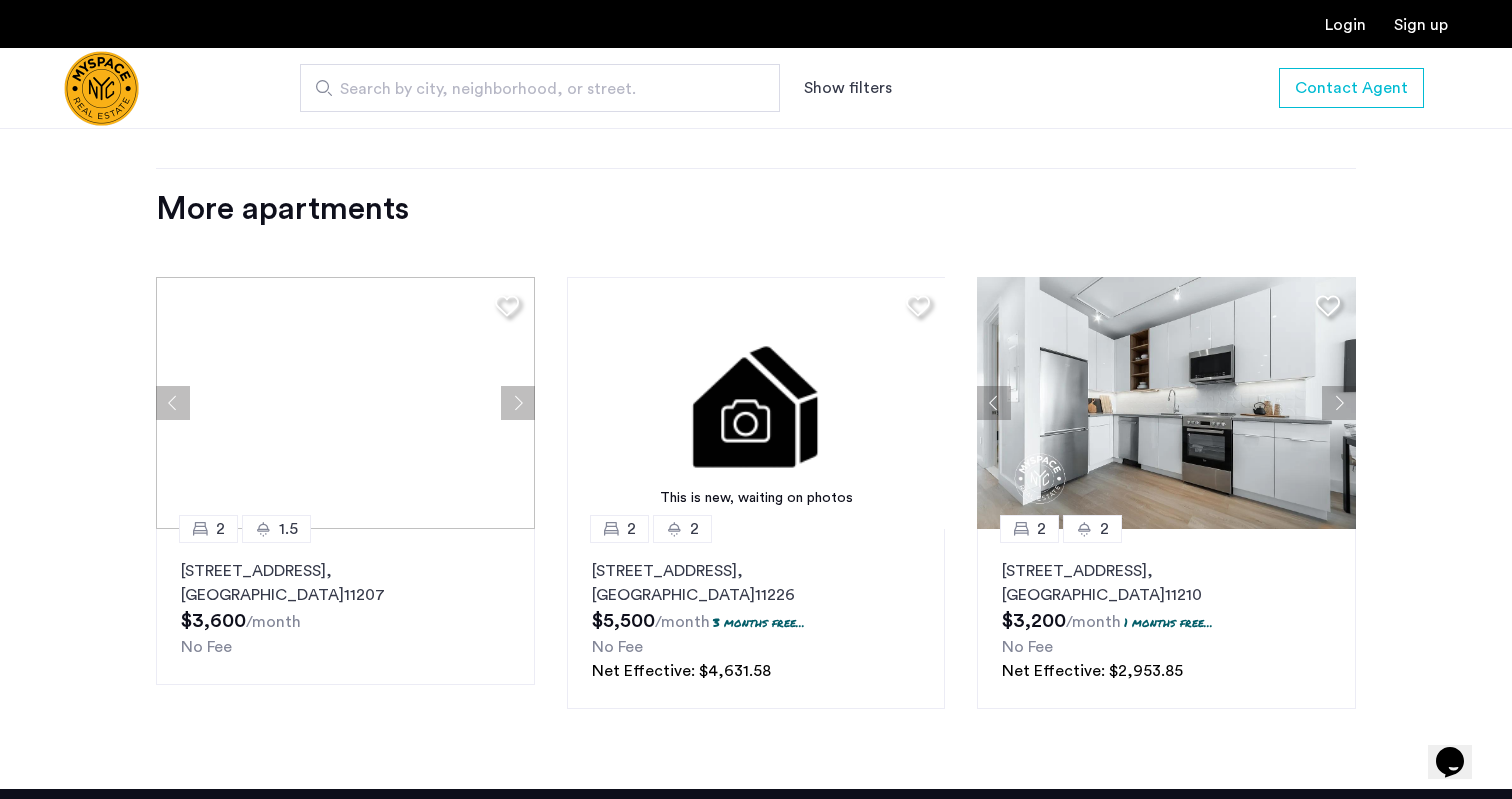 click 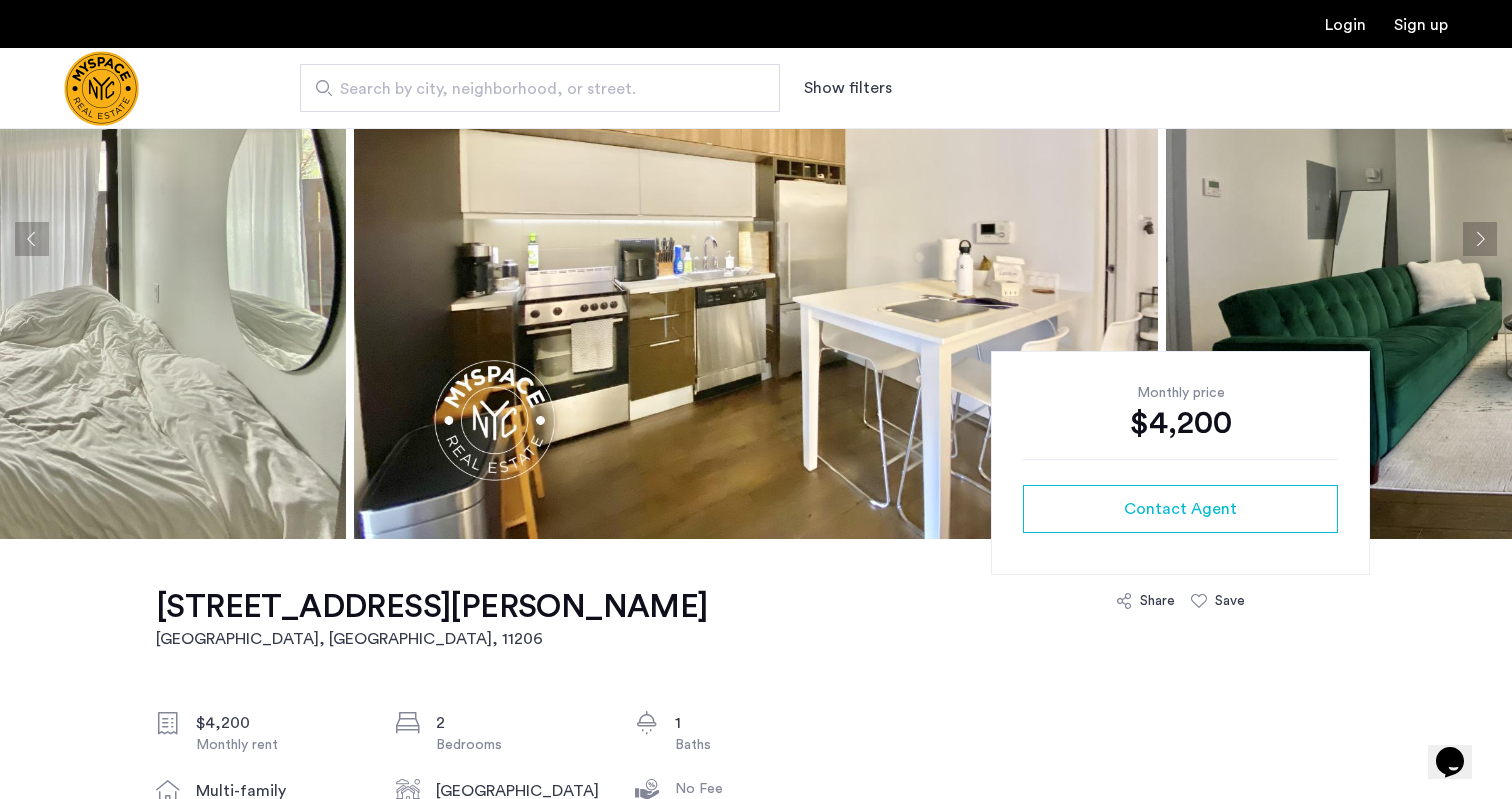 scroll, scrollTop: 218, scrollLeft: 0, axis: vertical 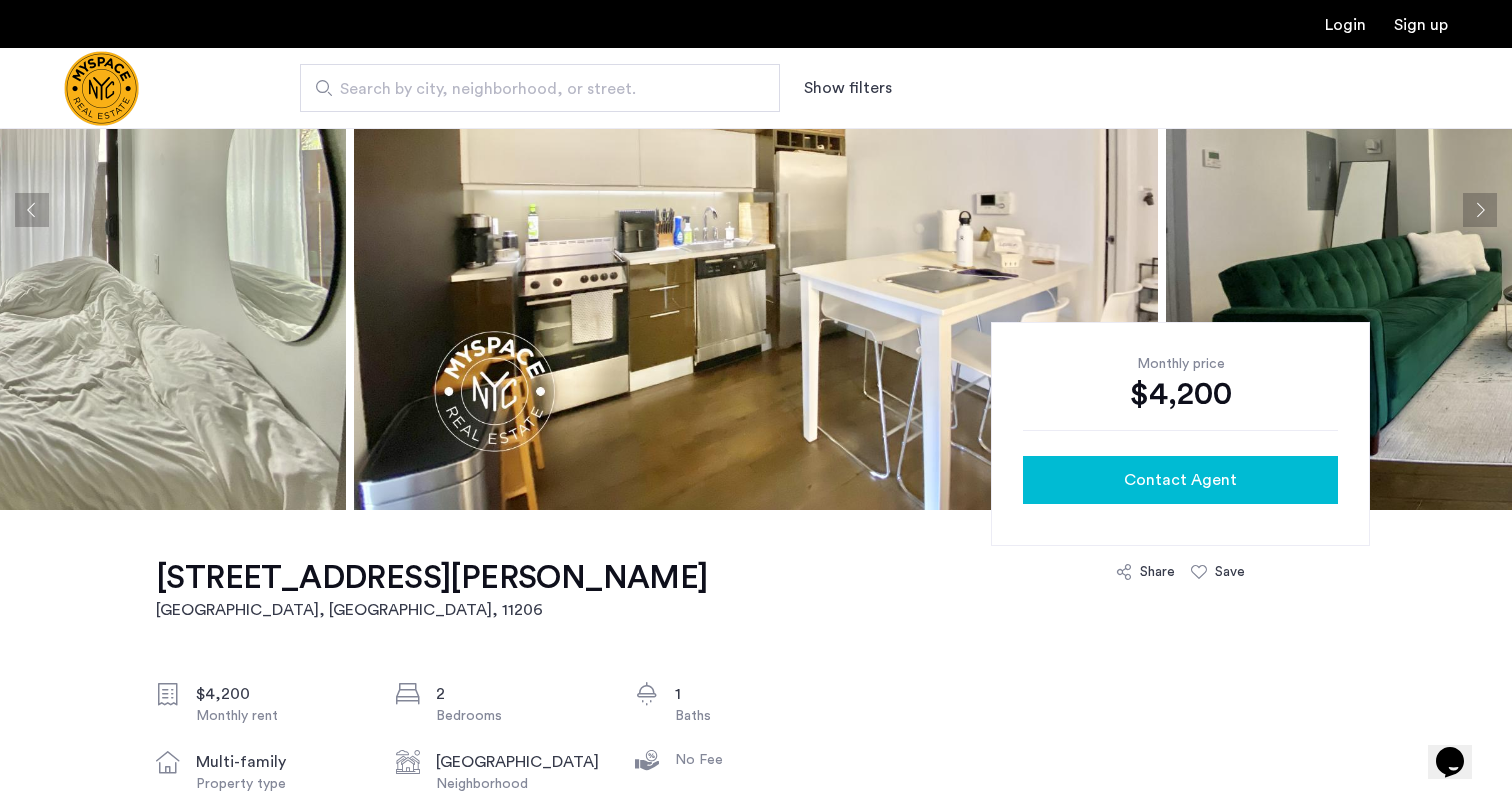 click on "Contact Agent" 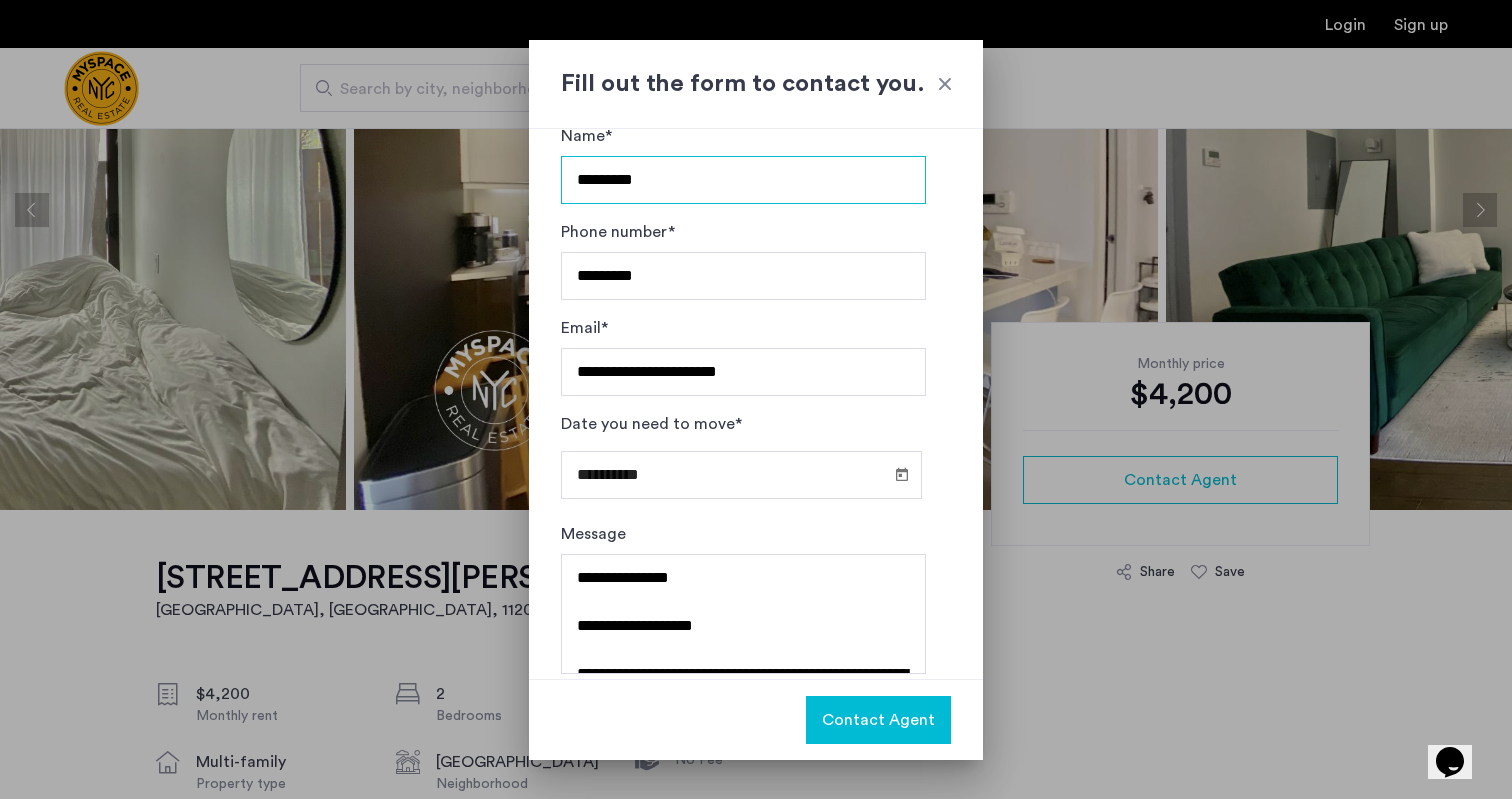 scroll, scrollTop: 54, scrollLeft: 0, axis: vertical 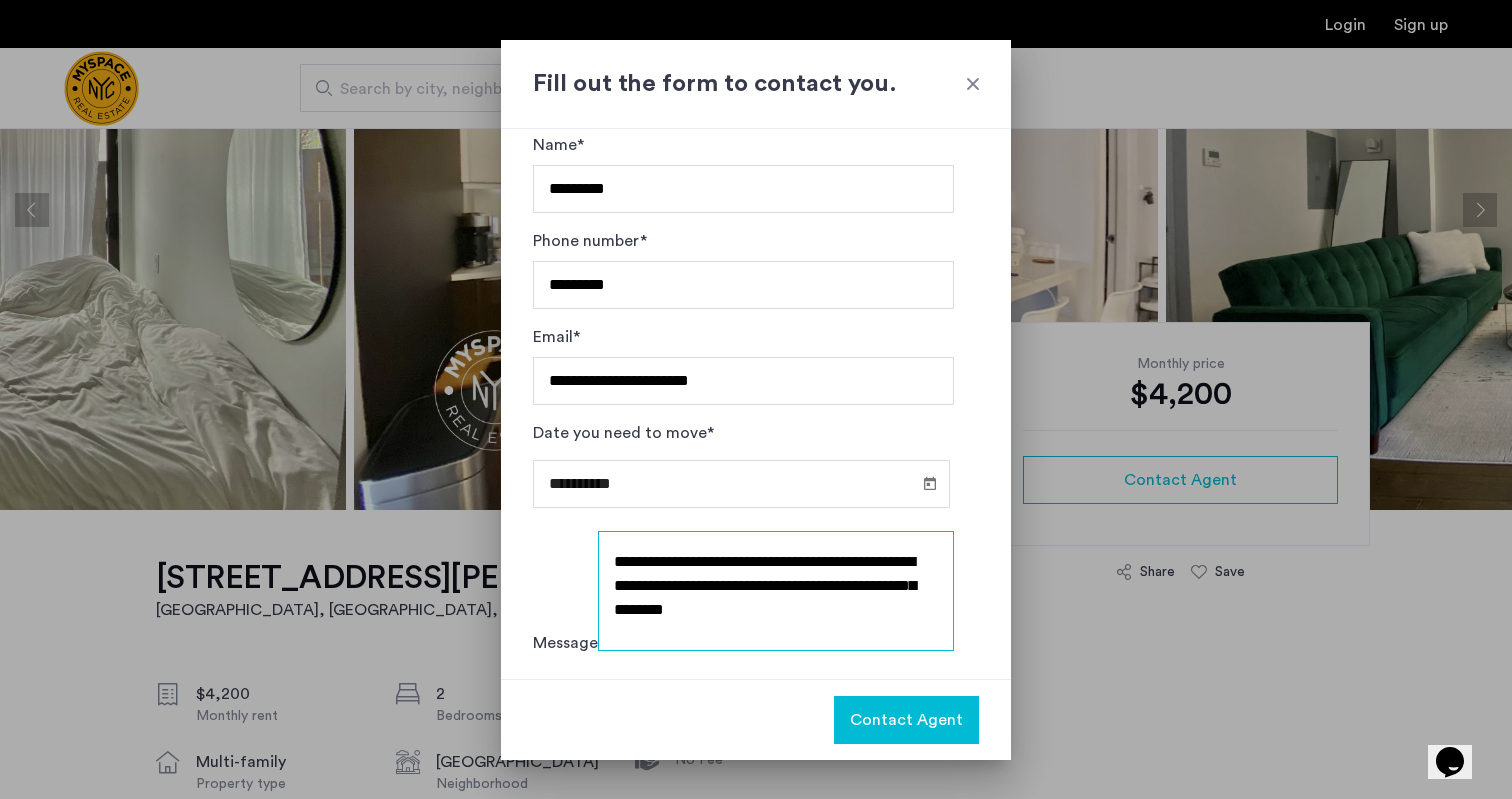 click on "**********" at bounding box center [776, 591] 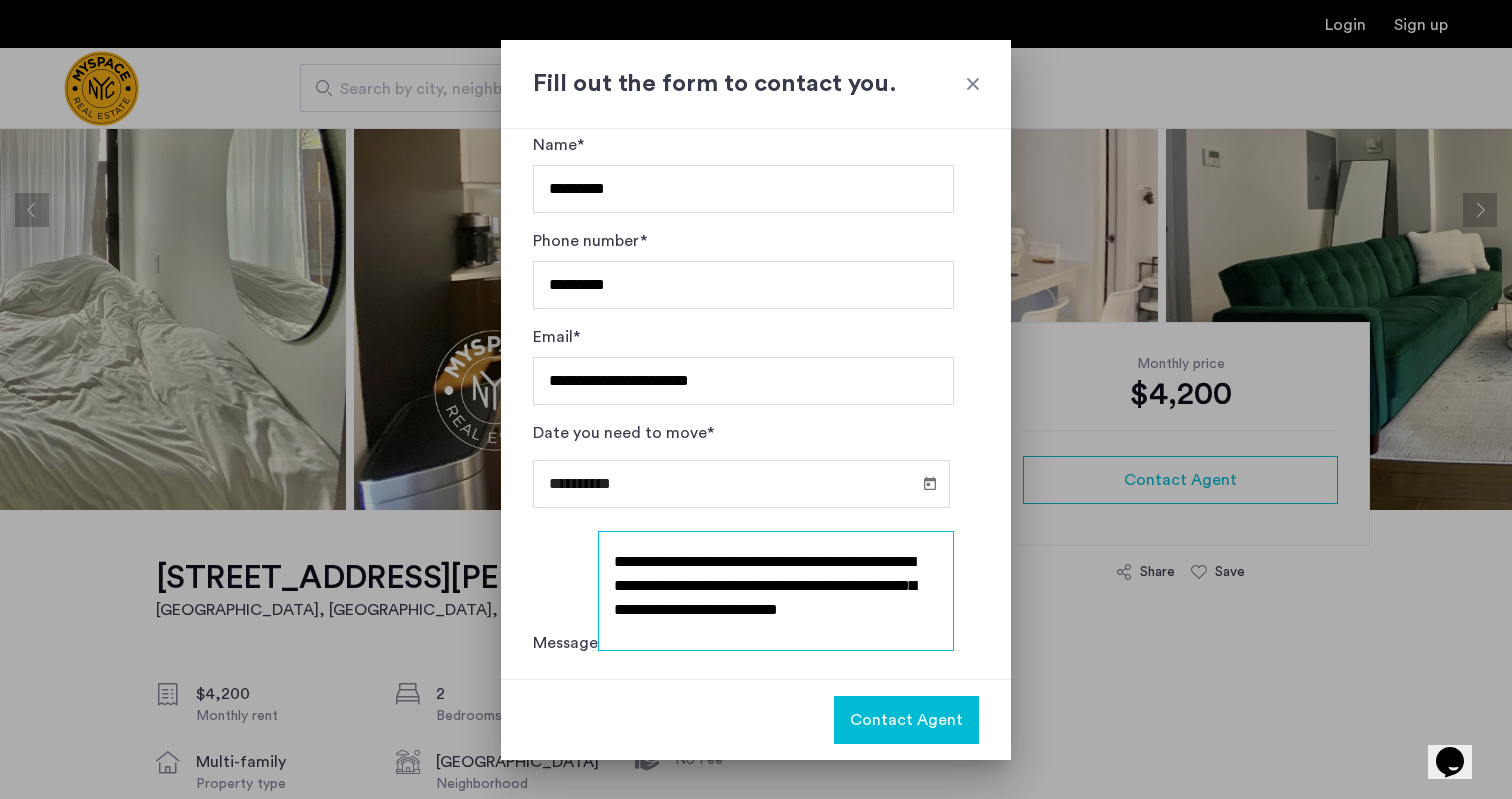 click on "**********" at bounding box center [776, 591] 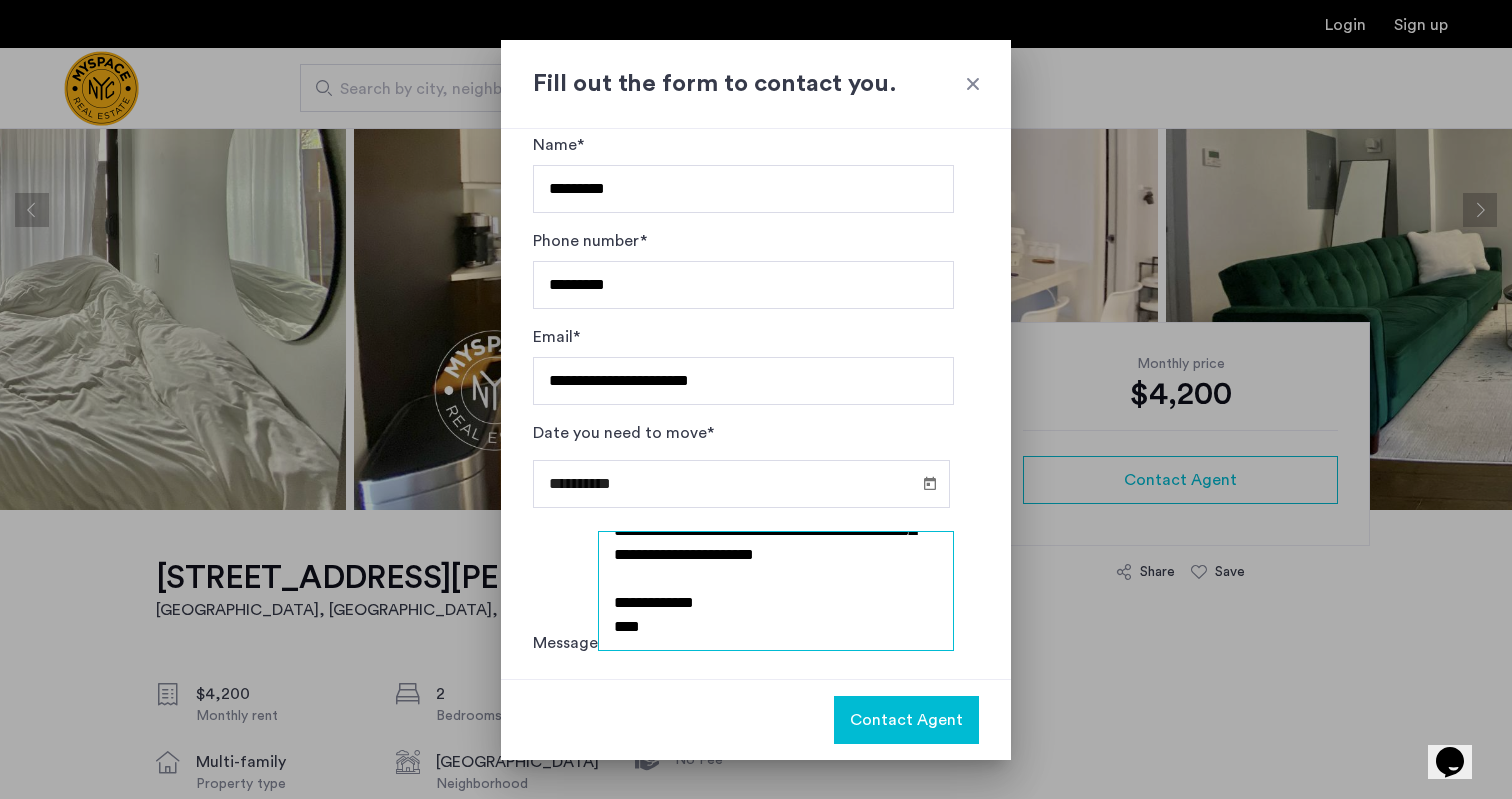 scroll, scrollTop: 0, scrollLeft: 0, axis: both 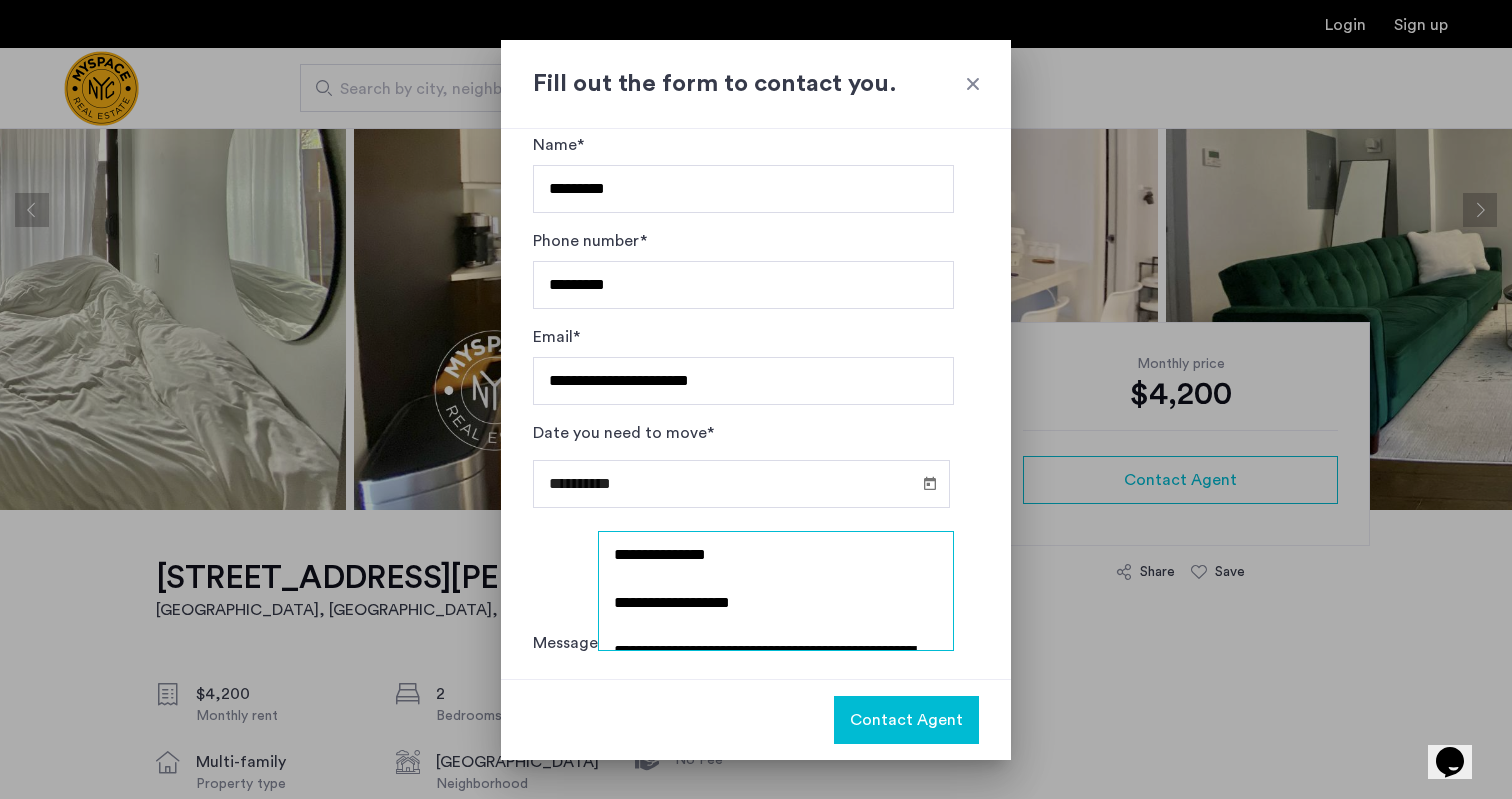 type on "**********" 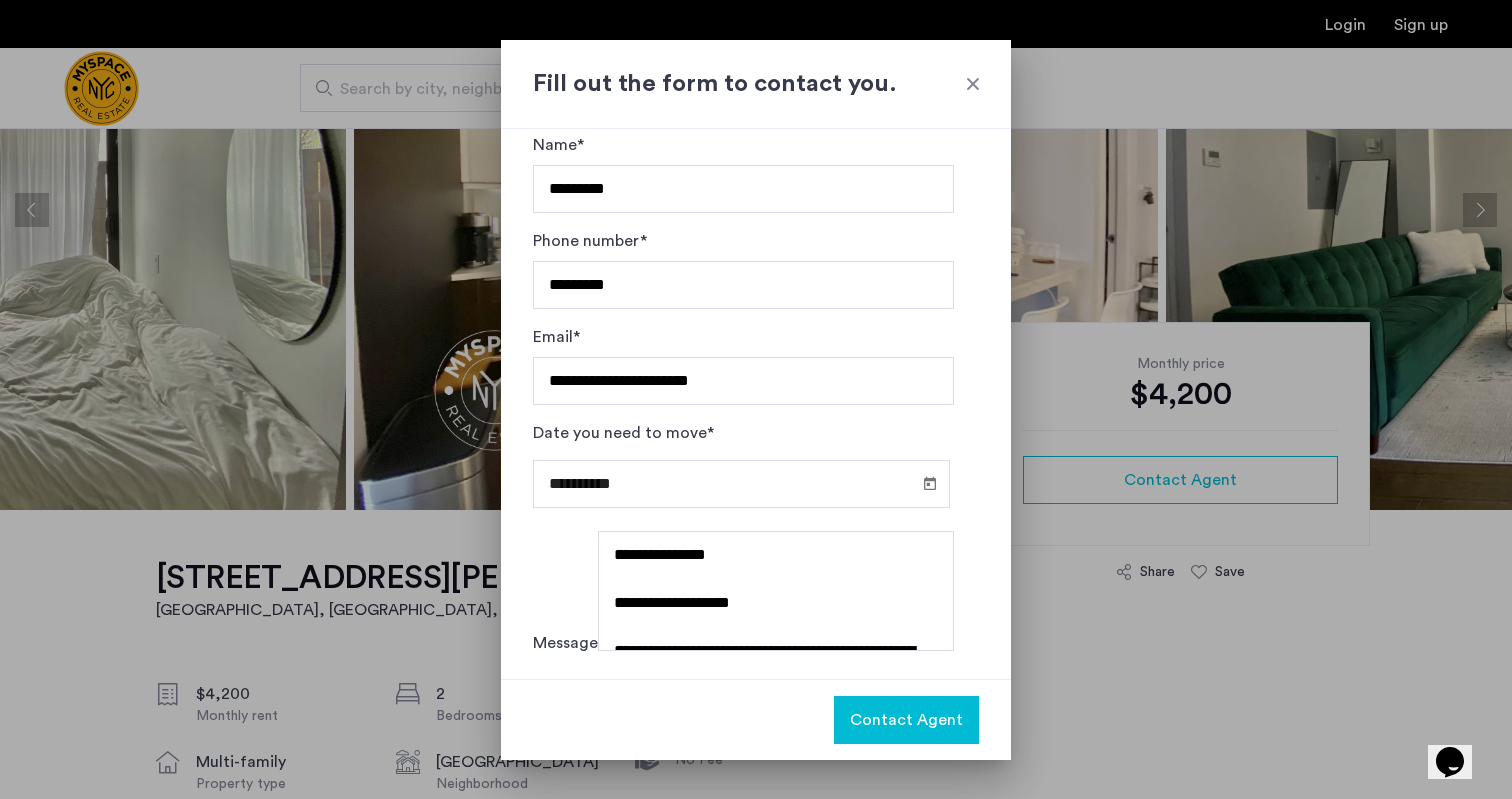 click on "Contact Agent" at bounding box center (906, 720) 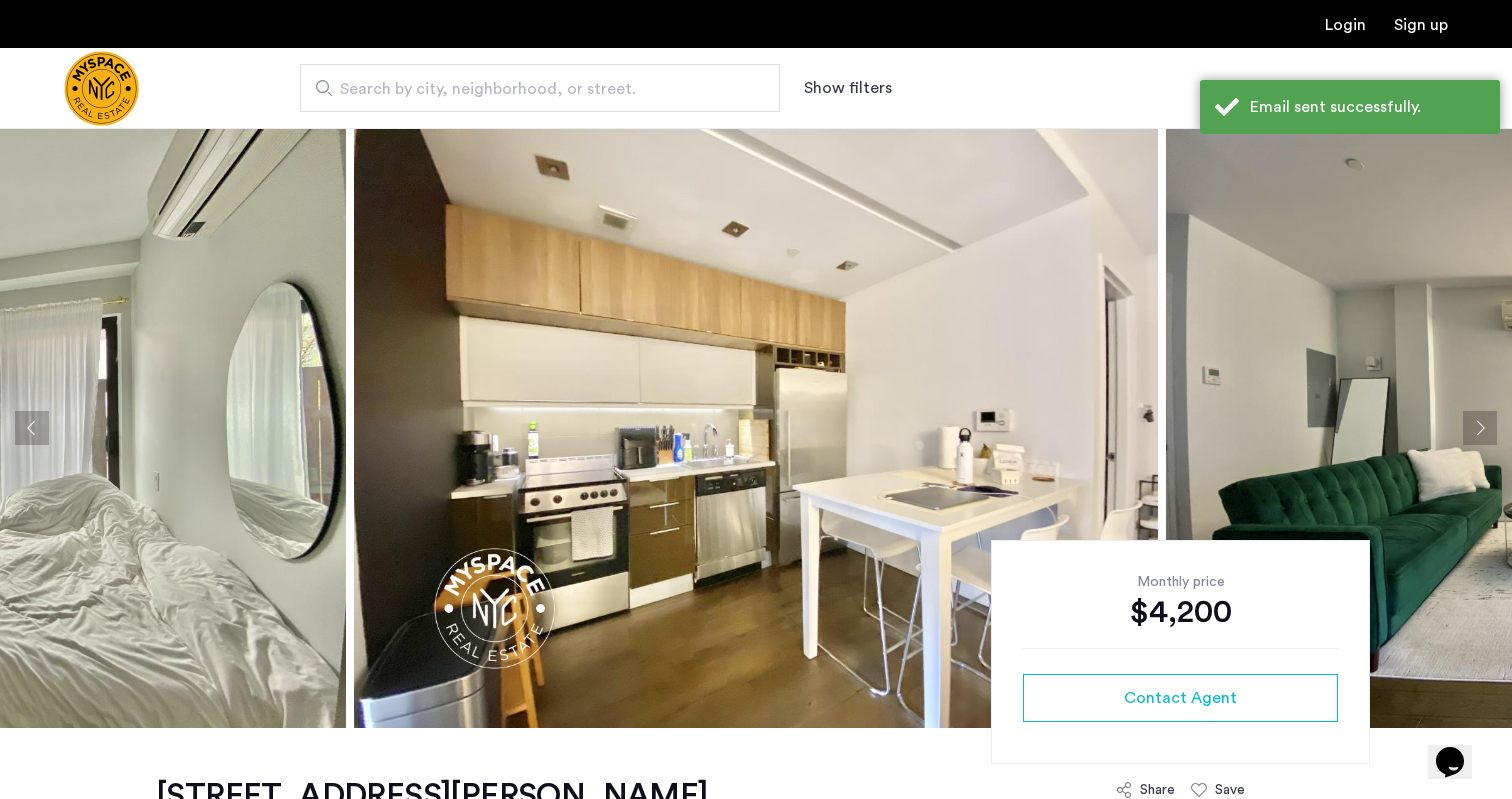 scroll, scrollTop: 218, scrollLeft: 0, axis: vertical 